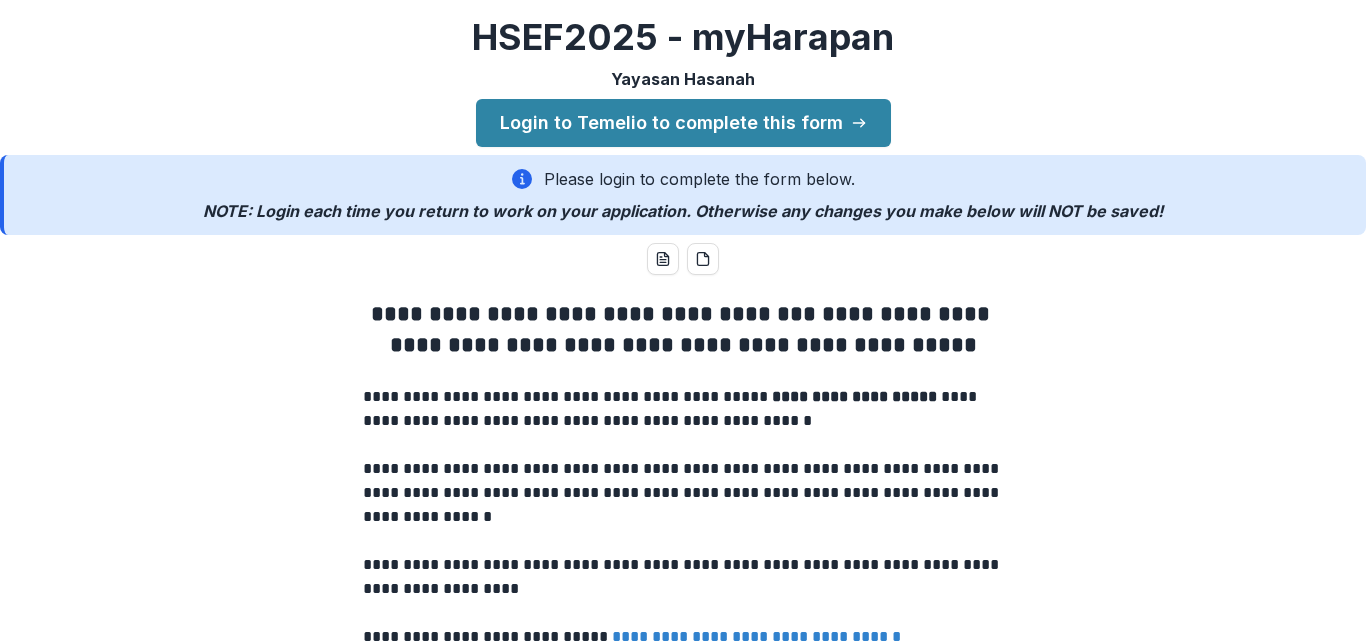 scroll, scrollTop: 0, scrollLeft: 0, axis: both 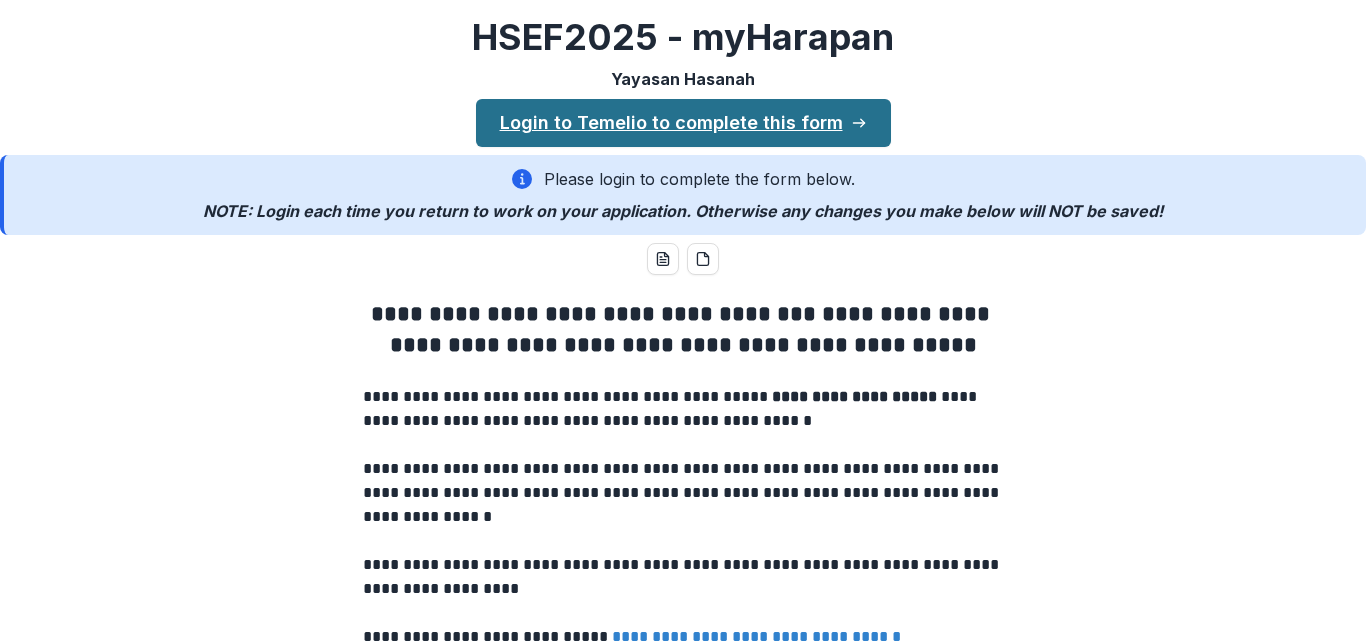click on "Login to Temelio to complete this form" at bounding box center (683, 123) 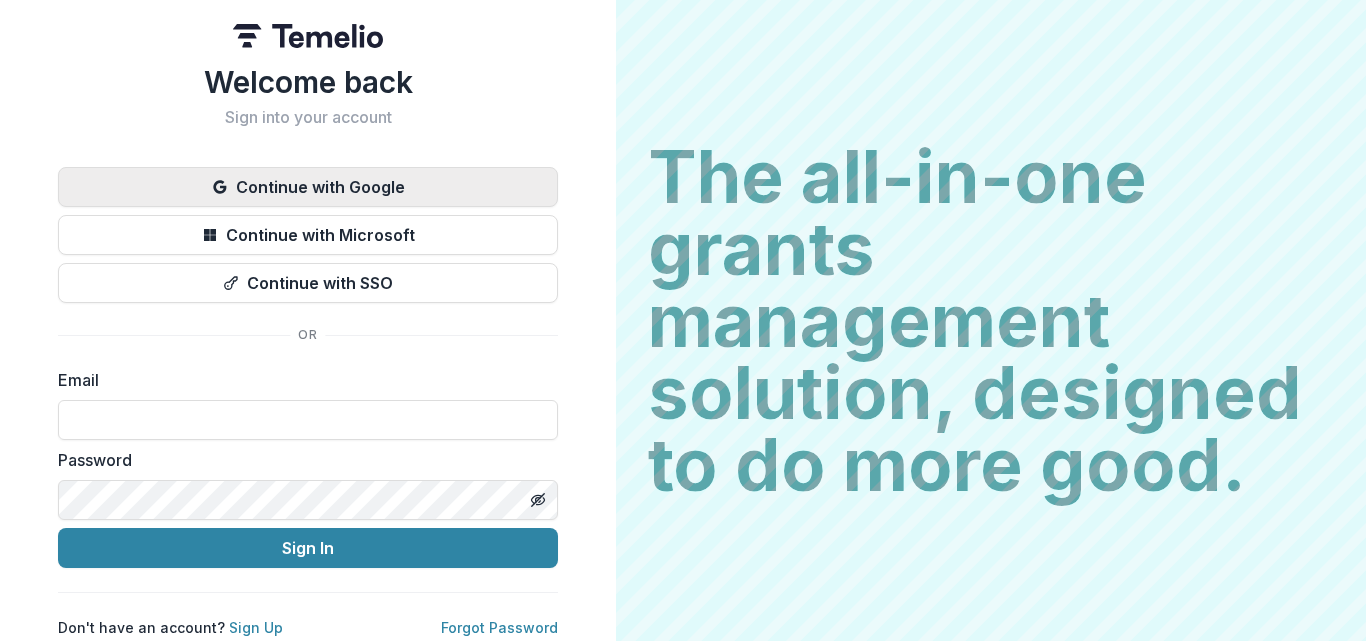 click on "Continue with Google" at bounding box center (308, 187) 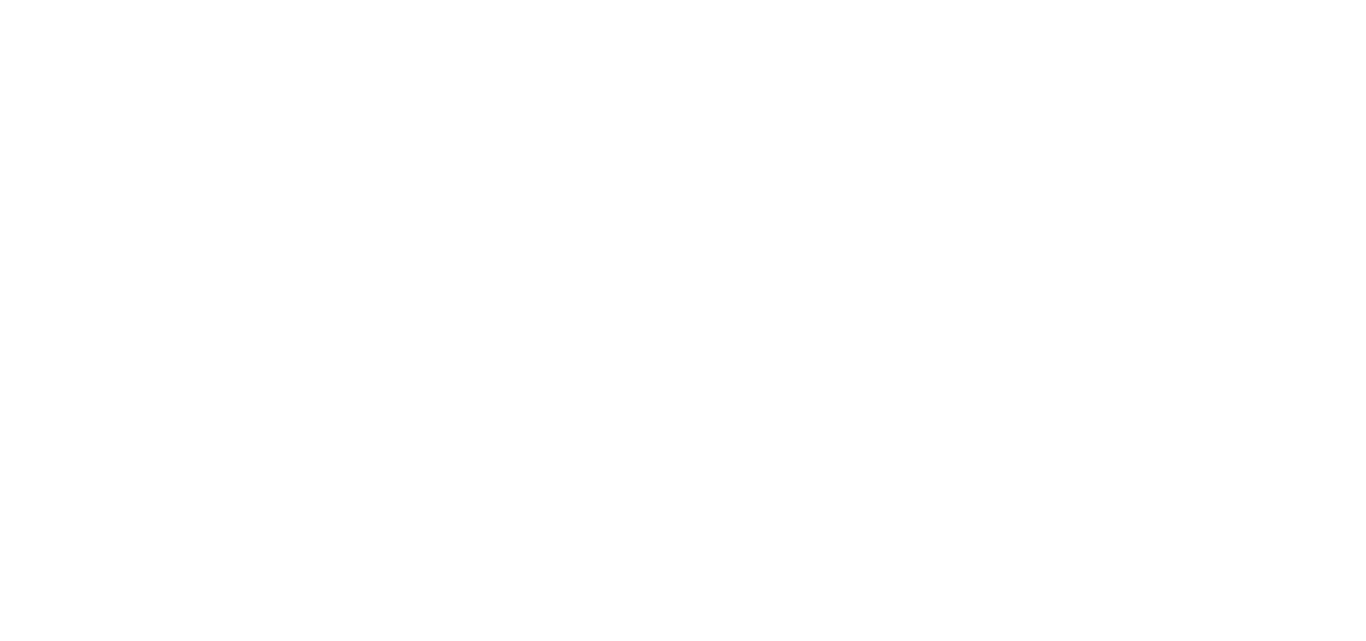 scroll, scrollTop: 0, scrollLeft: 0, axis: both 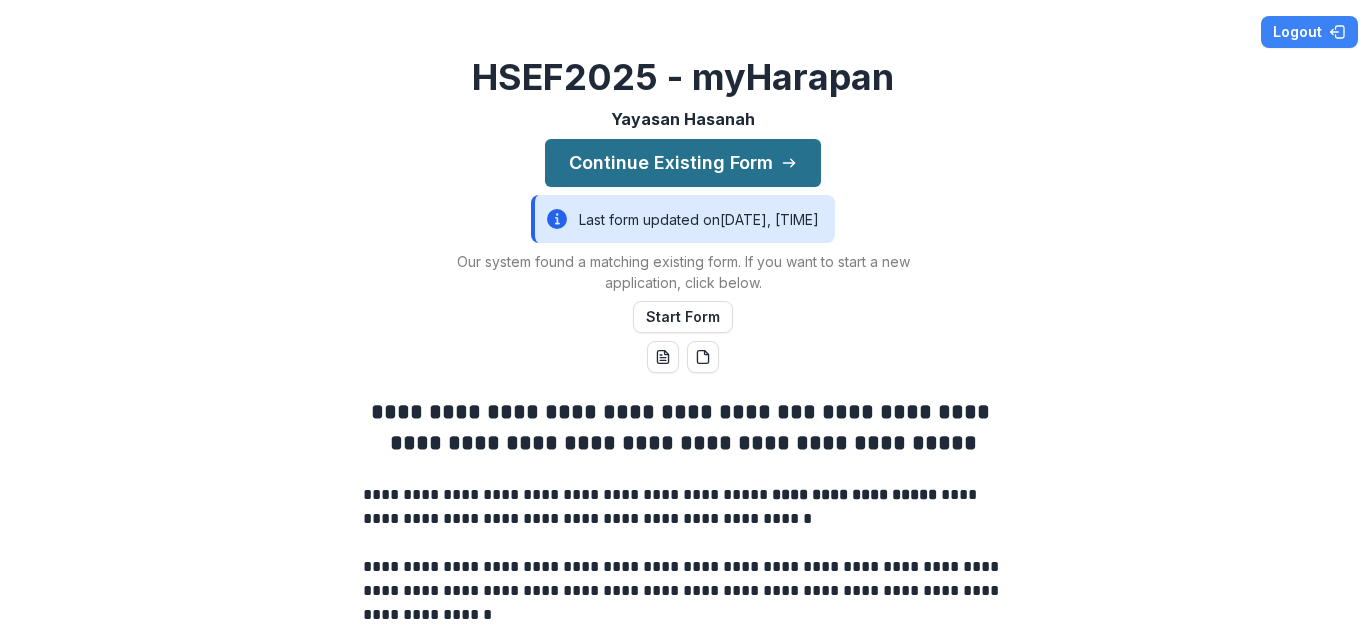 click on "Continue Existing Form" at bounding box center [683, 163] 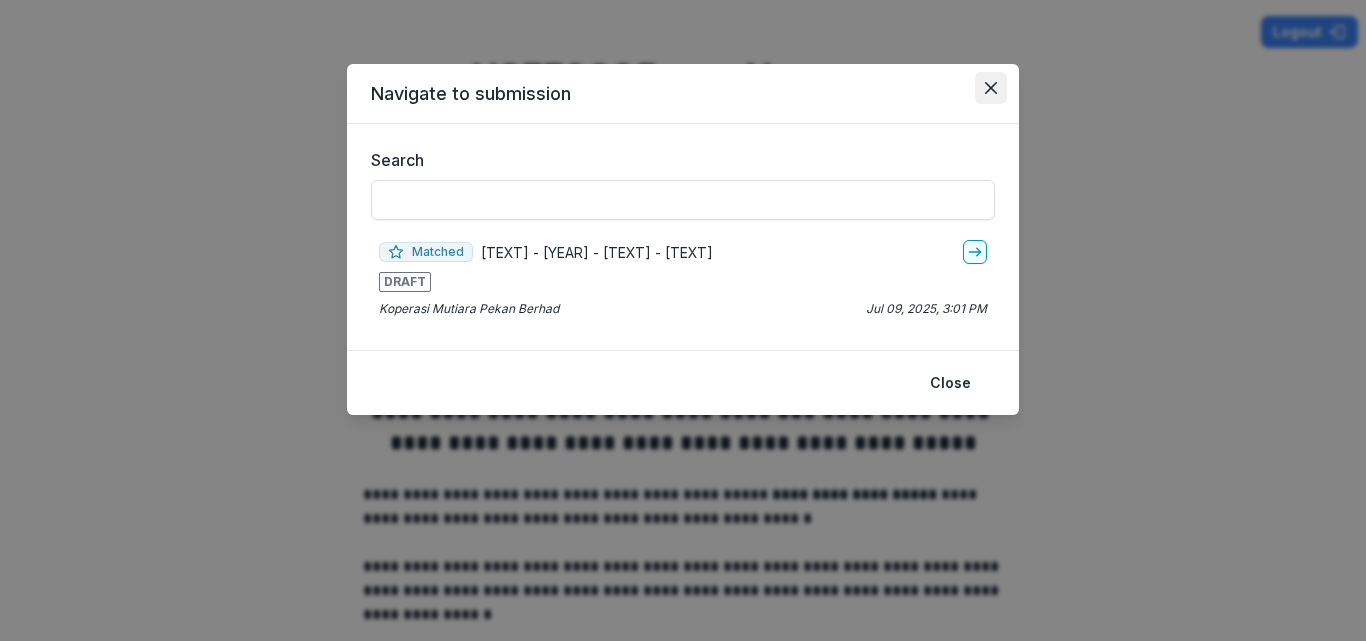 click at bounding box center (991, 88) 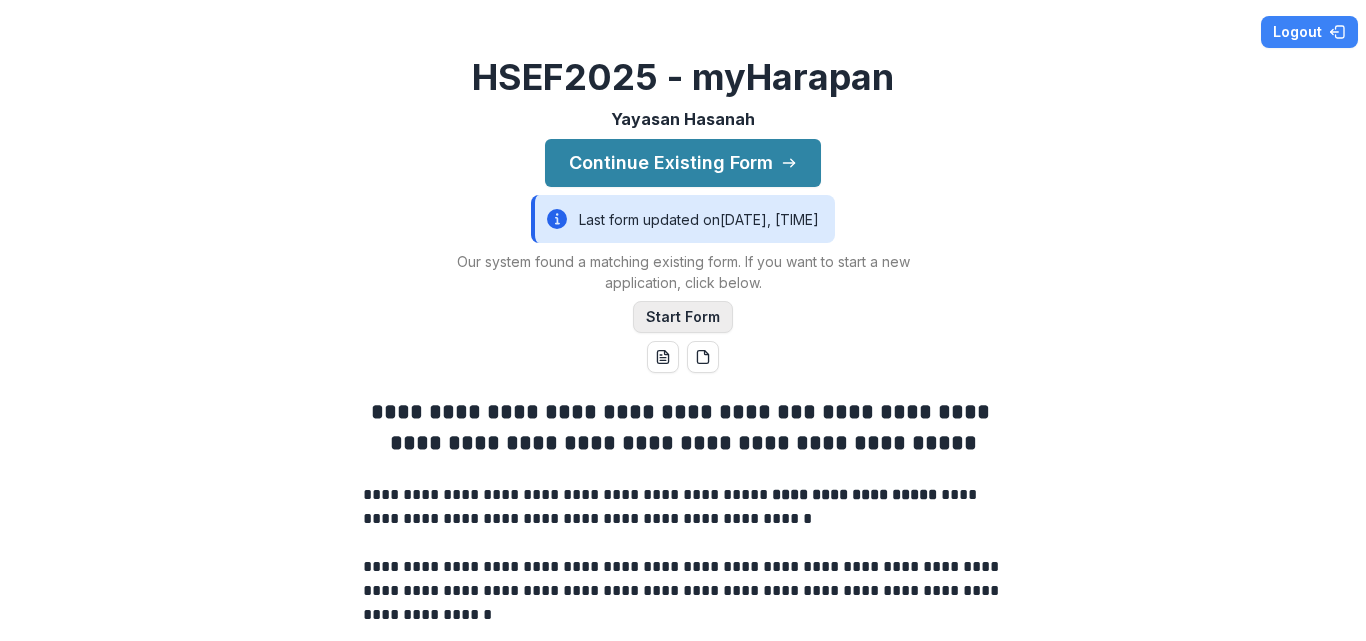 click on "Start Form" at bounding box center [683, 317] 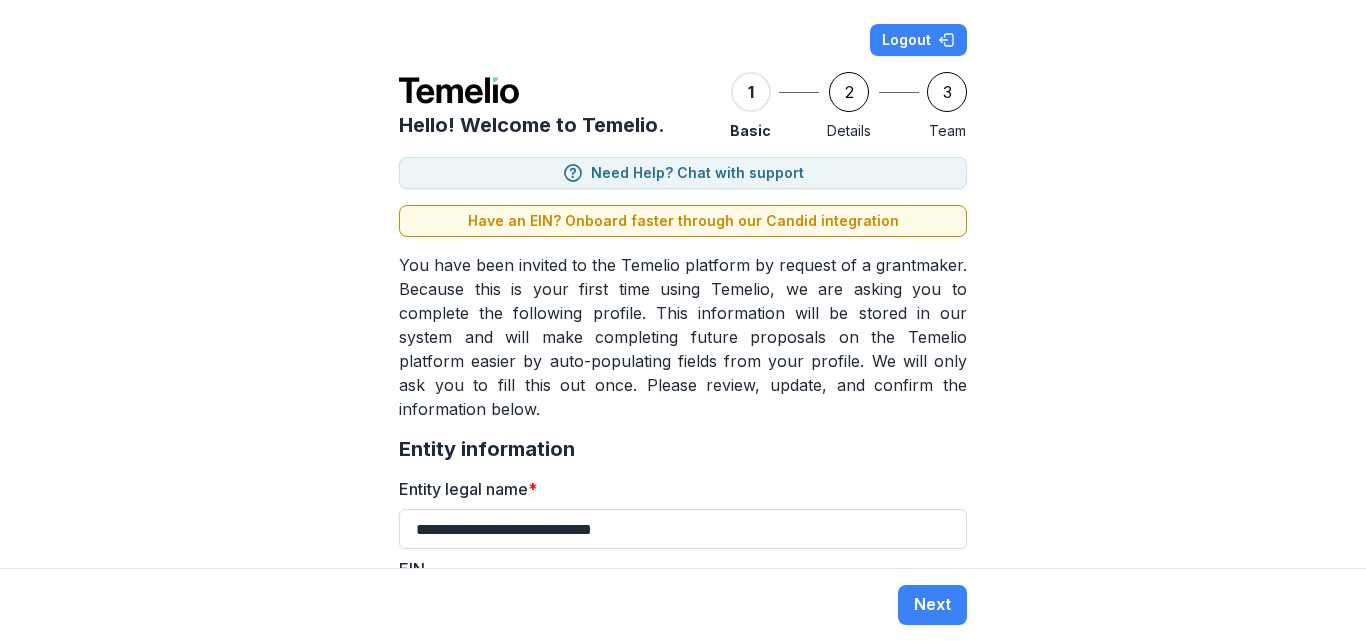 drag, startPoint x: 1354, startPoint y: 90, endPoint x: 1365, endPoint y: 130, distance: 41.484936 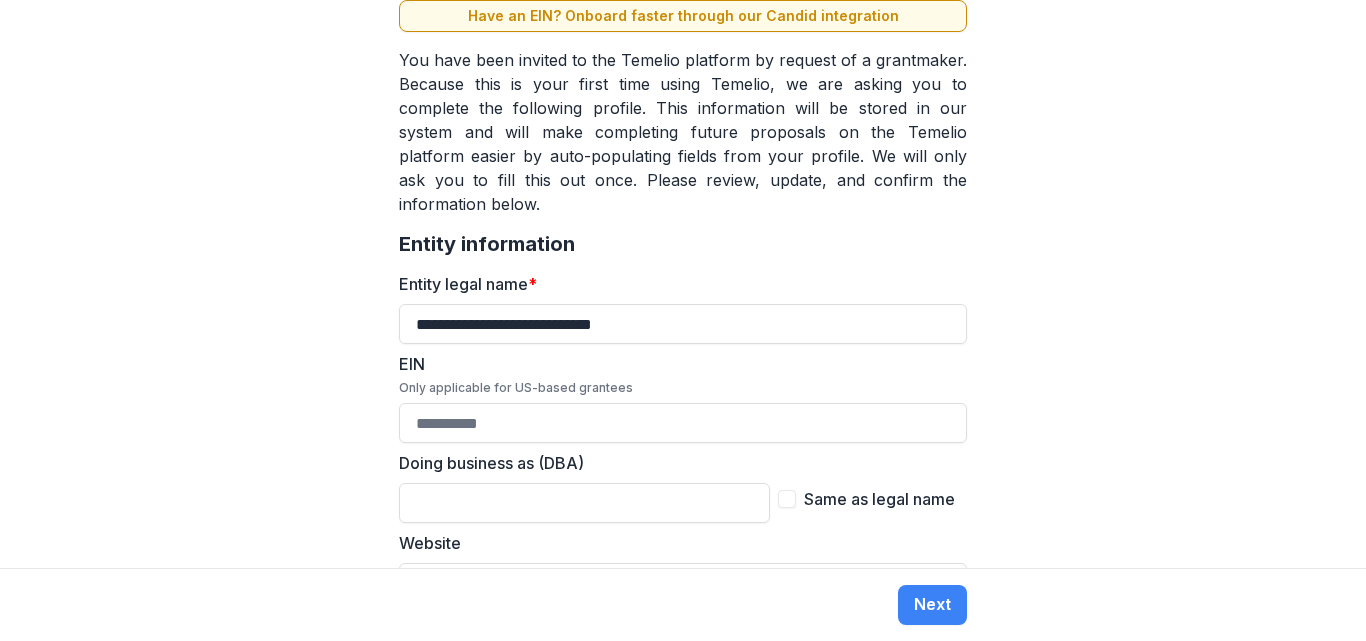 scroll, scrollTop: 214, scrollLeft: 0, axis: vertical 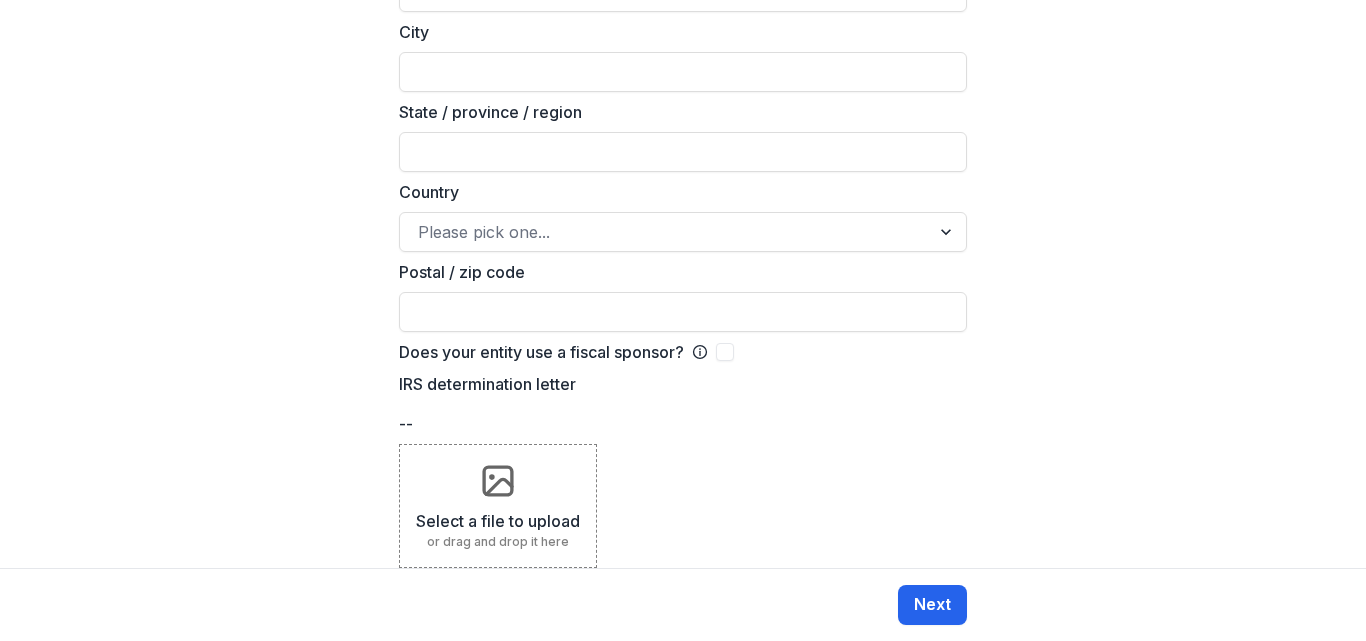 click on "Next" at bounding box center (932, 605) 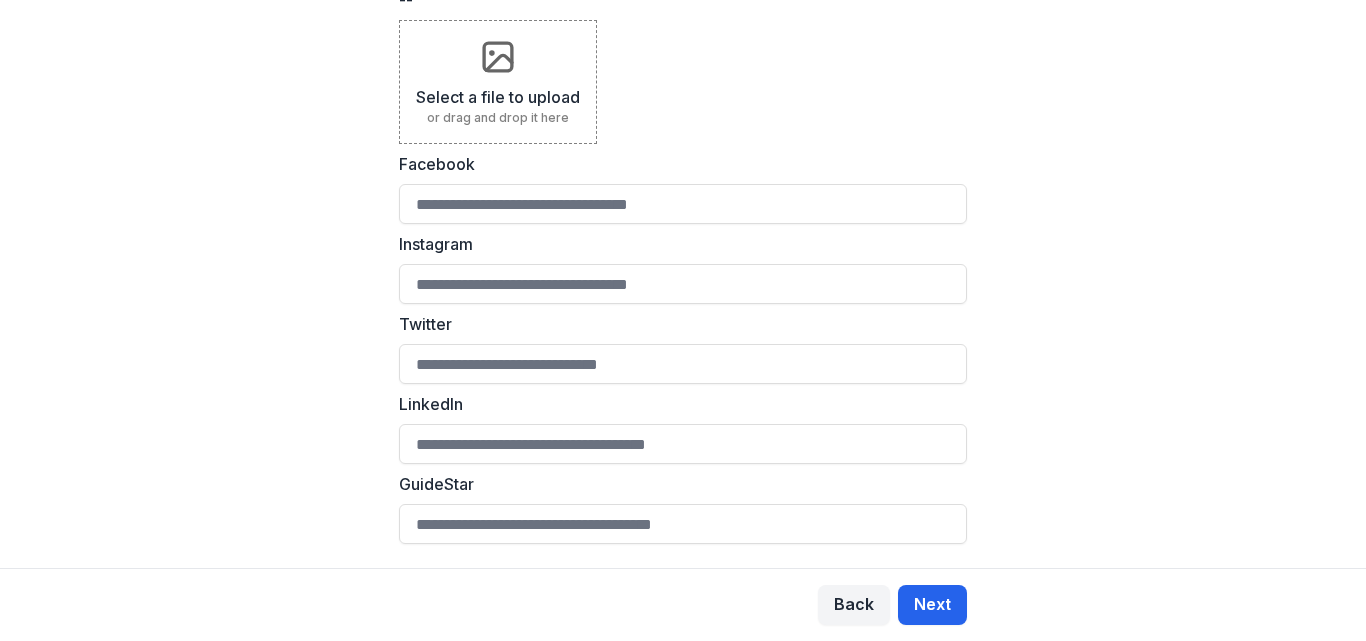 scroll, scrollTop: 0, scrollLeft: 0, axis: both 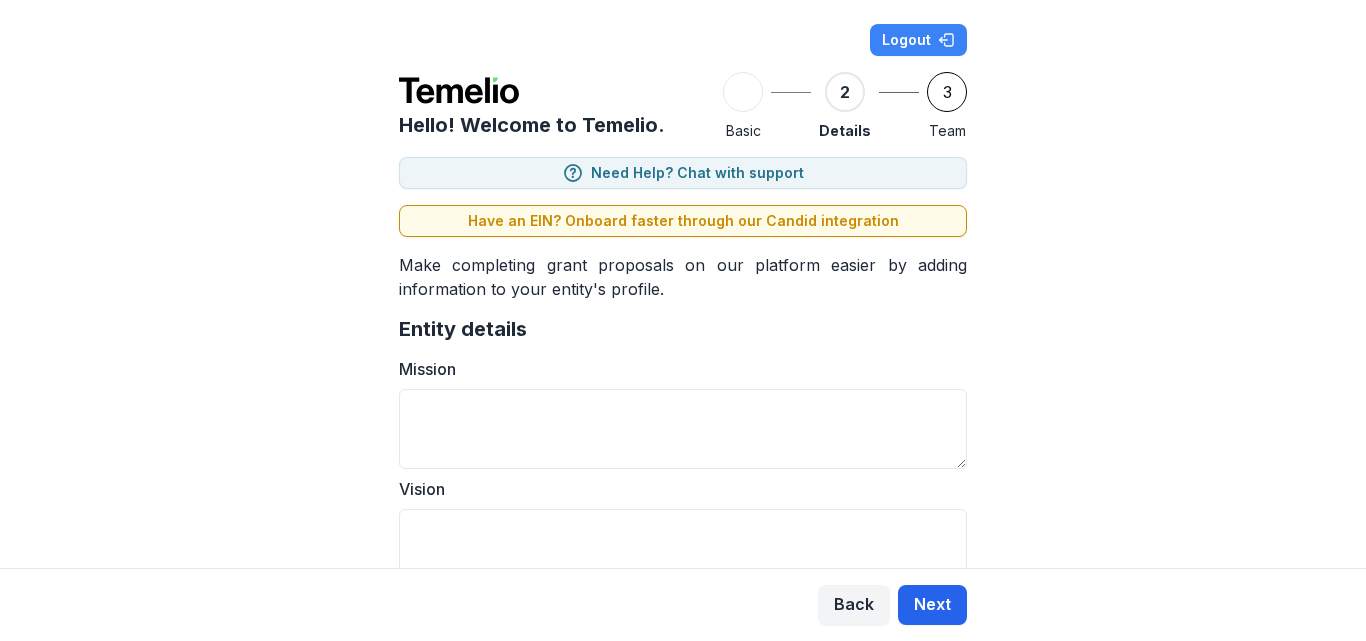 click on "Next" at bounding box center (932, 605) 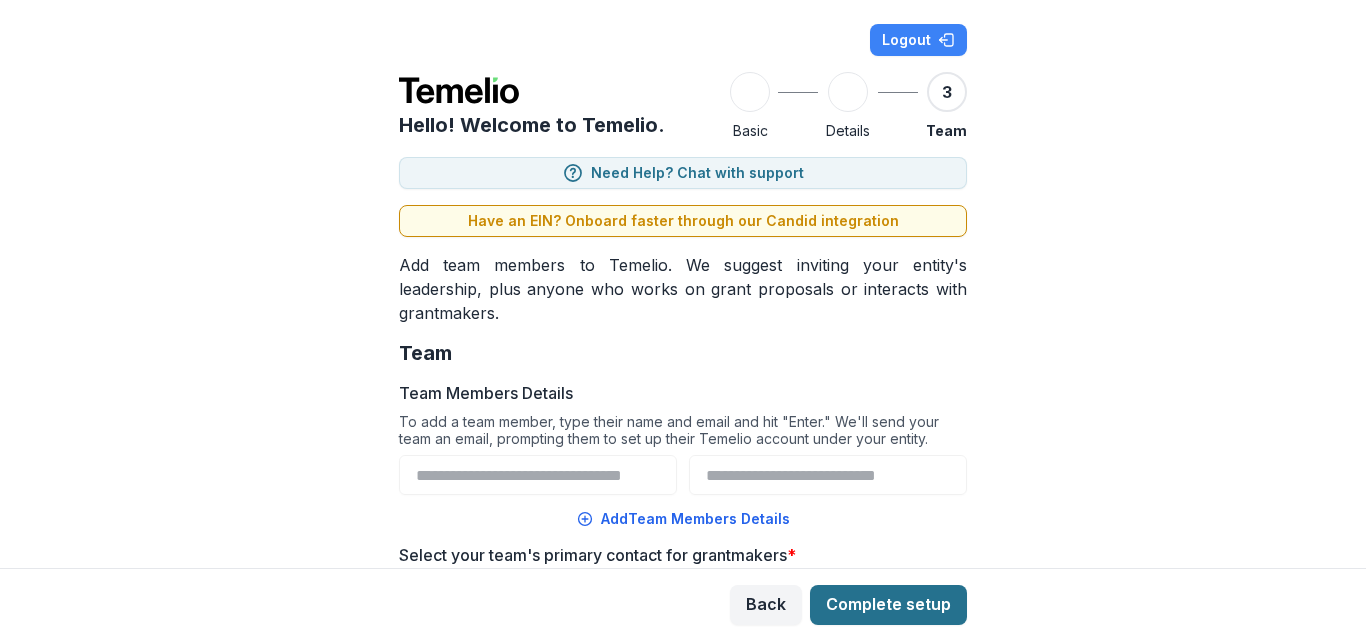 click on "Complete setup" at bounding box center (888, 605) 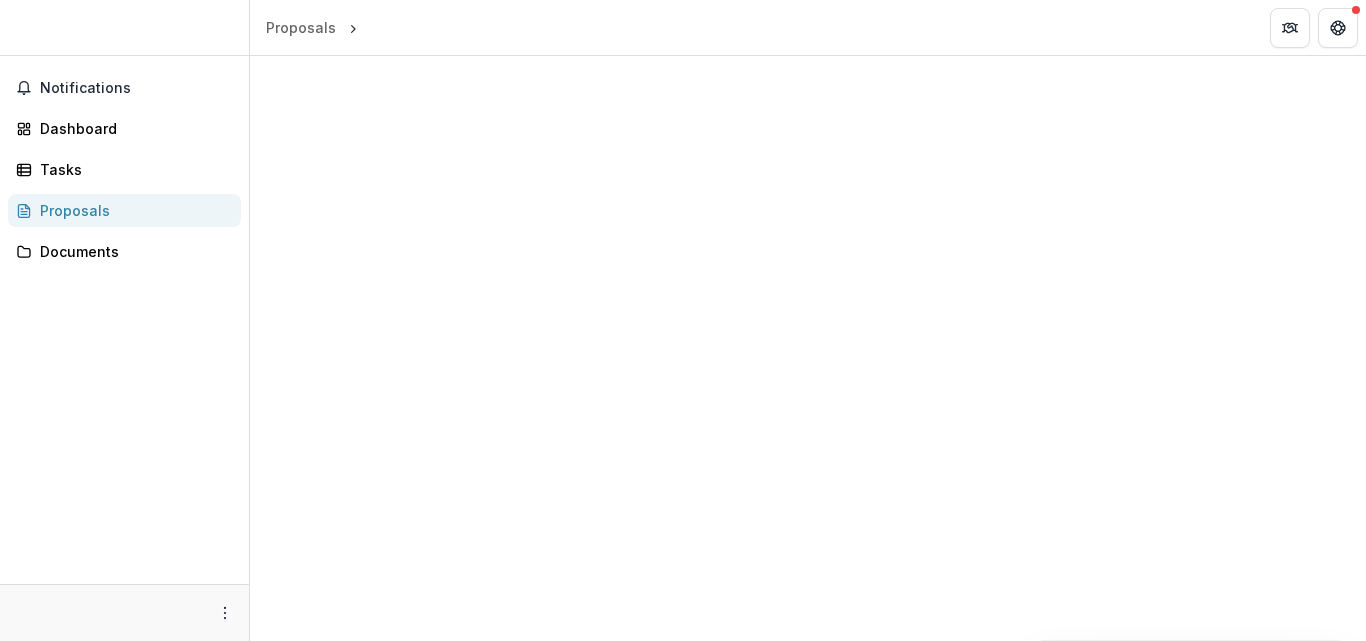 scroll, scrollTop: 0, scrollLeft: 0, axis: both 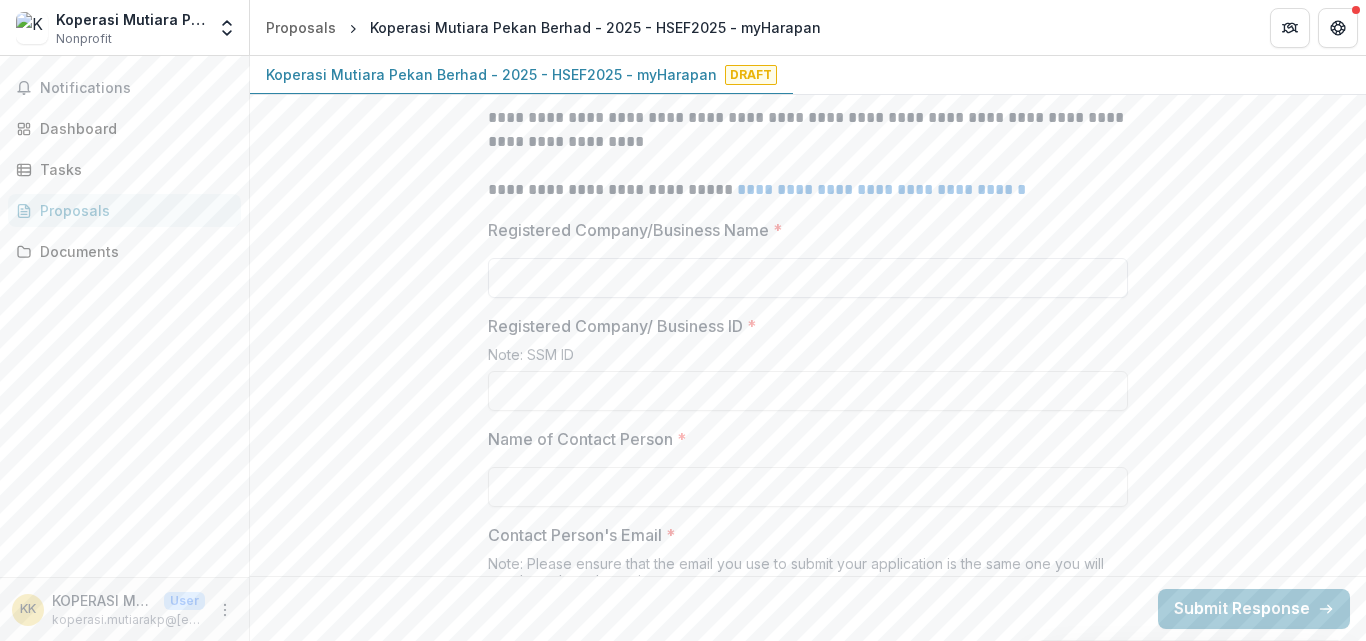 click on "Registered Company/Business Name *" at bounding box center (808, 278) 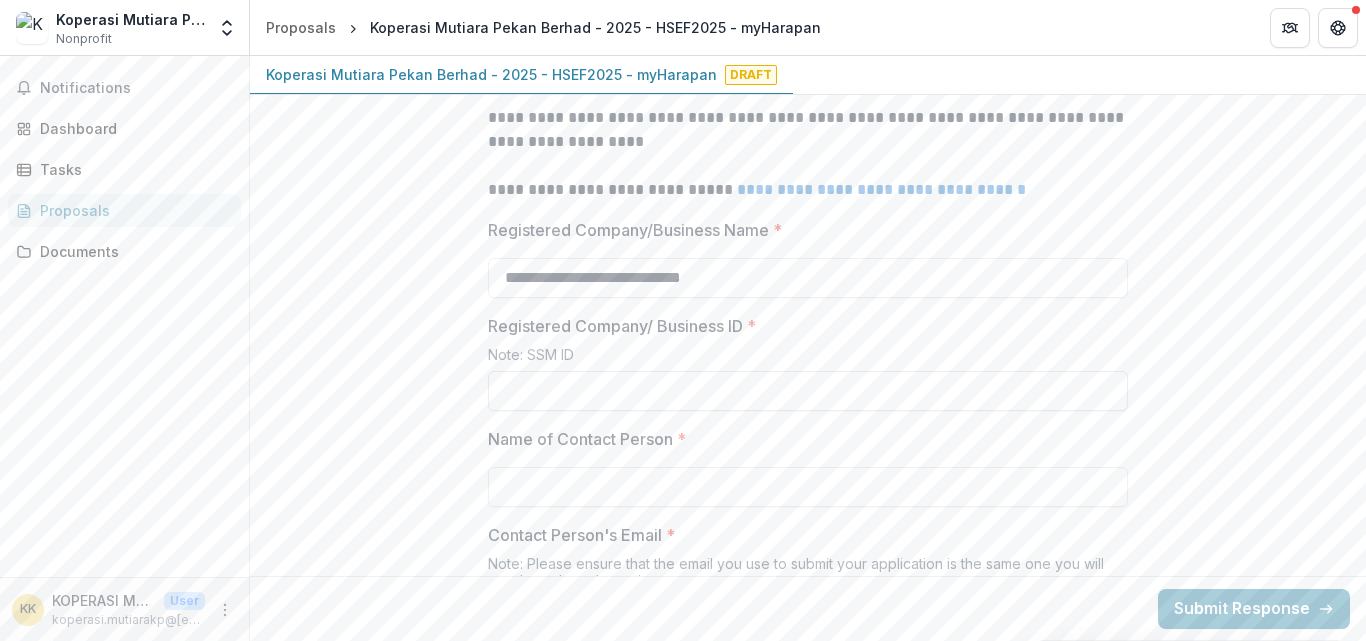 type on "**********" 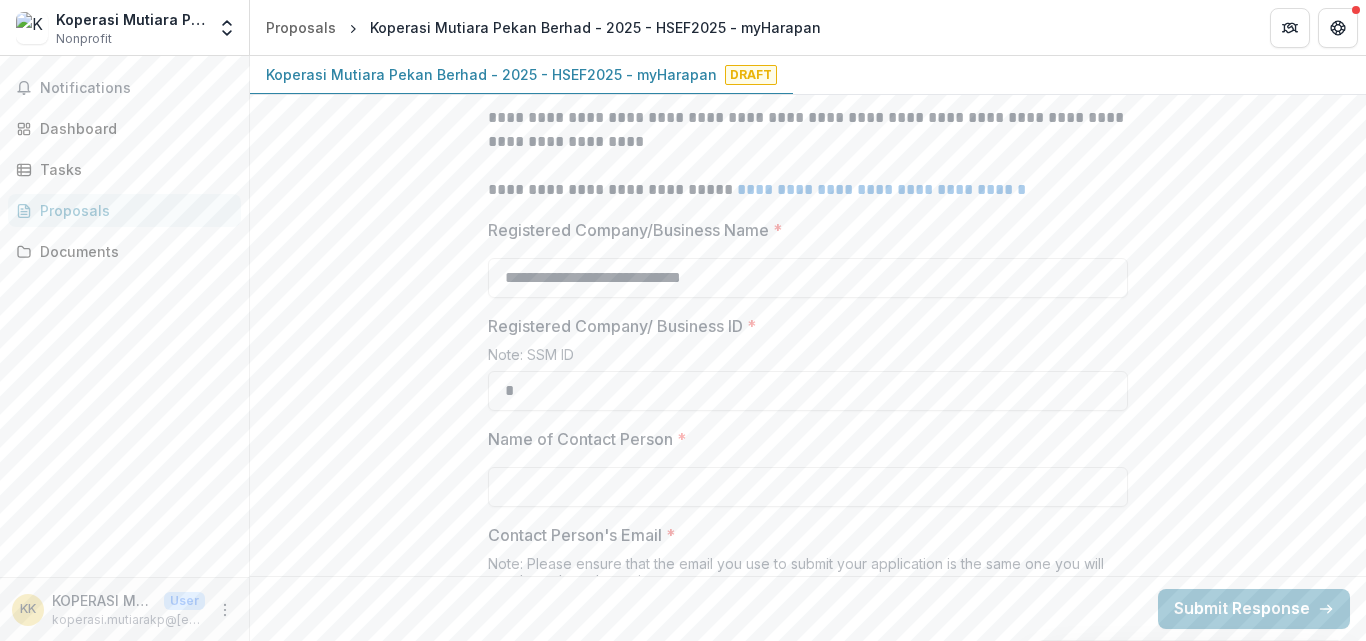 scroll, scrollTop: 0, scrollLeft: 0, axis: both 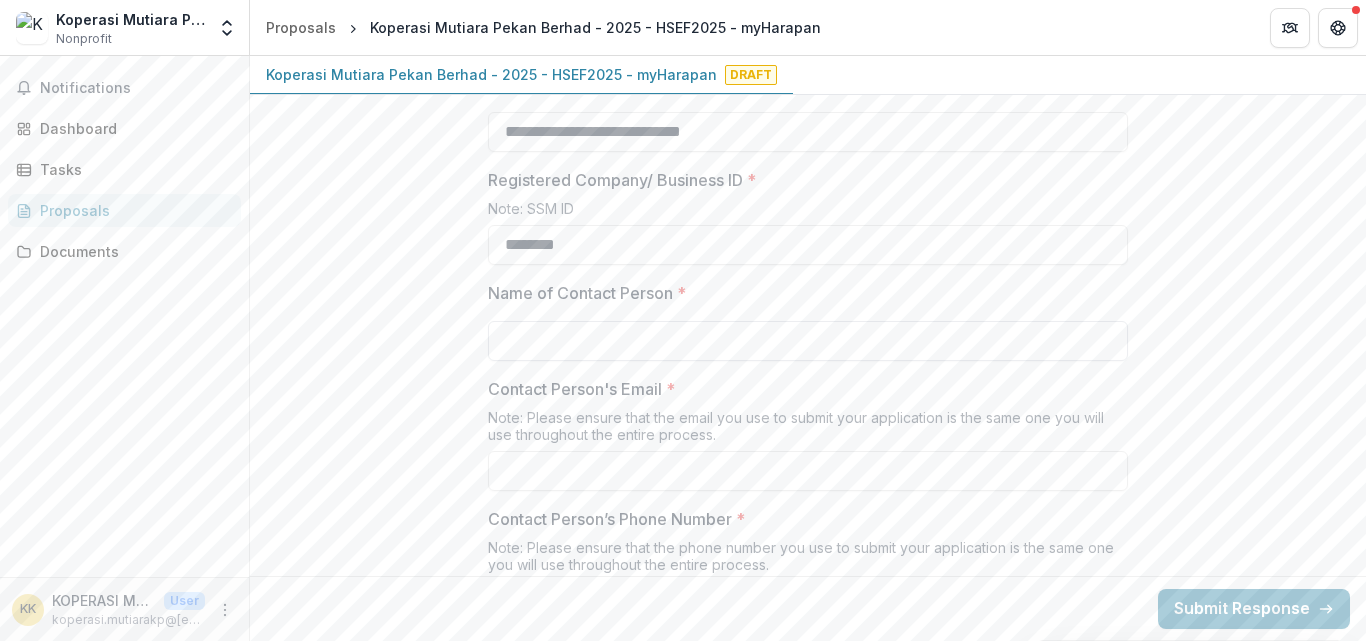 type on "********" 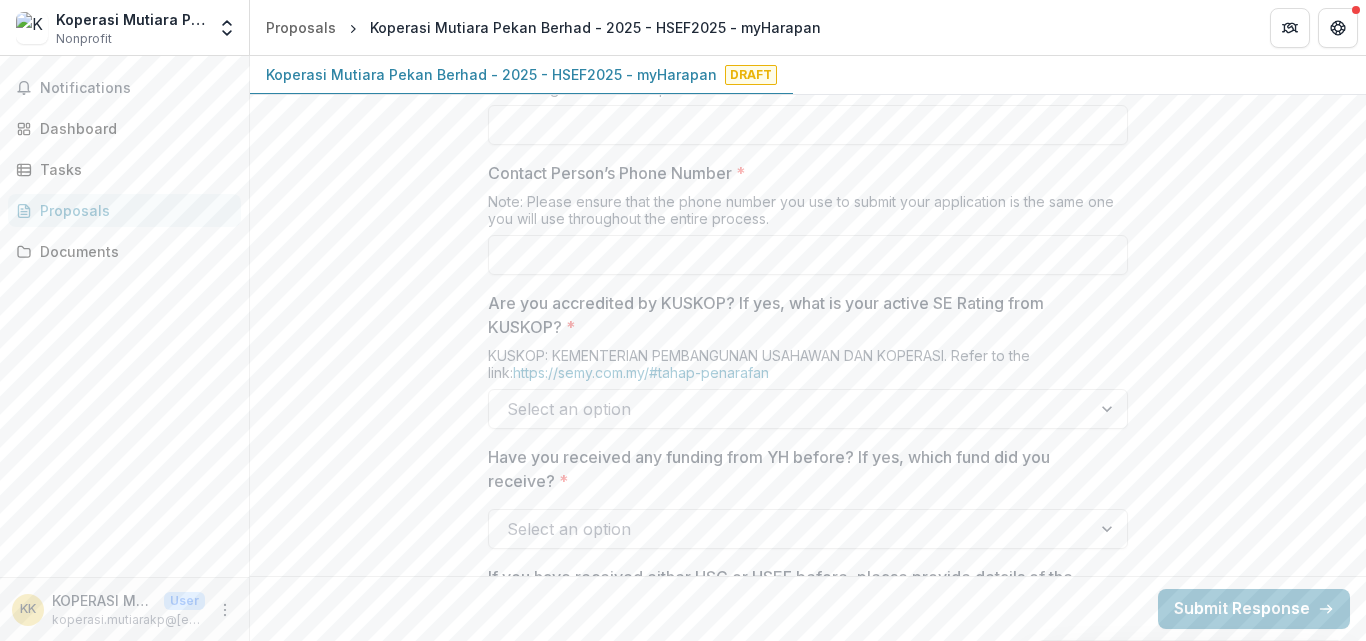 scroll, scrollTop: 1178, scrollLeft: 0, axis: vertical 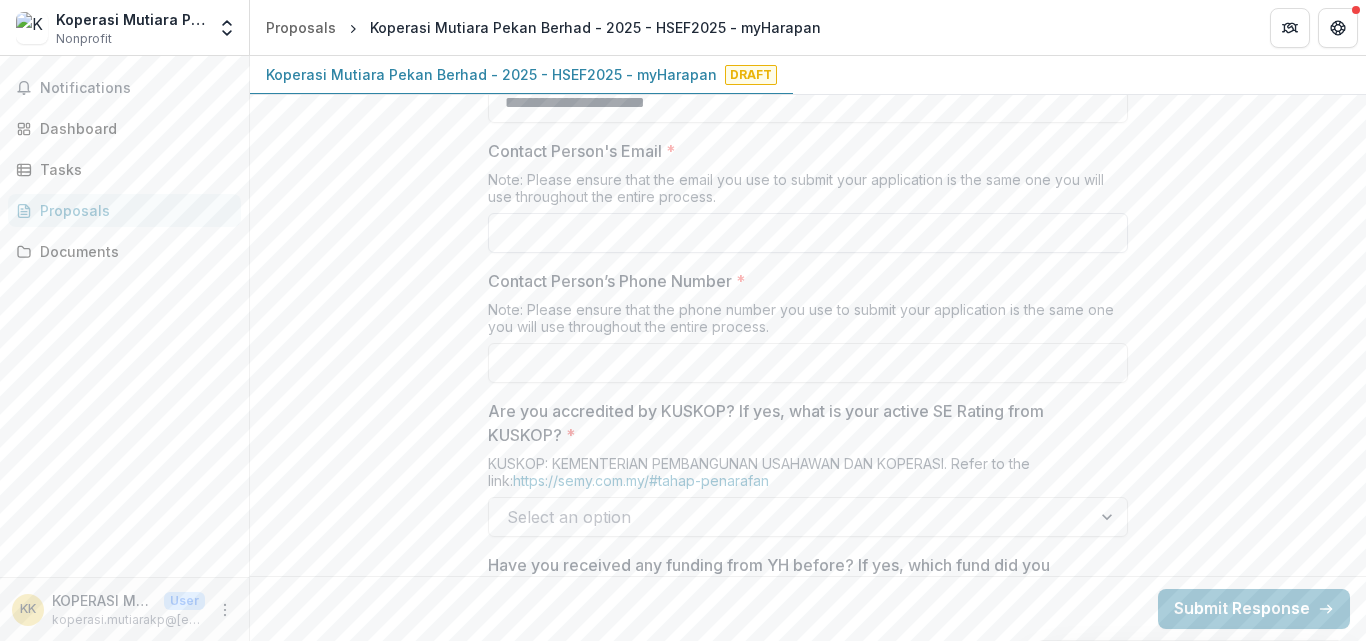 type on "**********" 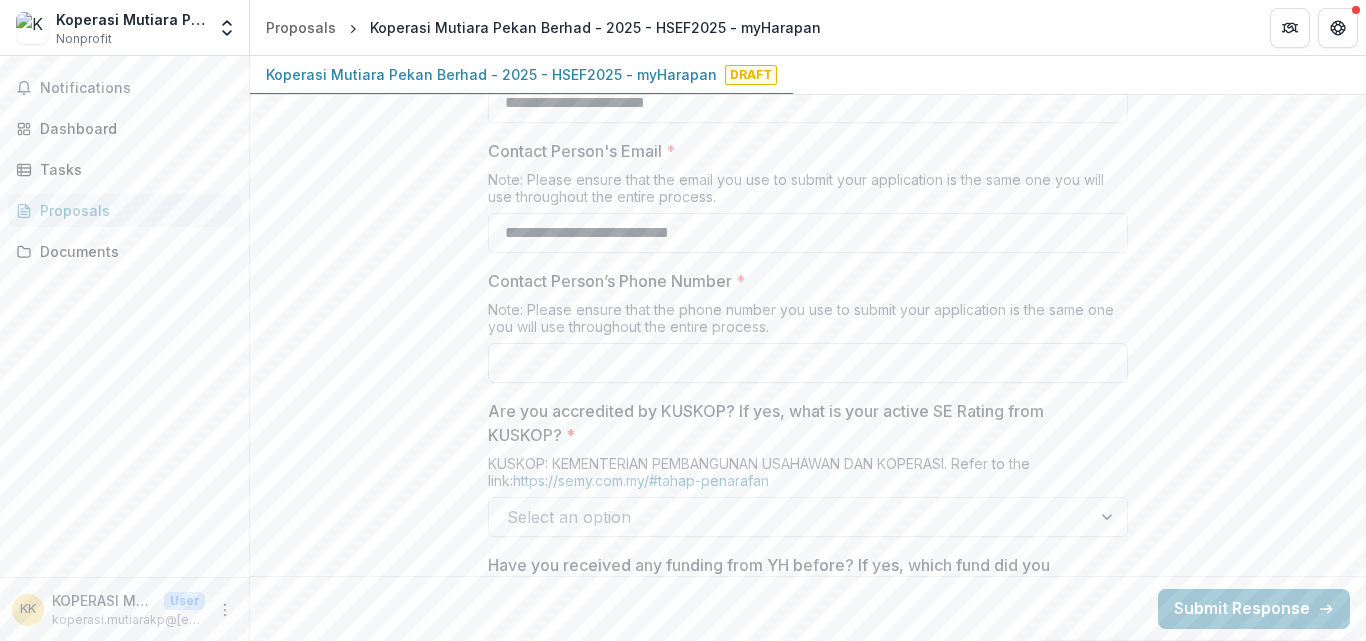 type on "**********" 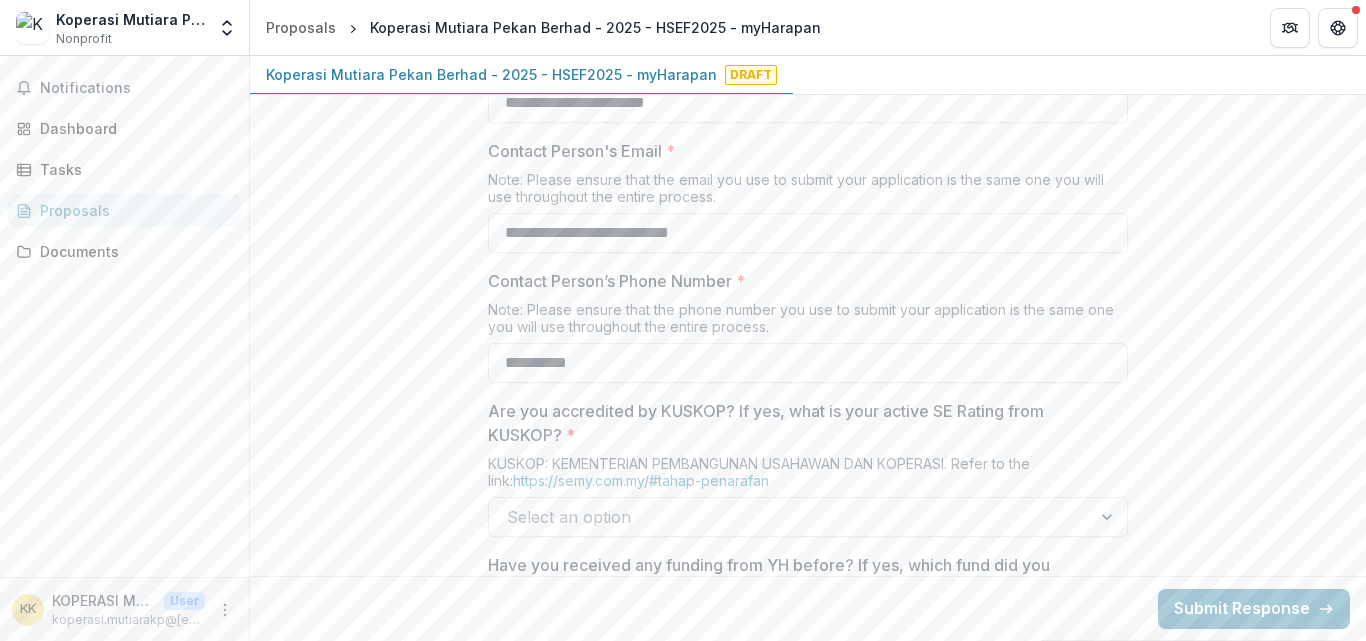 type on "**********" 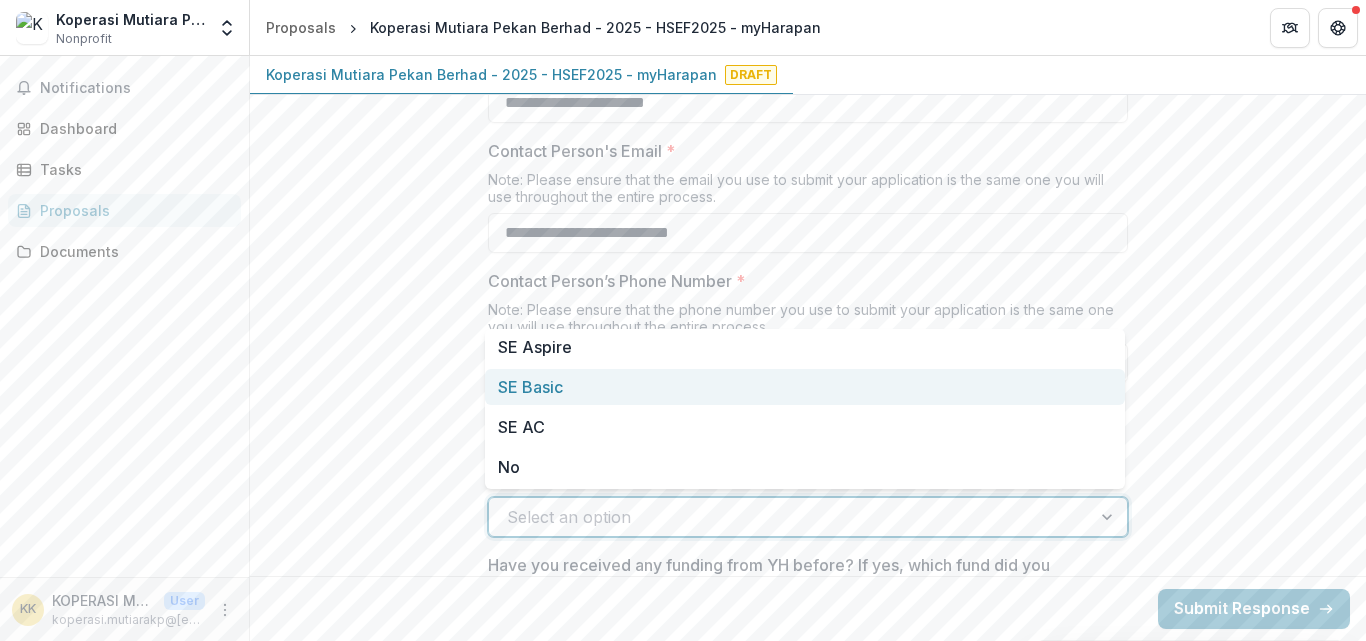 click on "**********" at bounding box center [808, 1450] 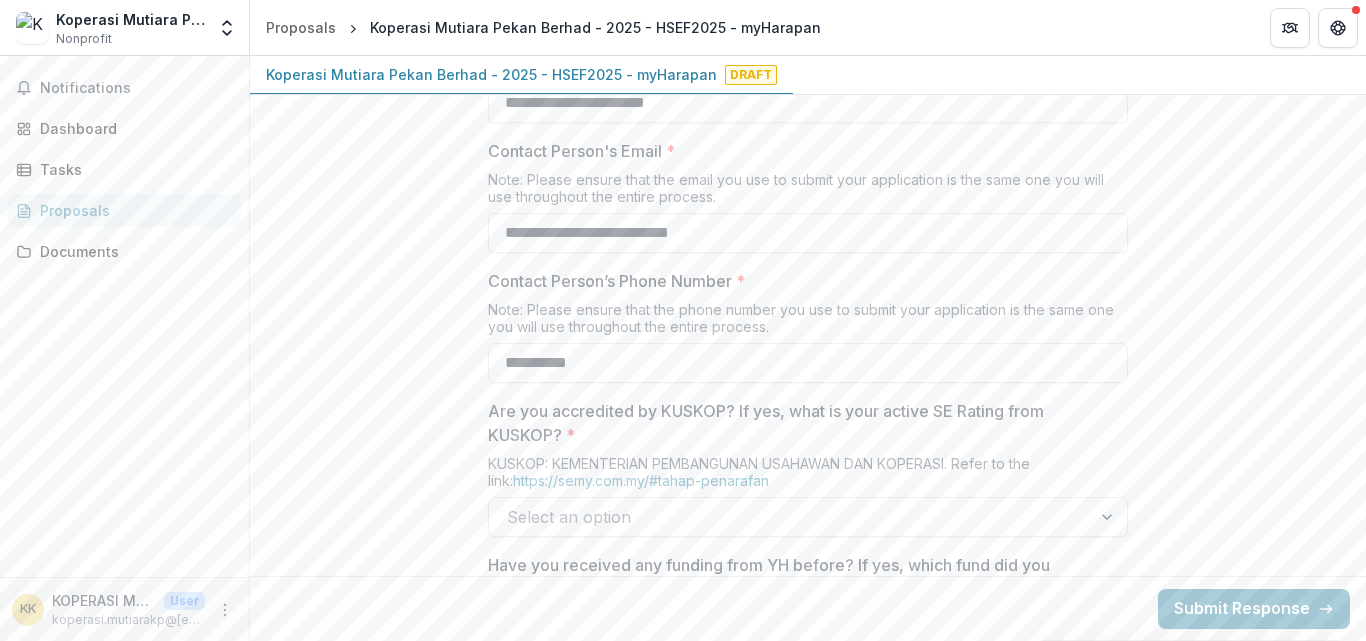click at bounding box center [790, 517] 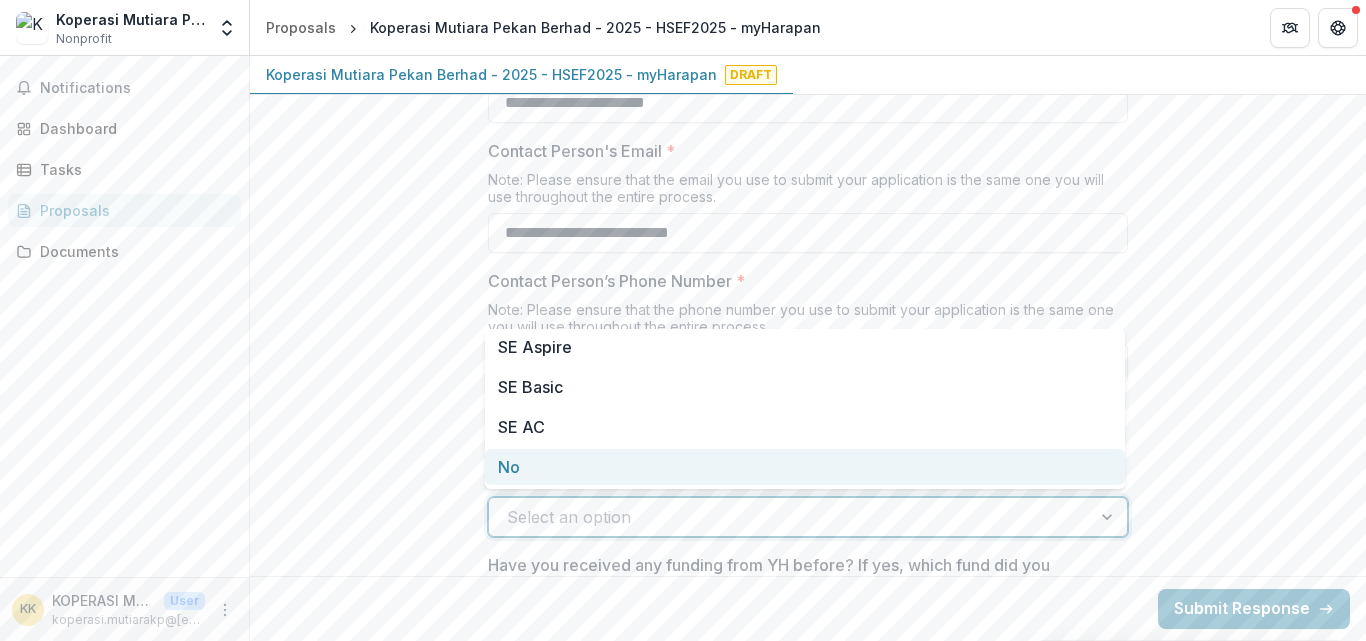 click on "No" at bounding box center [805, 467] 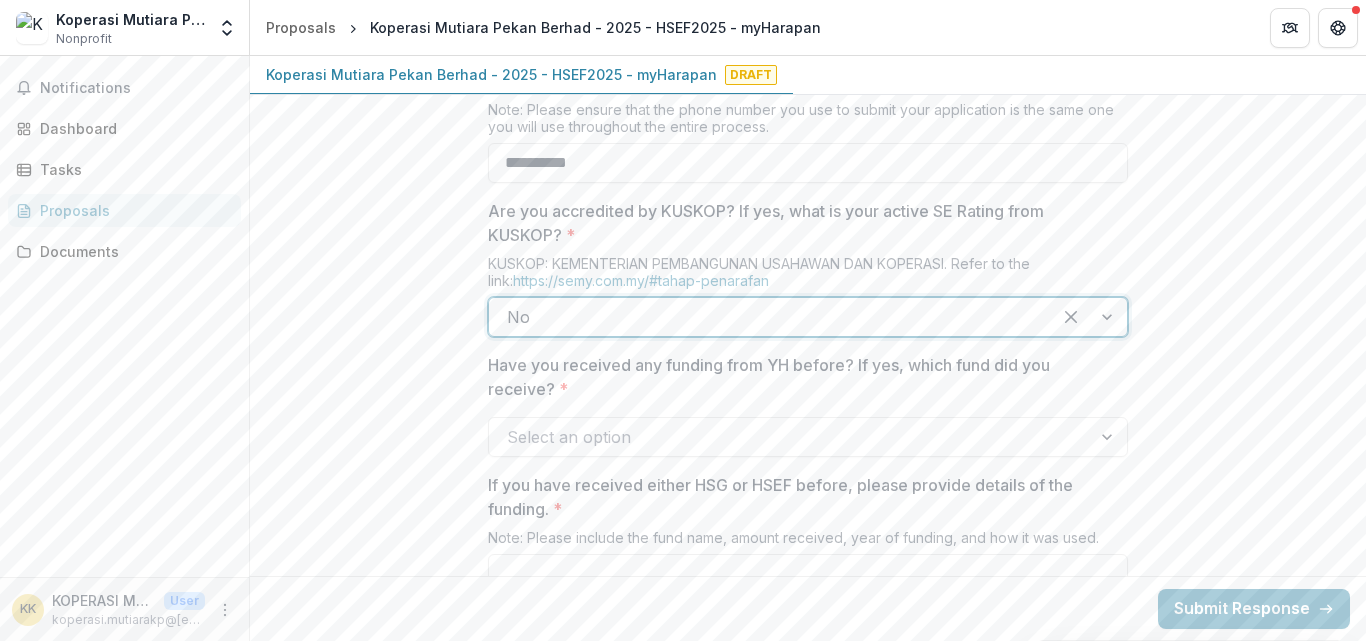 scroll, scrollTop: 1262, scrollLeft: 0, axis: vertical 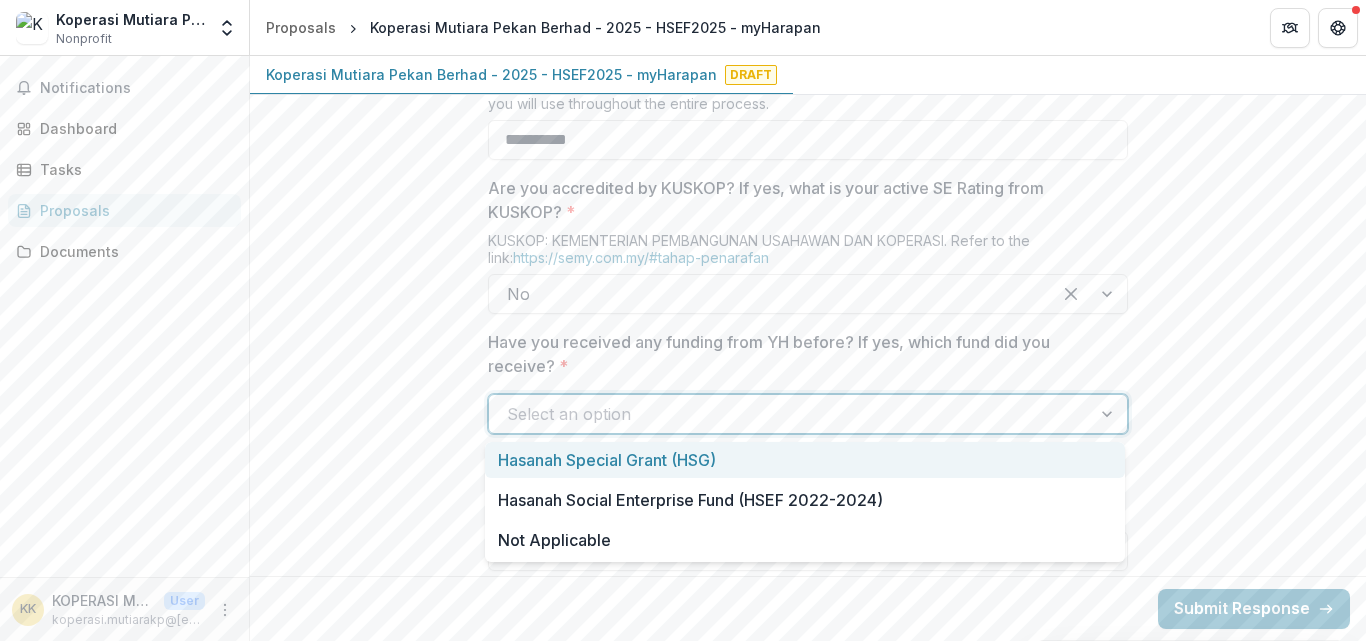 click at bounding box center [790, 414] 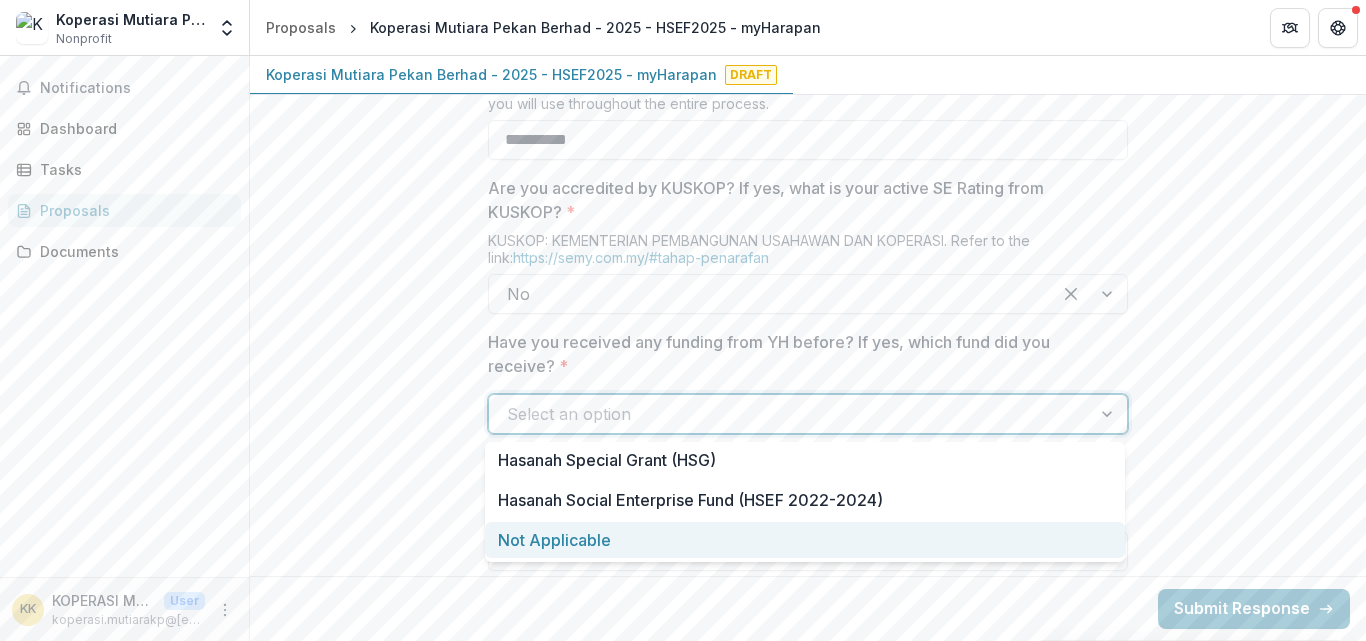 click on "Not Applicable" at bounding box center (805, 540) 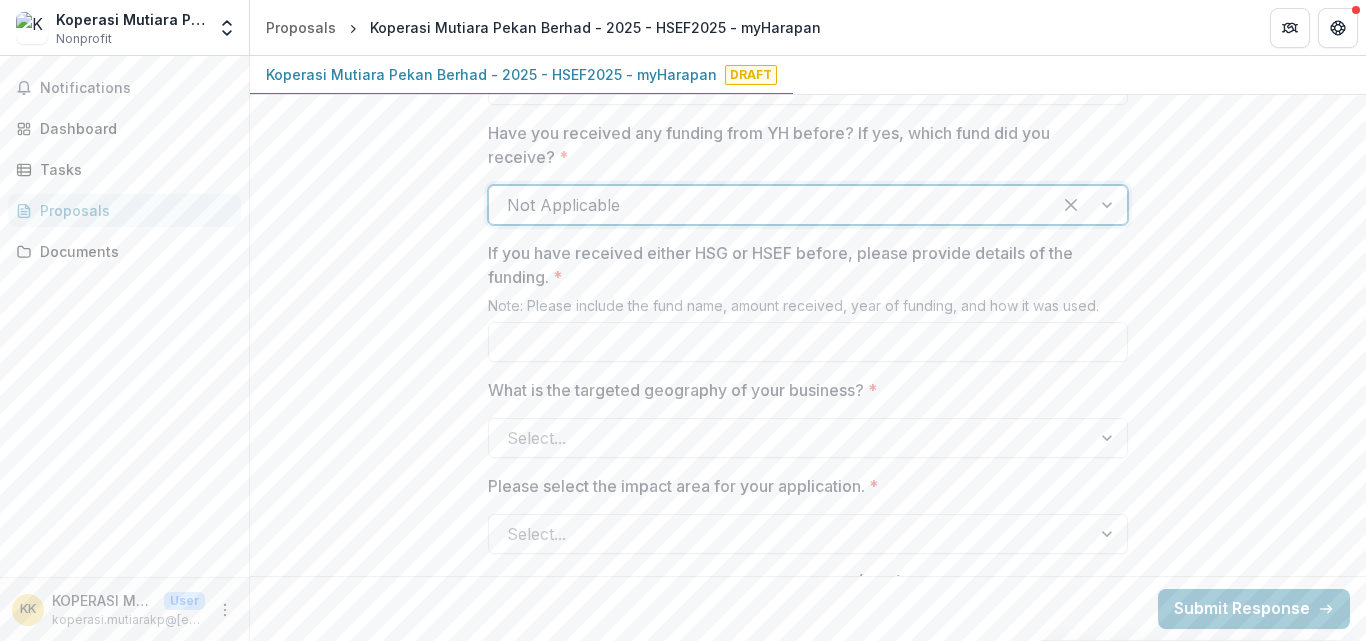 scroll, scrollTop: 1501, scrollLeft: 0, axis: vertical 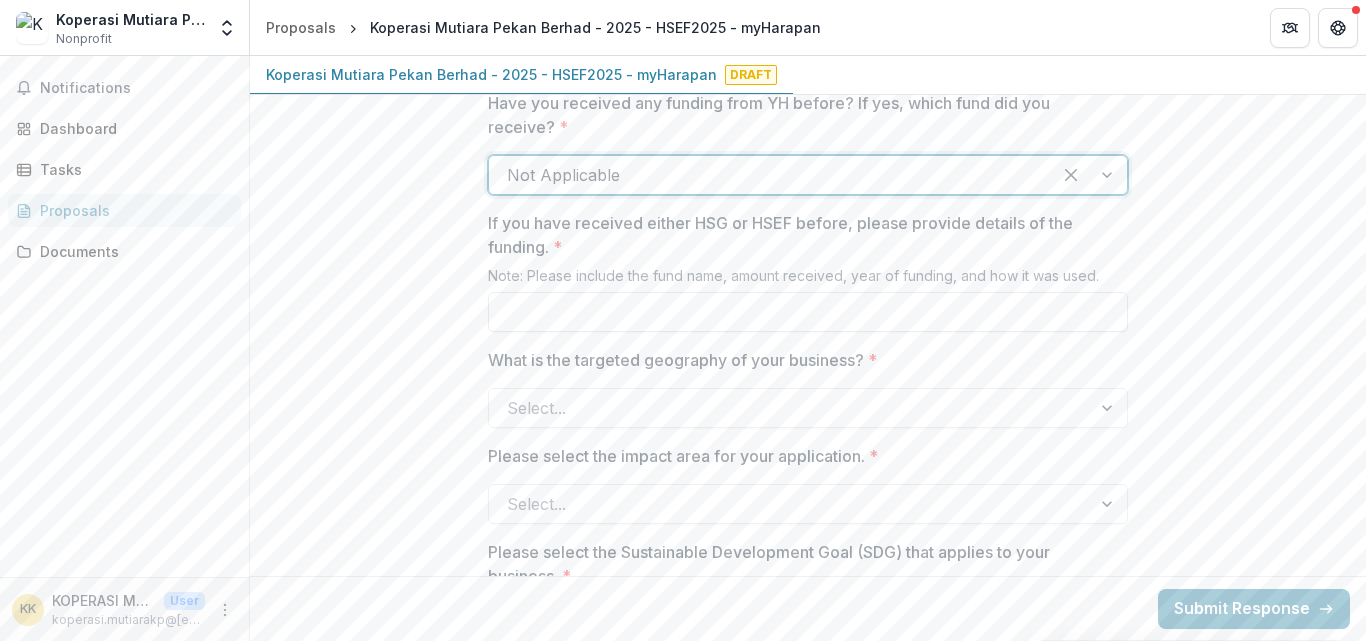 click on "If you have received either HSG or HSEF before, please provide details of the funding. *" at bounding box center (808, 312) 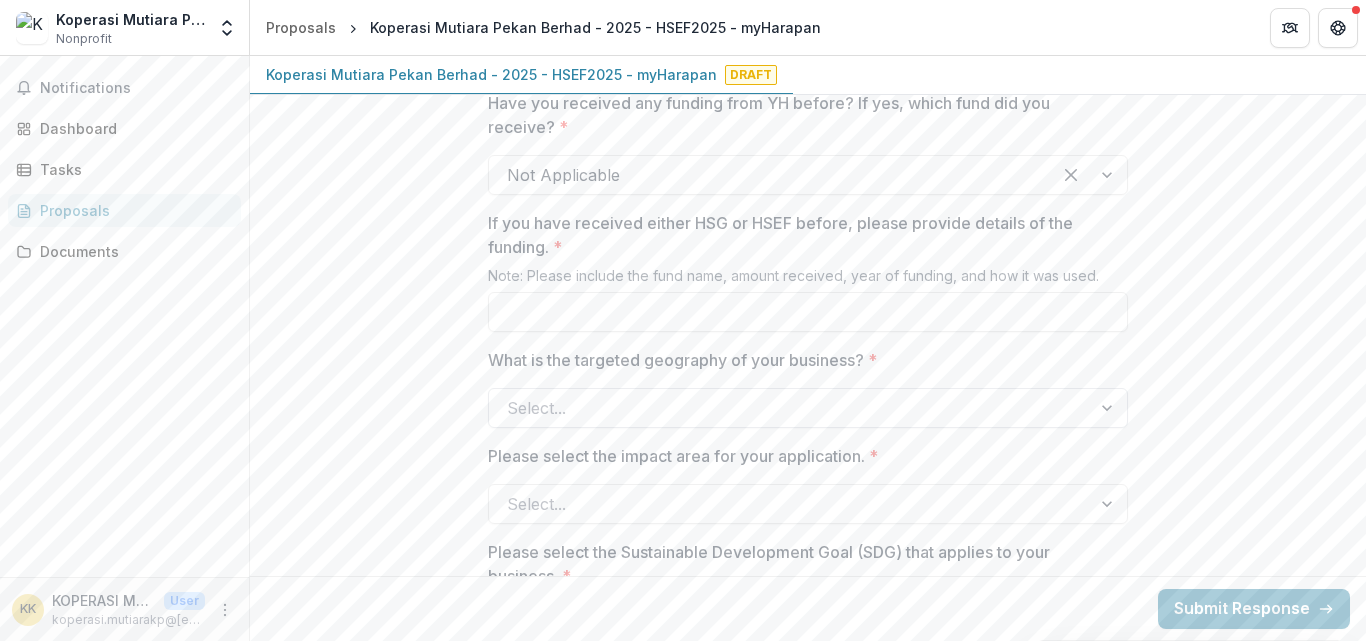 click at bounding box center (790, 408) 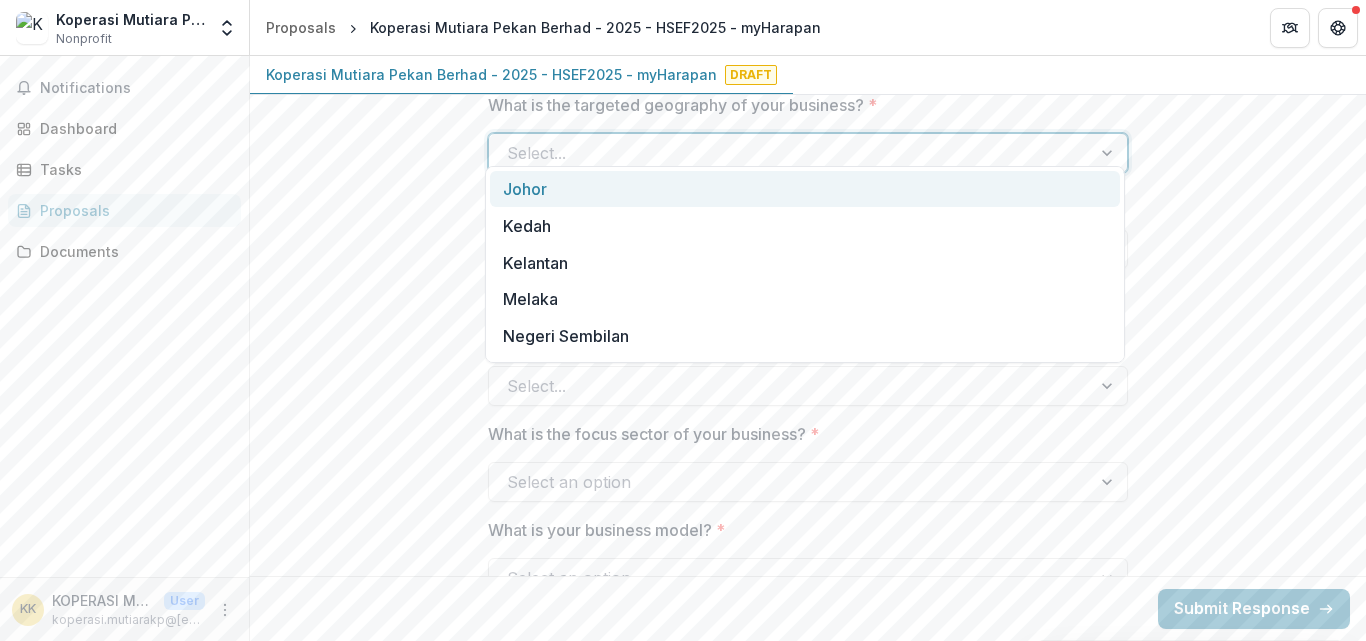 scroll, scrollTop: 1771, scrollLeft: 0, axis: vertical 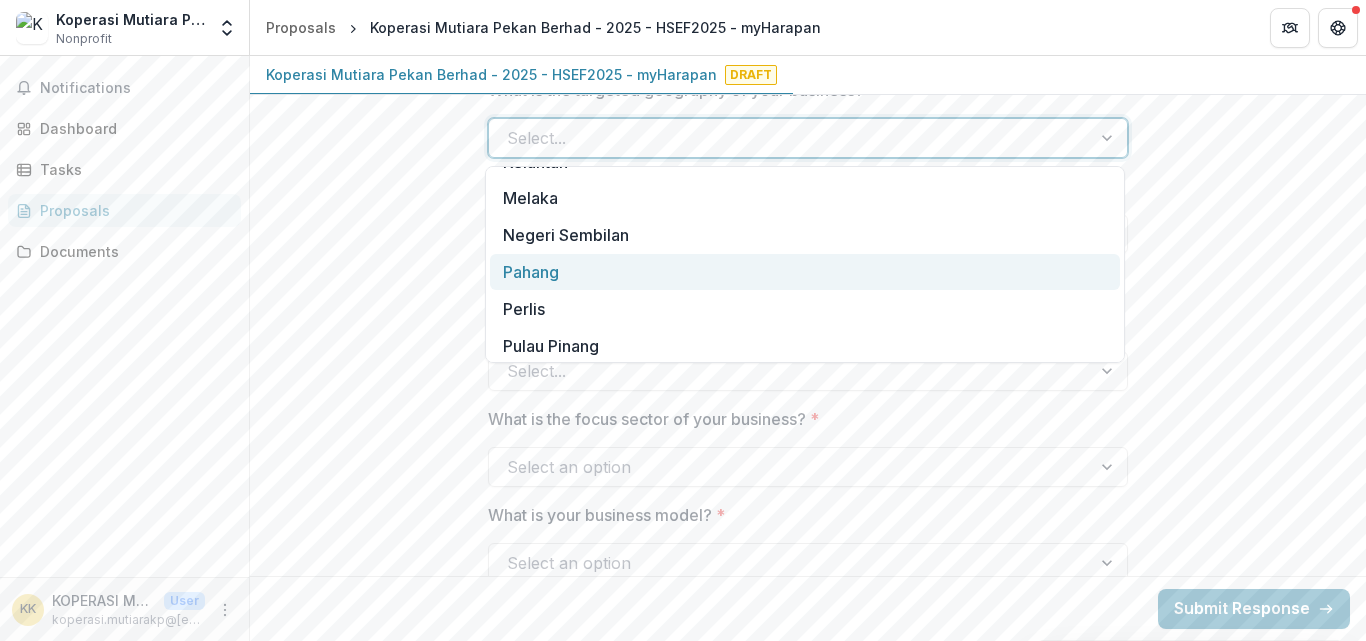 click on "Pahang" at bounding box center (805, 272) 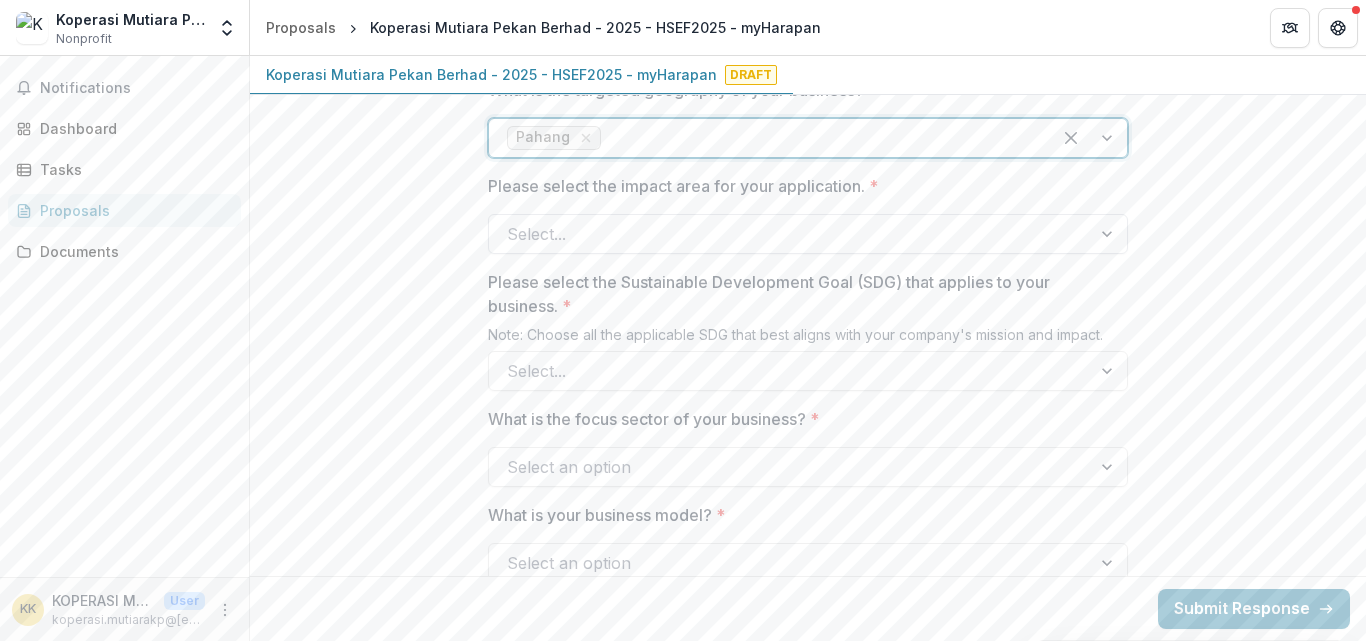 click at bounding box center [790, 234] 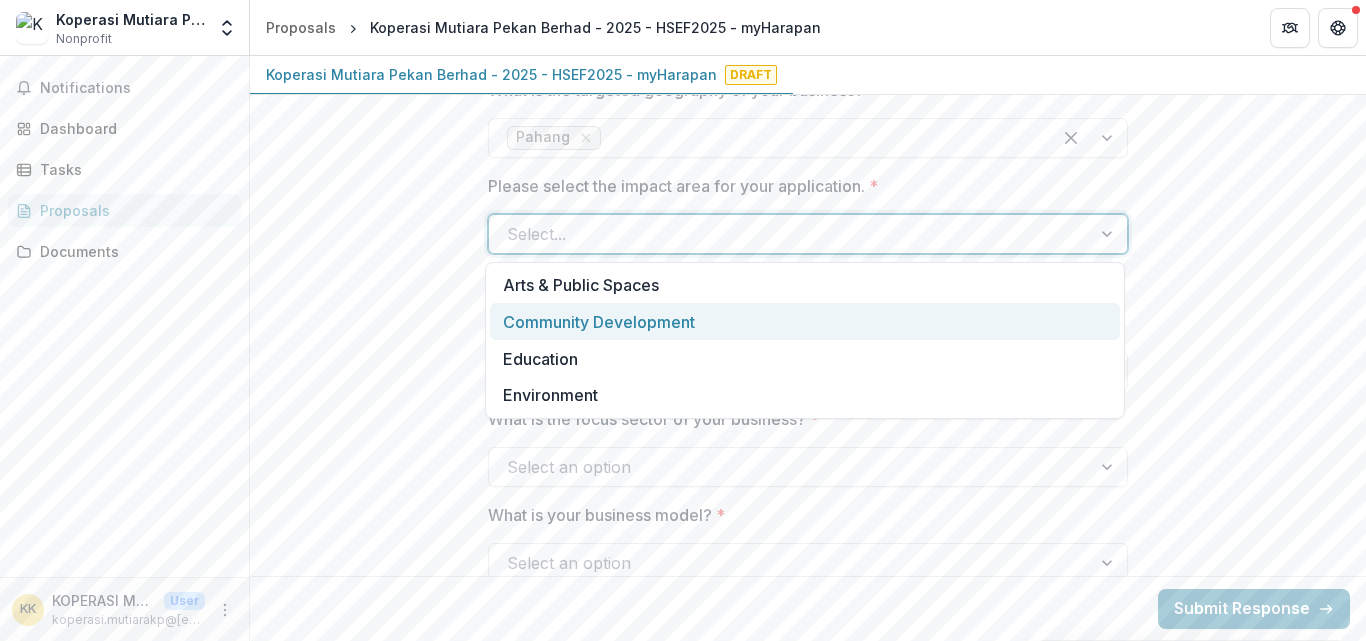 click on "Community Development" at bounding box center [805, 321] 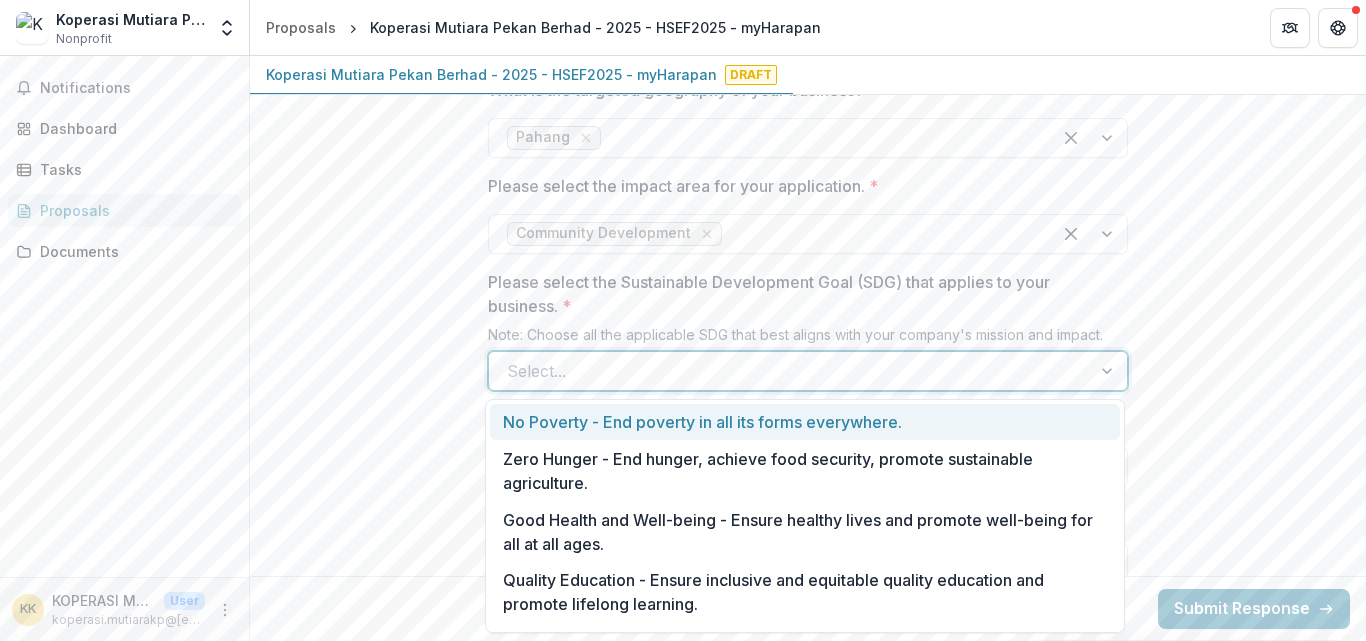 click at bounding box center [790, 371] 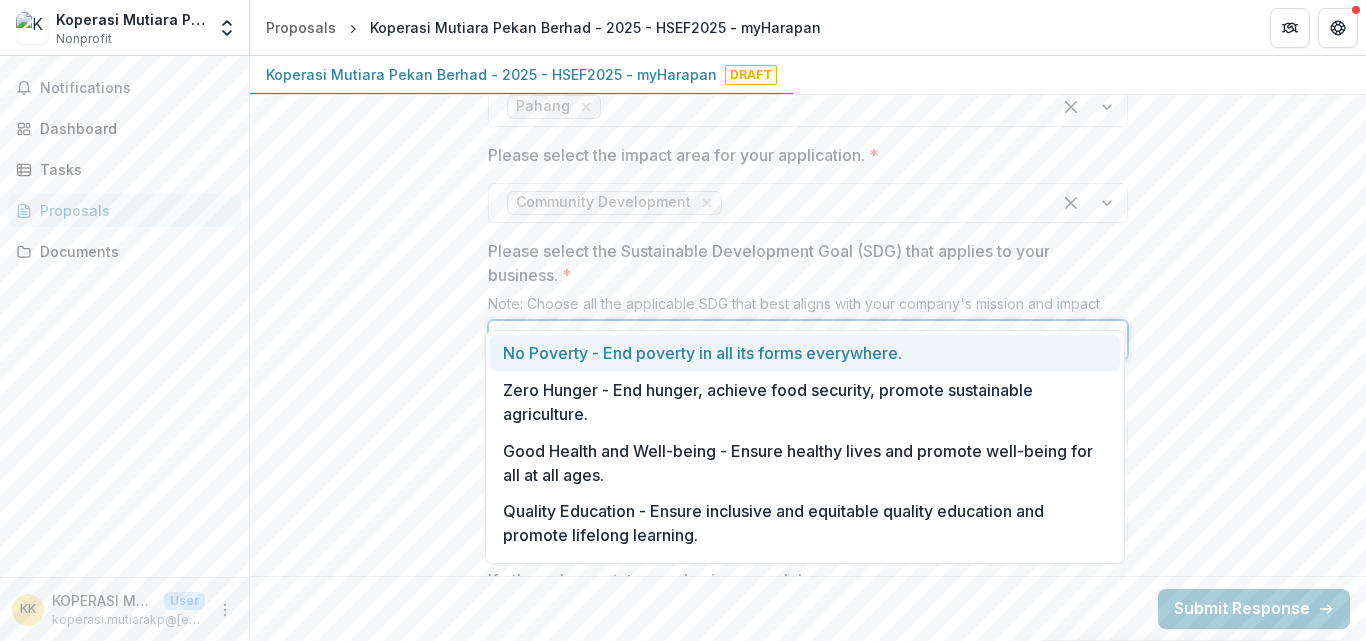 scroll, scrollTop: 1871, scrollLeft: 0, axis: vertical 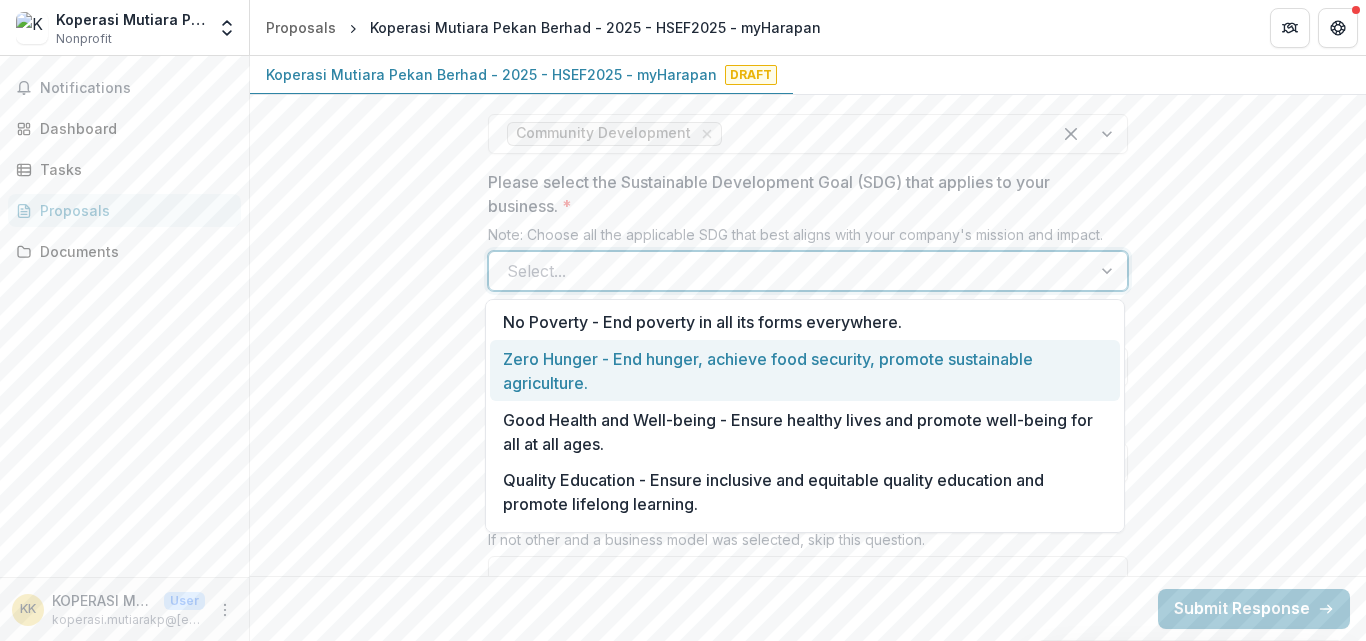 click on "Zero Hunger - End hunger, achieve food security, promote sustainable agriculture." at bounding box center [805, 370] 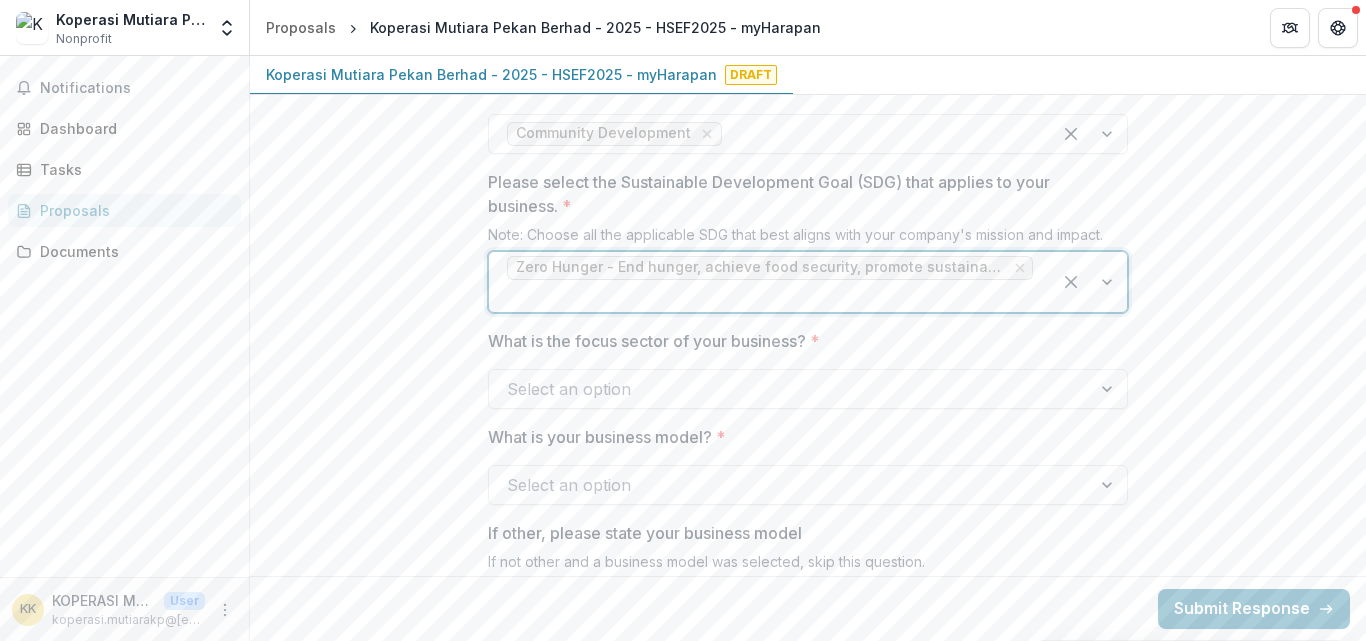 click at bounding box center (790, 389) 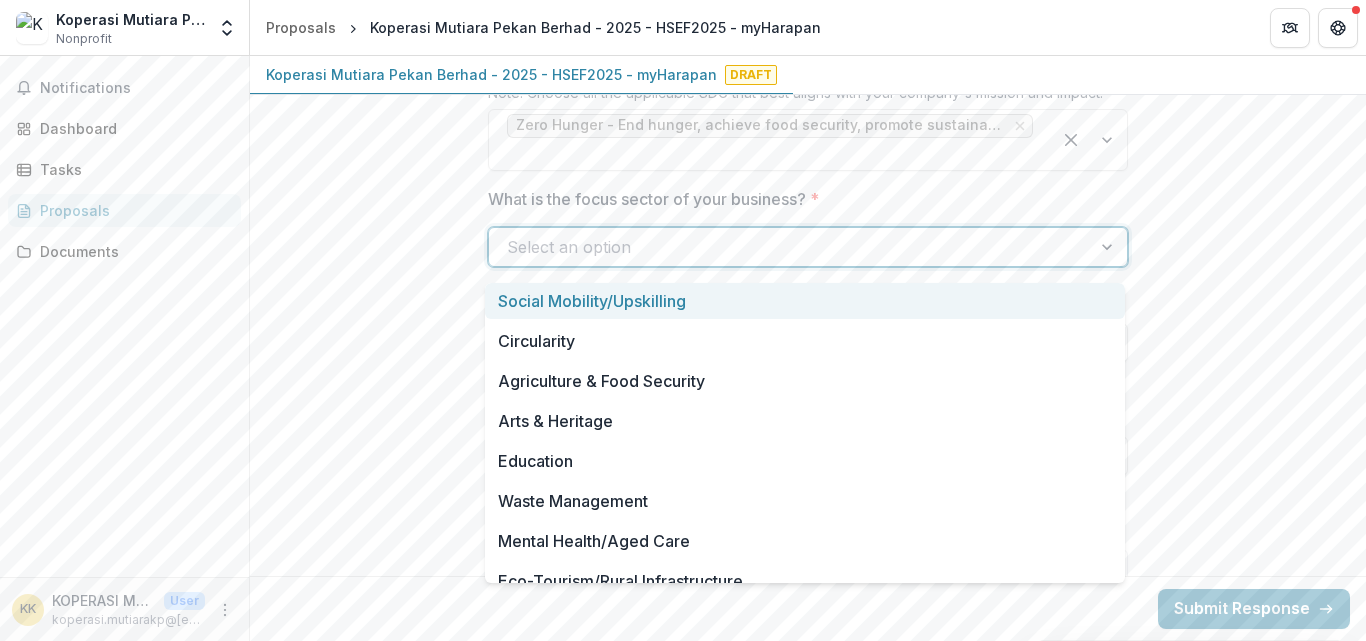 scroll, scrollTop: 2091, scrollLeft: 0, axis: vertical 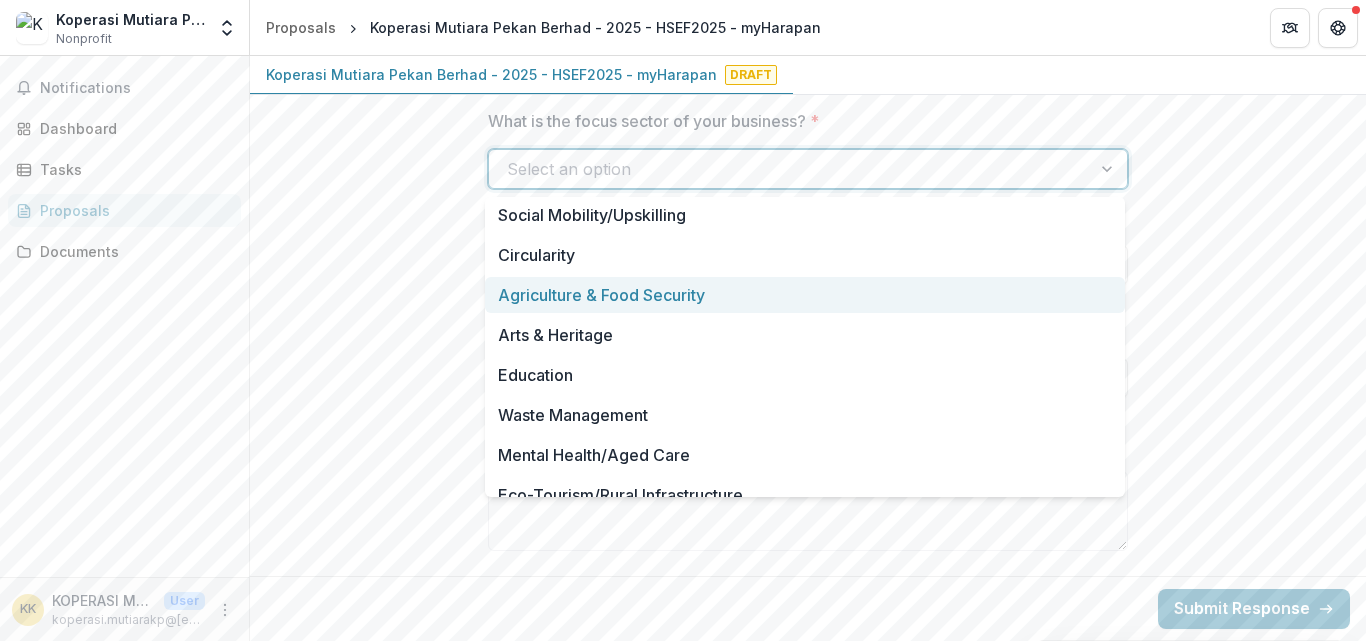 click on "Agriculture & Food Security" at bounding box center (805, 295) 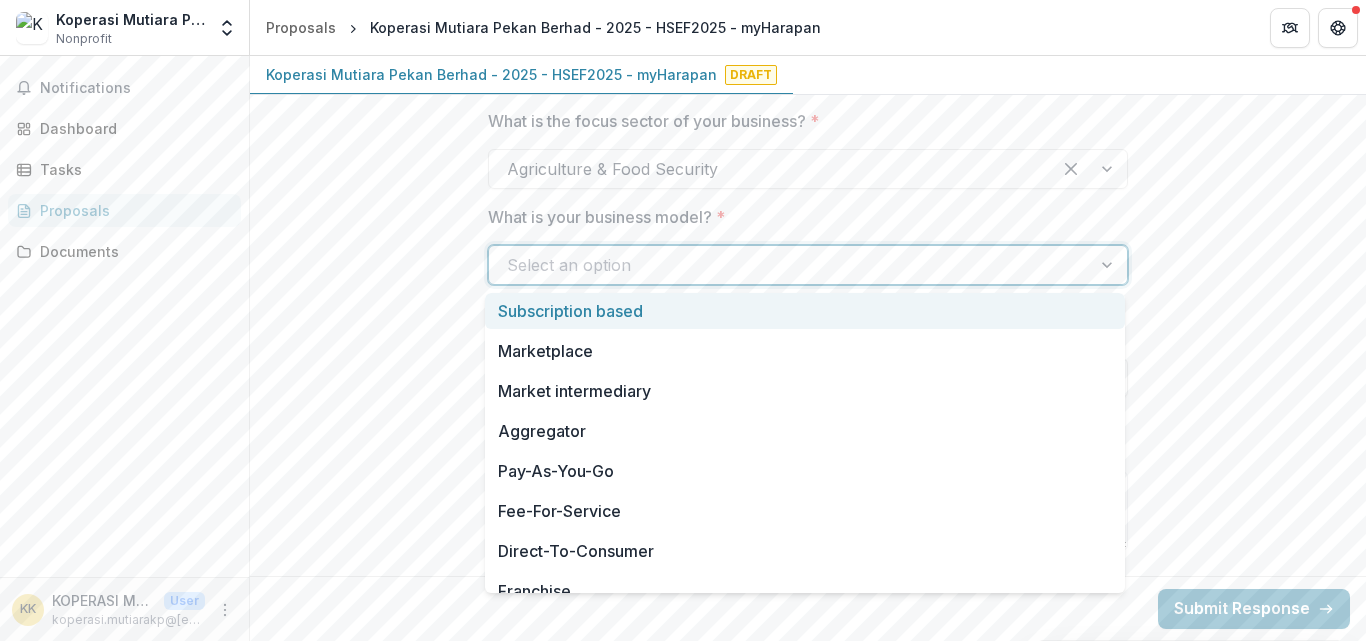 click at bounding box center (790, 265) 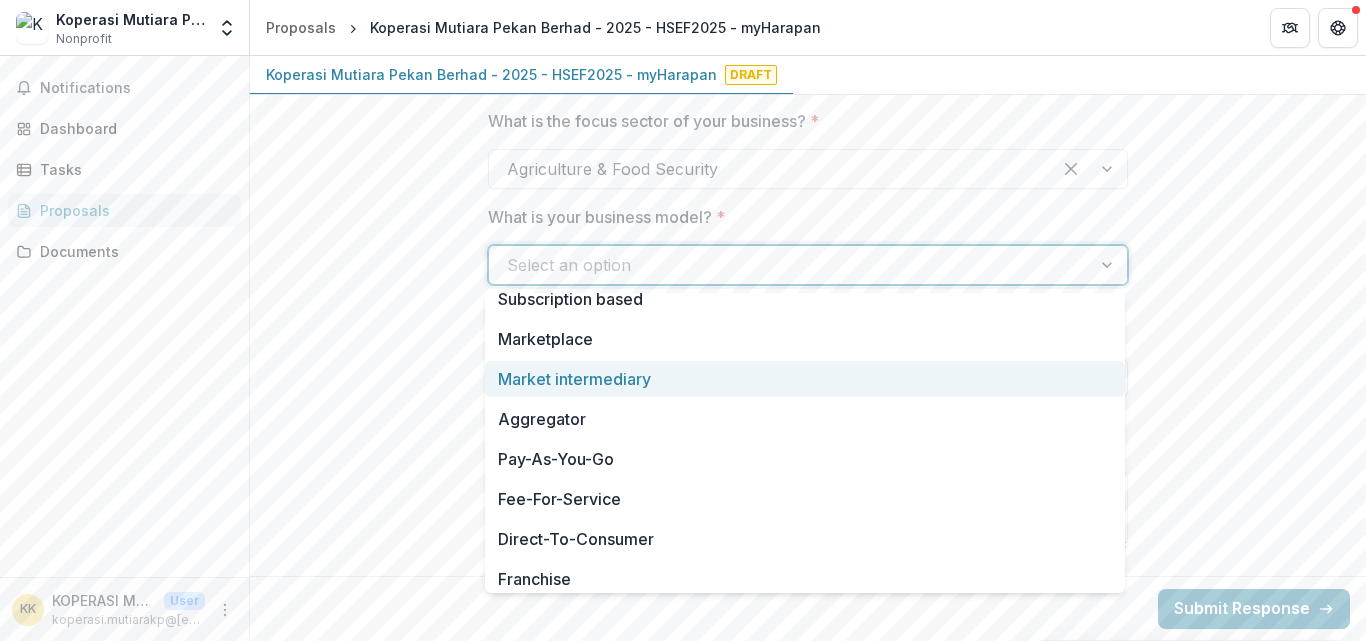 scroll, scrollTop: 0, scrollLeft: 0, axis: both 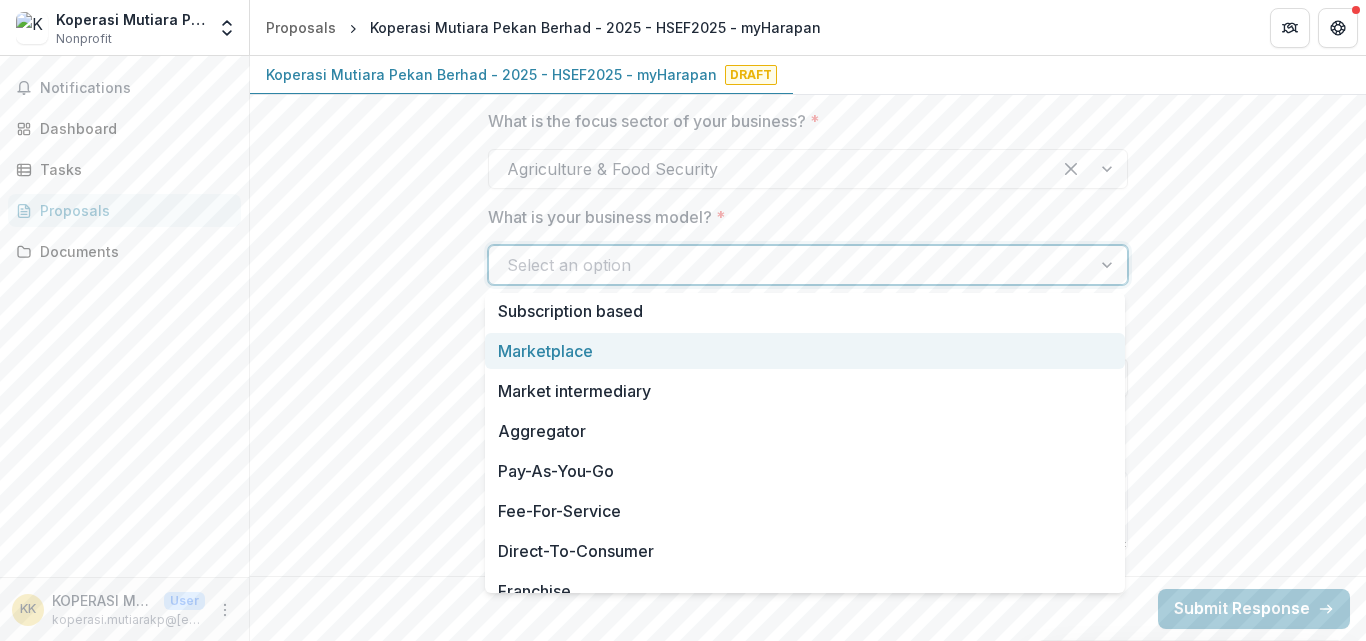 click on "Marketplace" at bounding box center (805, 351) 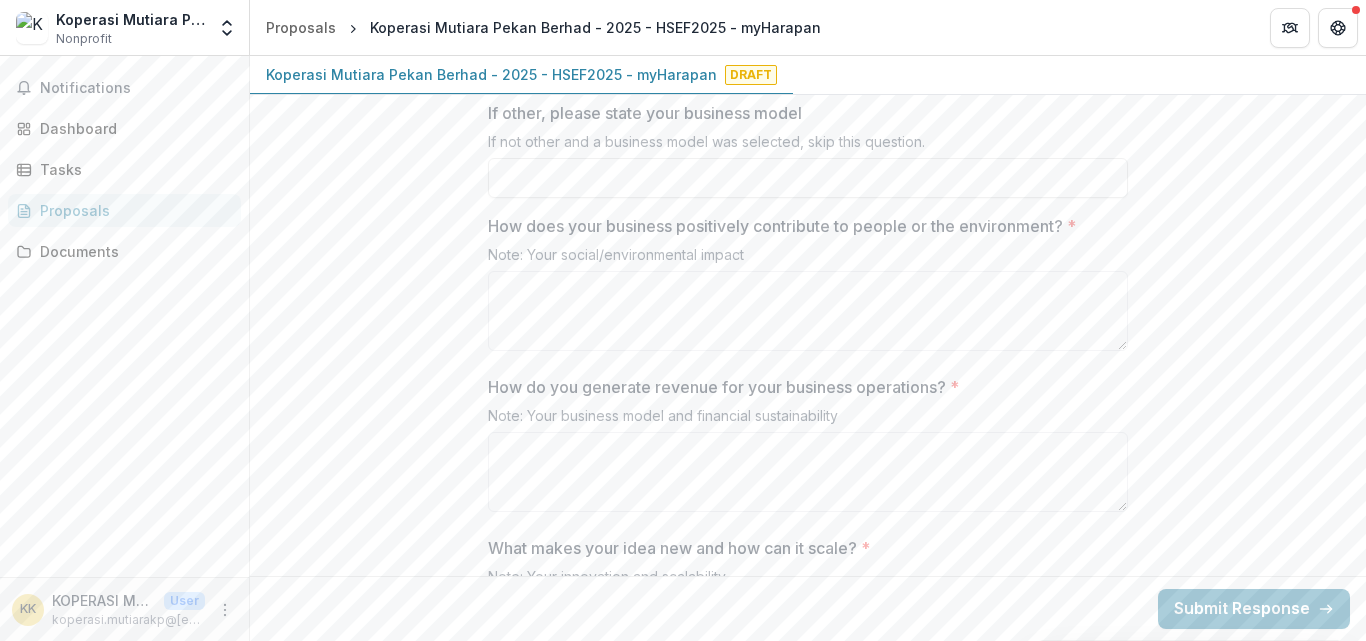 scroll, scrollTop: 2354, scrollLeft: 0, axis: vertical 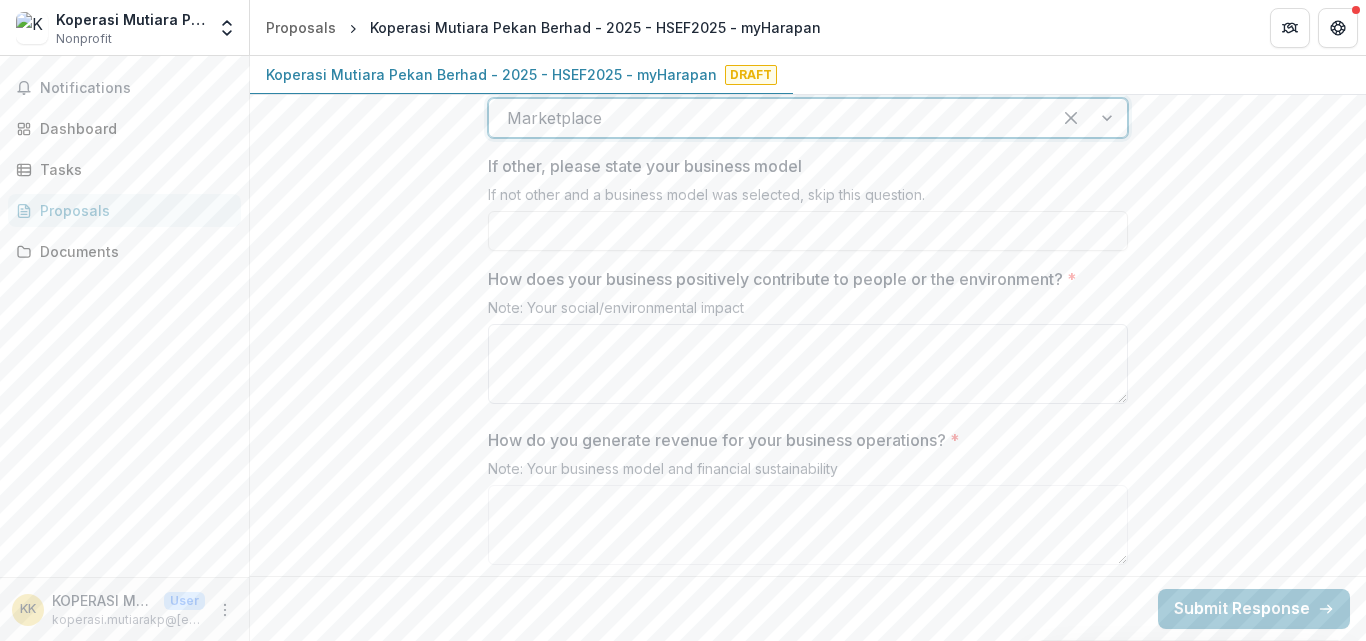 click on "How does your business positively contribute to people or the environment? *" at bounding box center (808, 364) 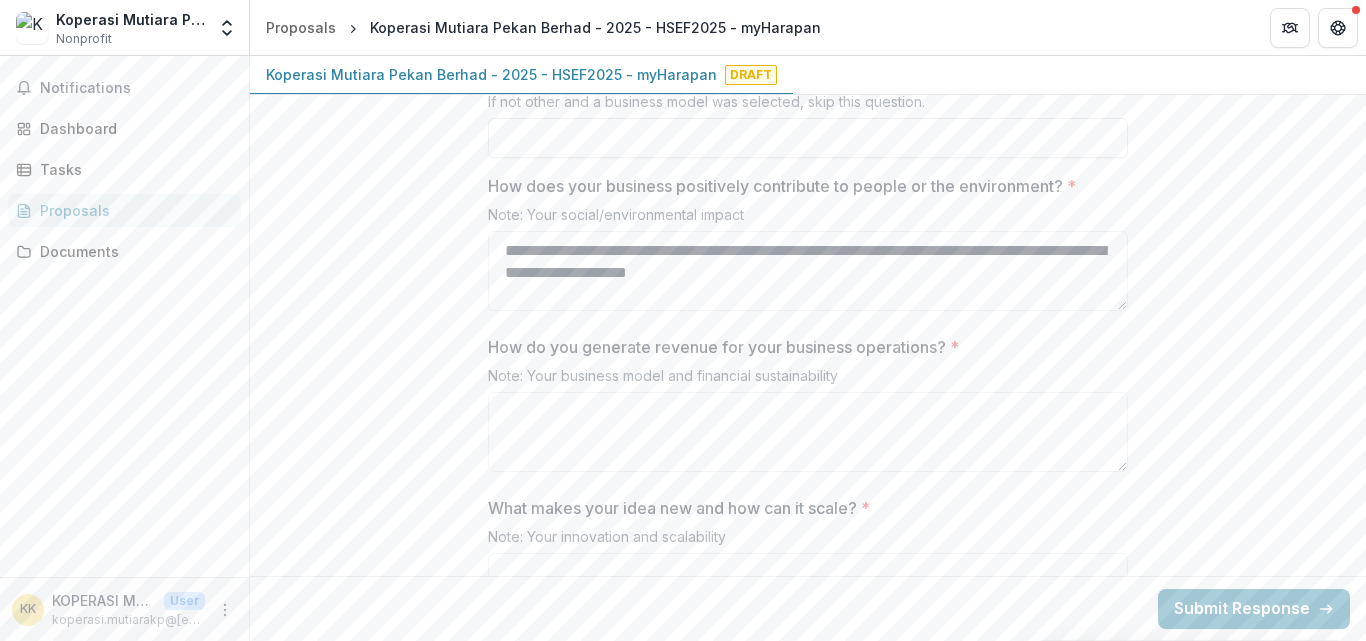 scroll, scrollTop: 2361, scrollLeft: 0, axis: vertical 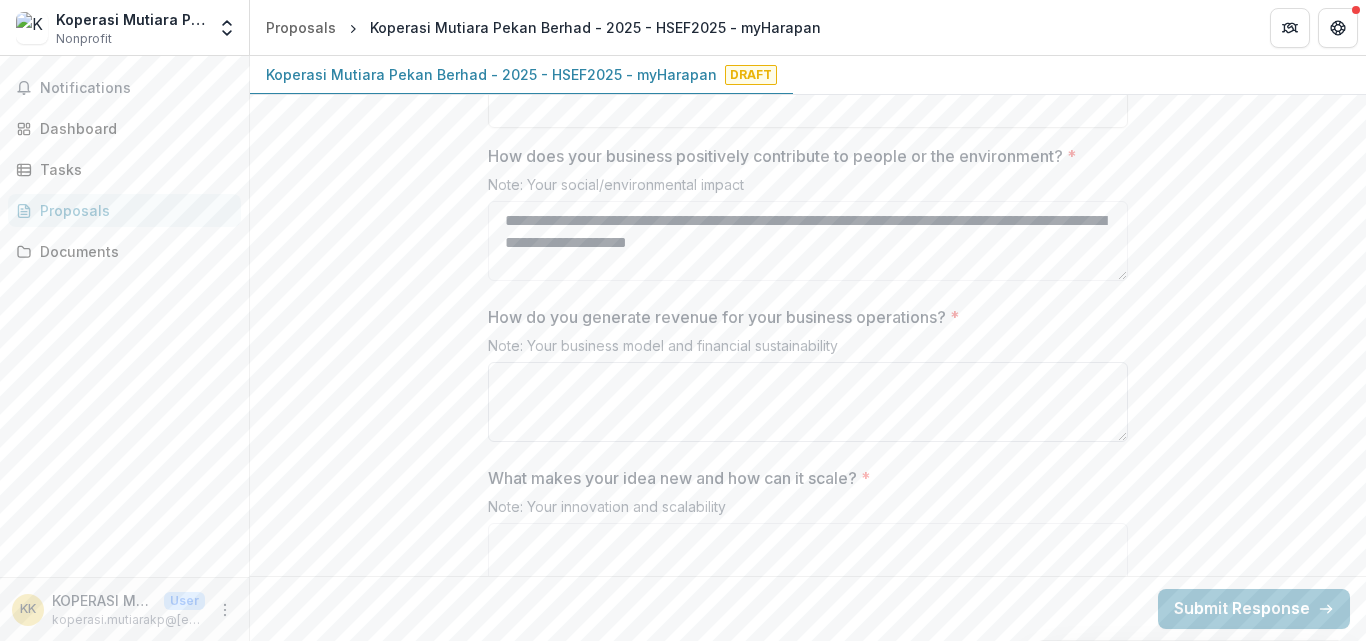 type on "**********" 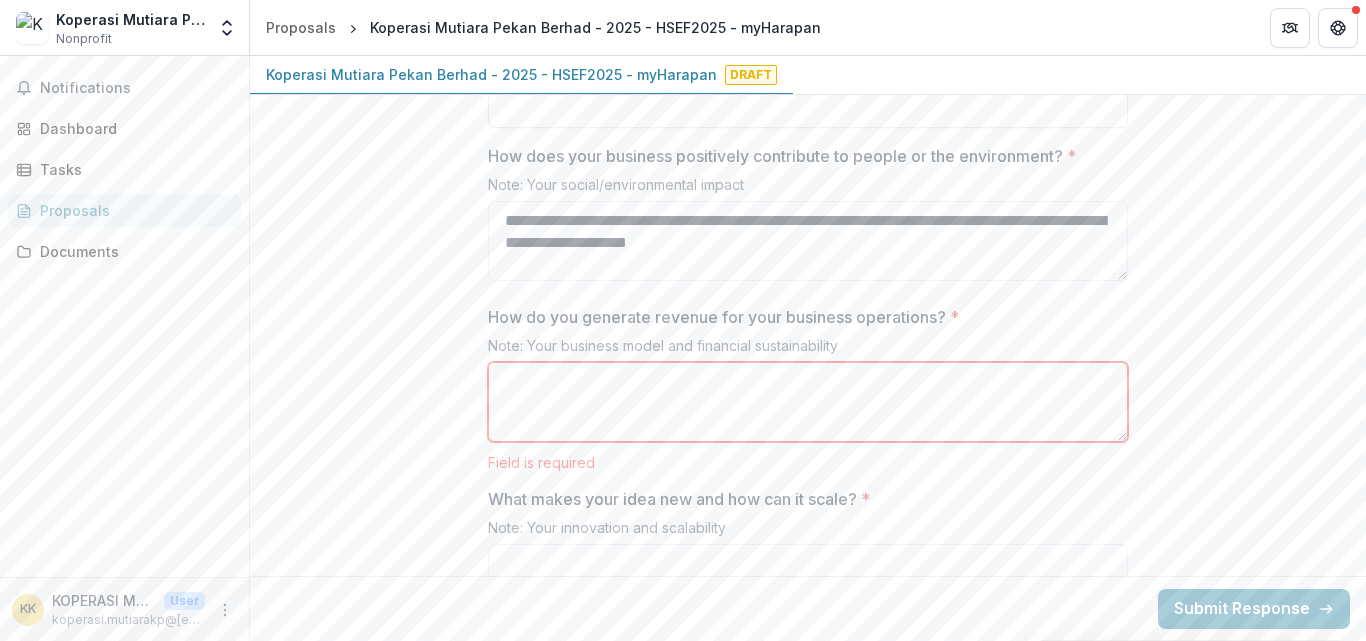 click on "How do you generate revenue for your business operations? *" at bounding box center [802, 317] 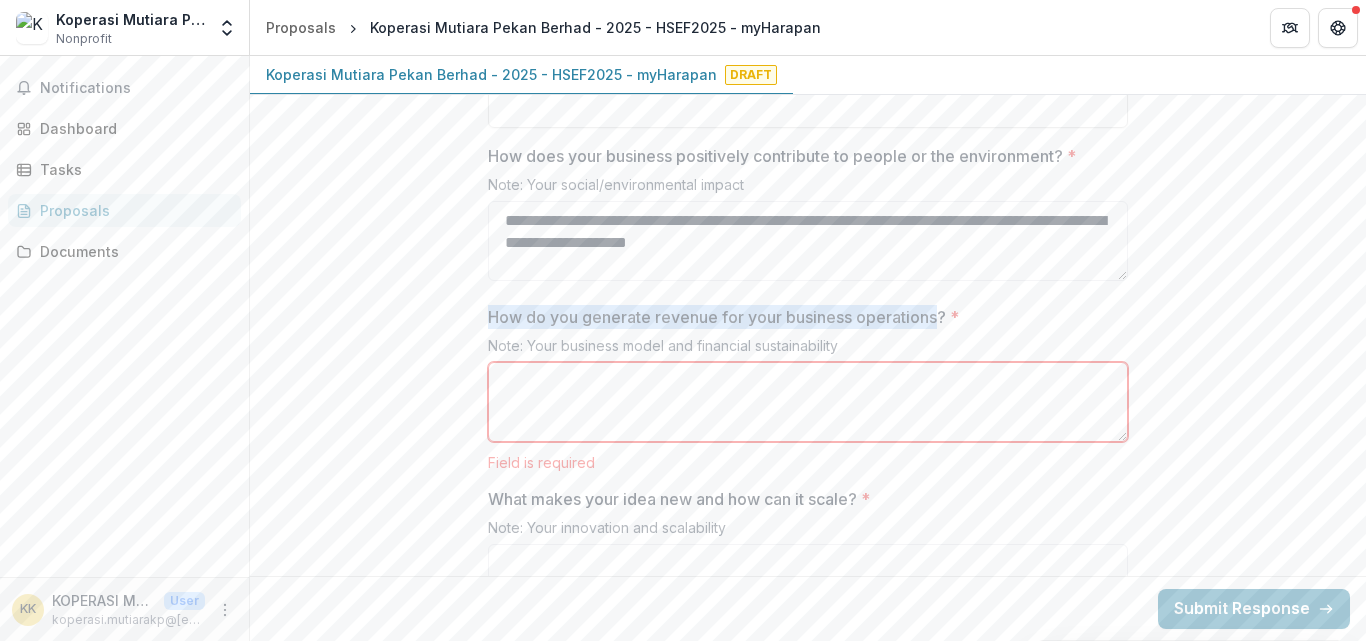 drag, startPoint x: 482, startPoint y: 314, endPoint x: 935, endPoint y: 319, distance: 453.0276 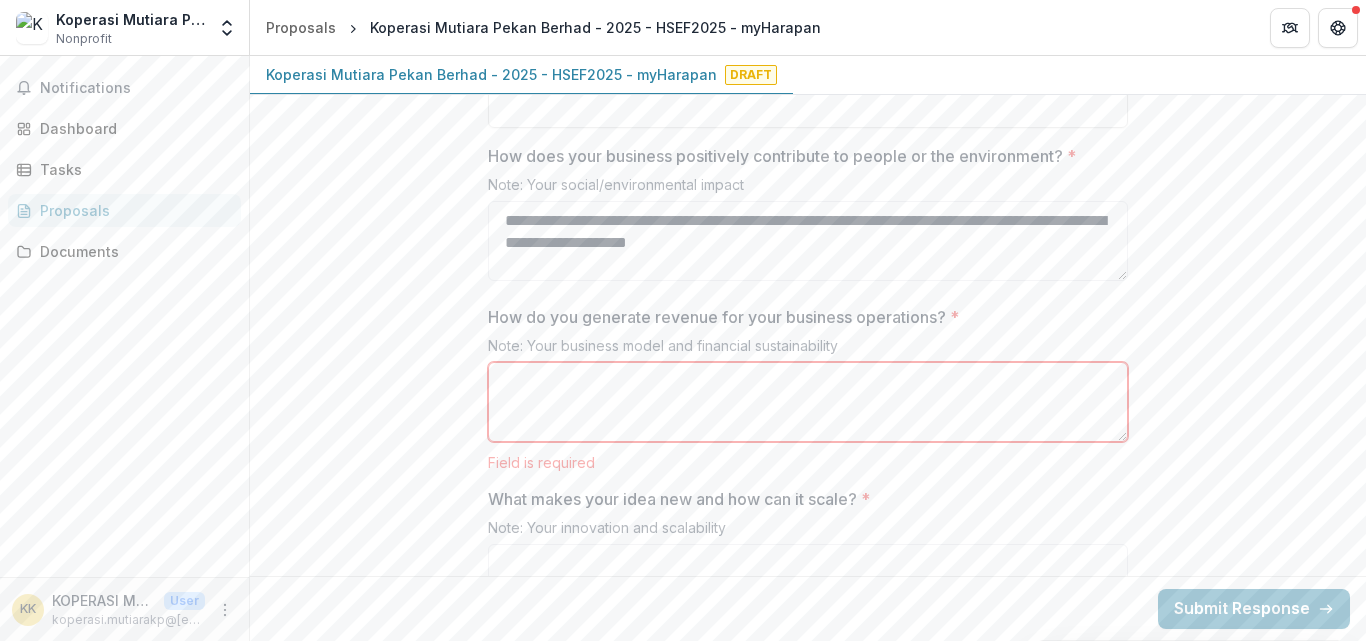 click on "How do you generate revenue for your business operations? *" at bounding box center [808, 402] 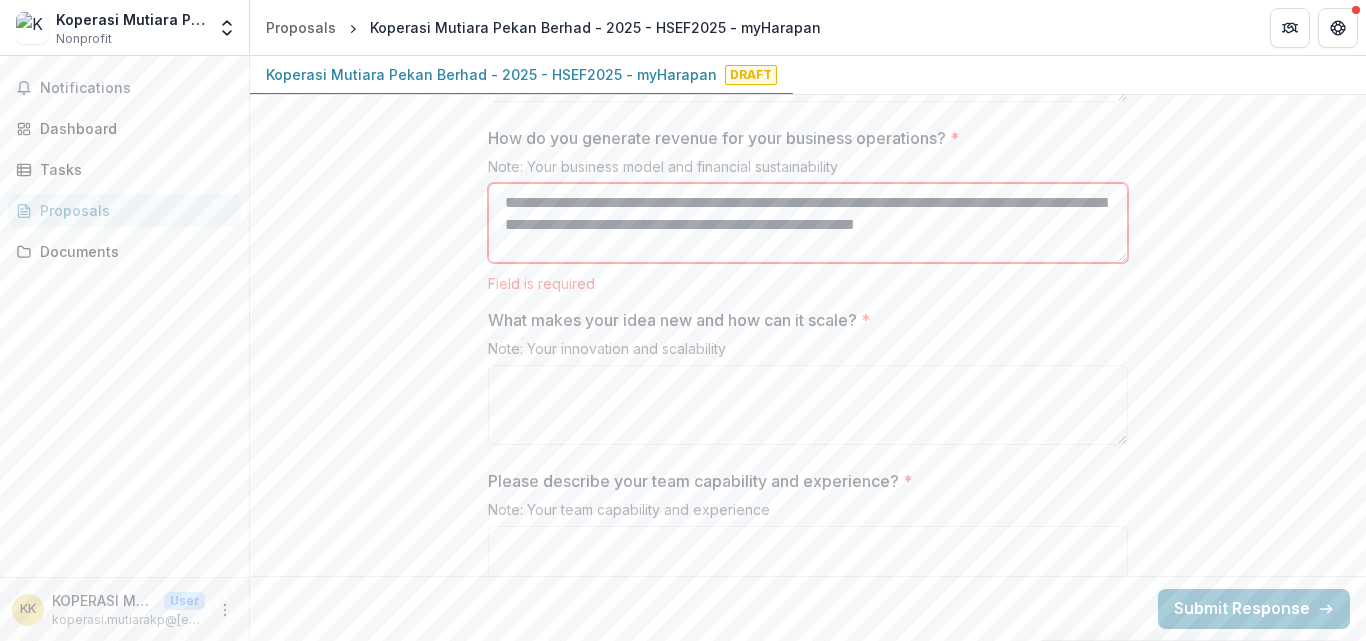 scroll, scrollTop: 2571, scrollLeft: 0, axis: vertical 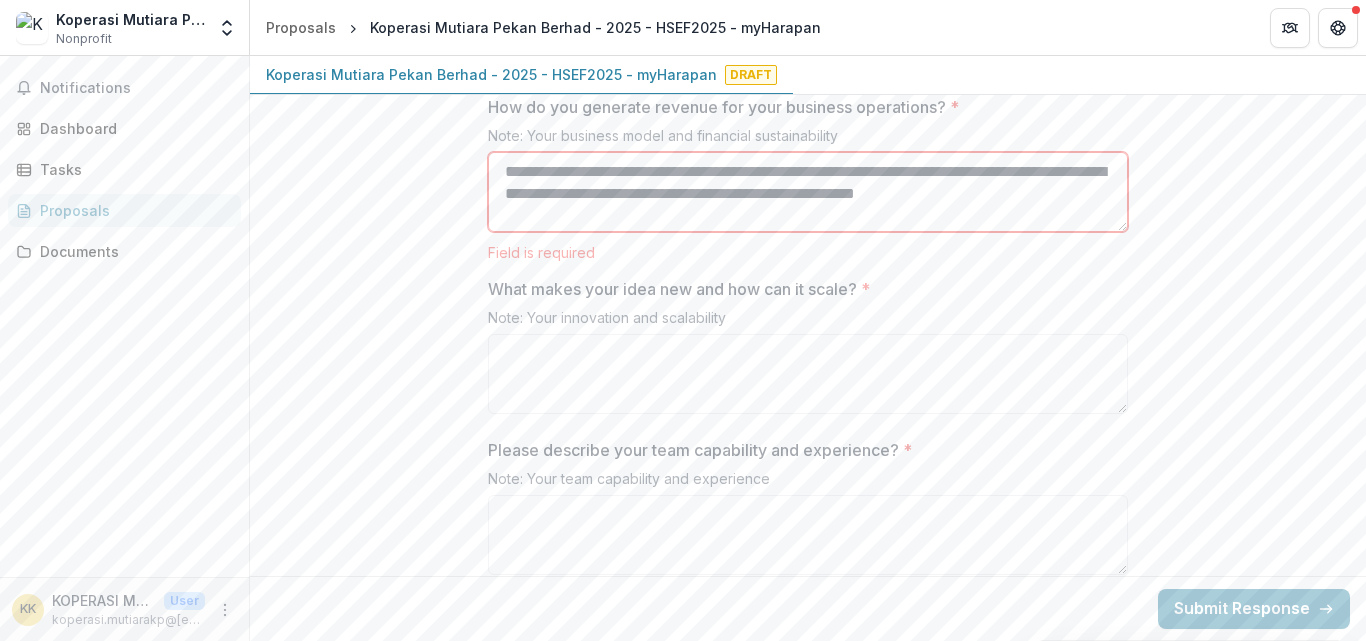 type on "**********" 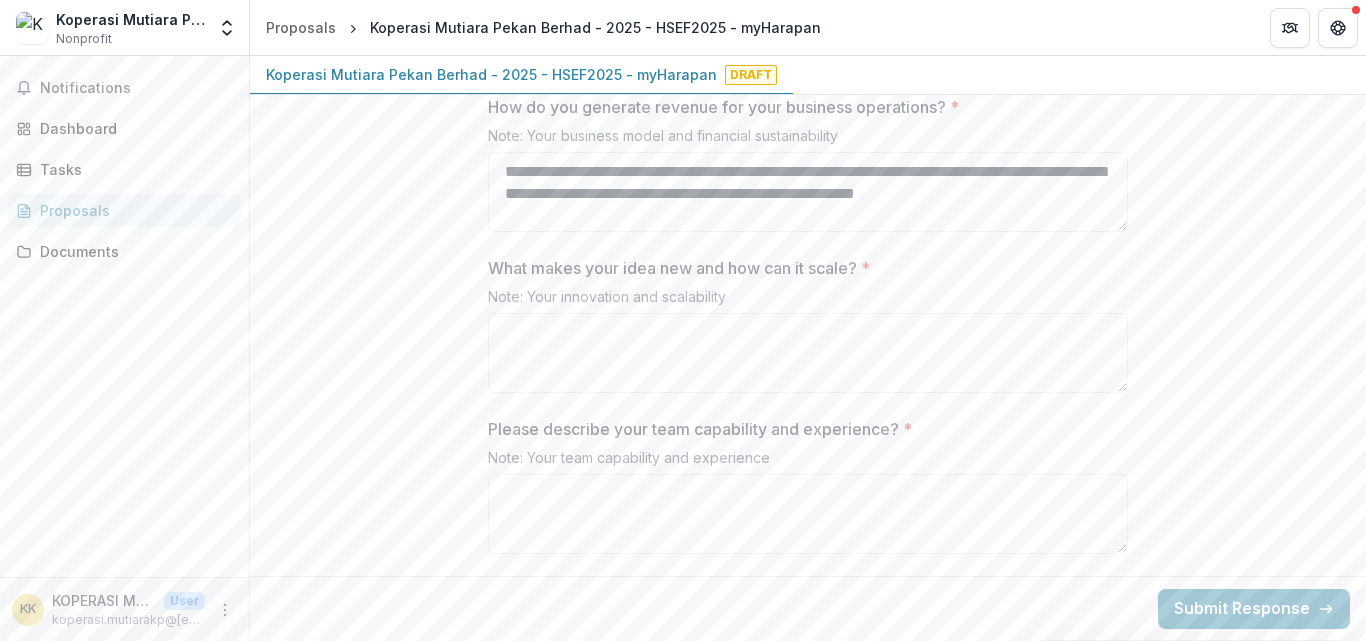 click on "**********" at bounding box center [808, -71] 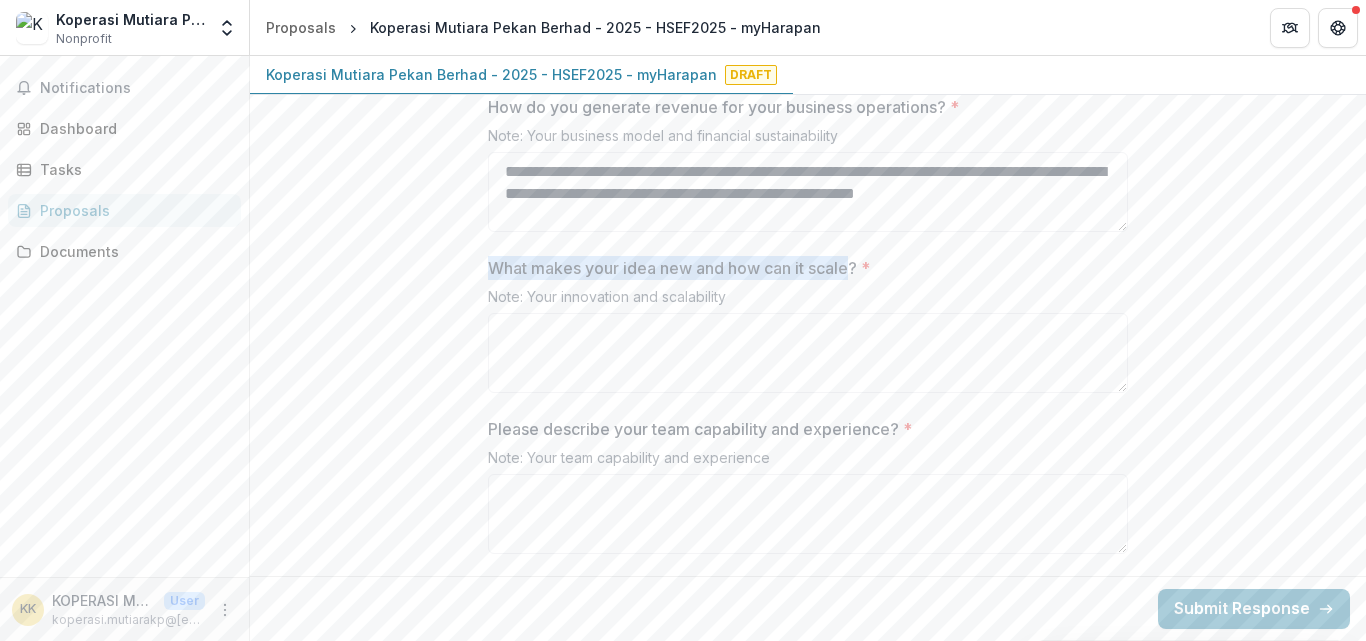 drag, startPoint x: 484, startPoint y: 267, endPoint x: 851, endPoint y: 270, distance: 367.01227 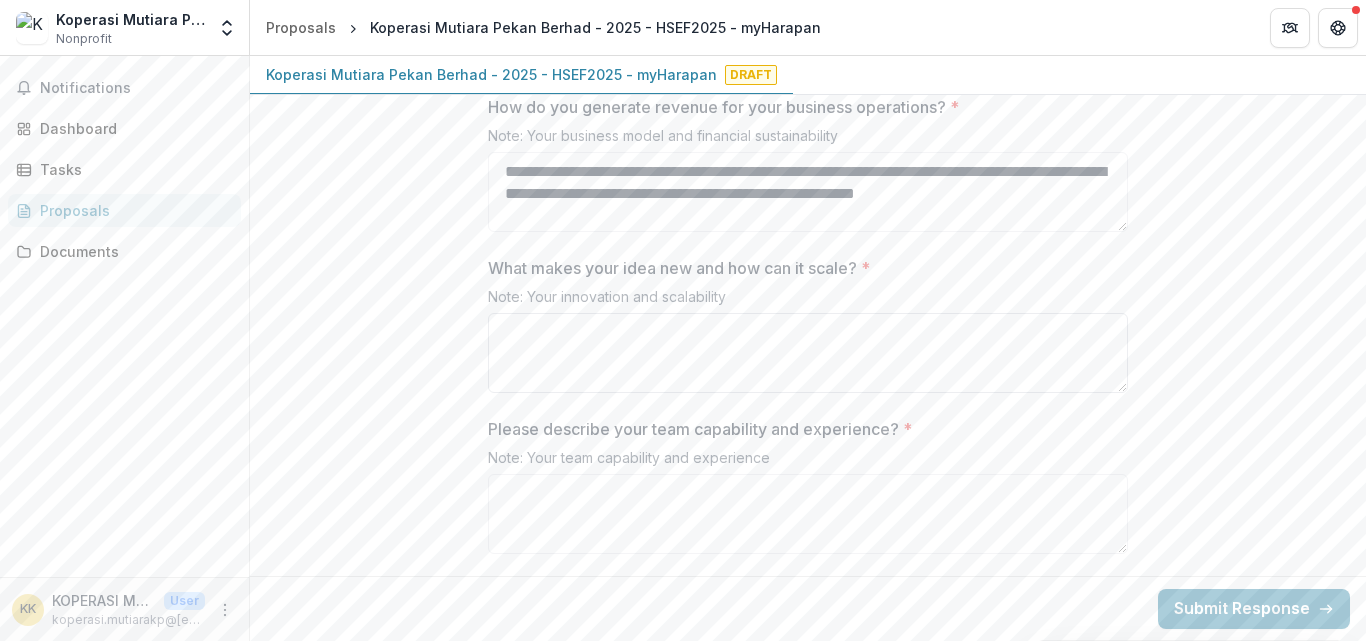 click on "What makes your idea new and how can it scale? *" at bounding box center (808, 353) 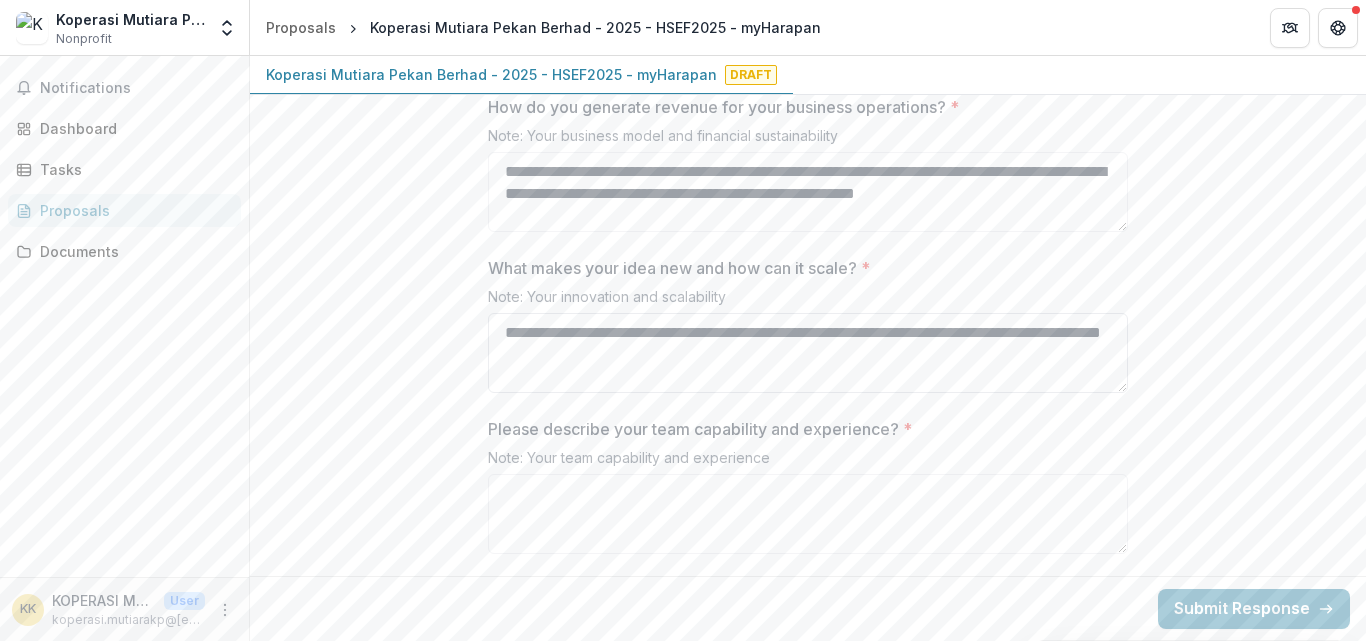 click on "**********" at bounding box center [808, 353] 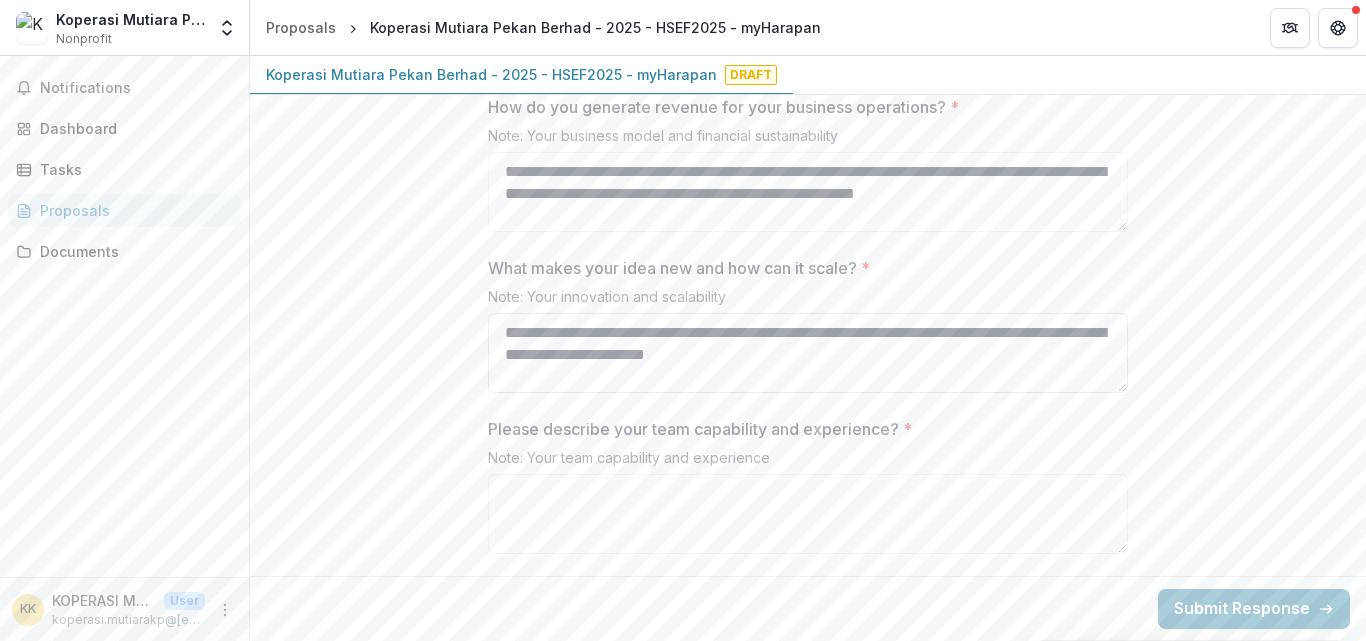 click on "**********" at bounding box center [808, 353] 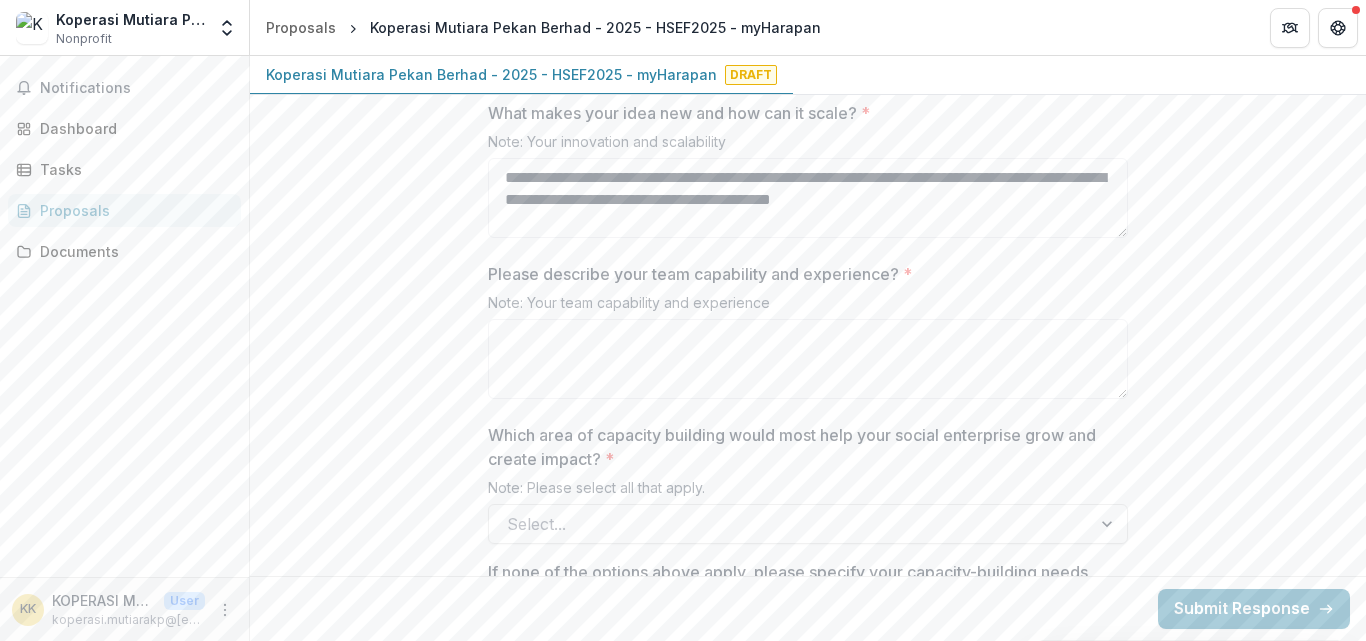 scroll, scrollTop: 2780, scrollLeft: 0, axis: vertical 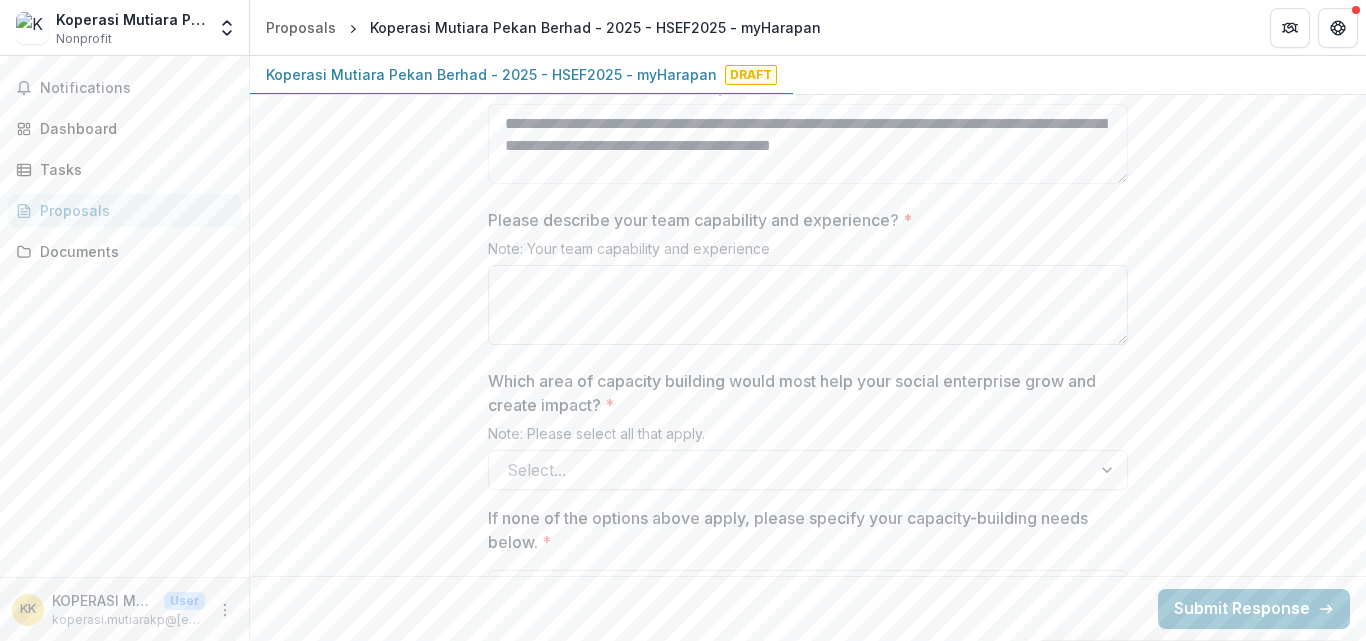 type on "**********" 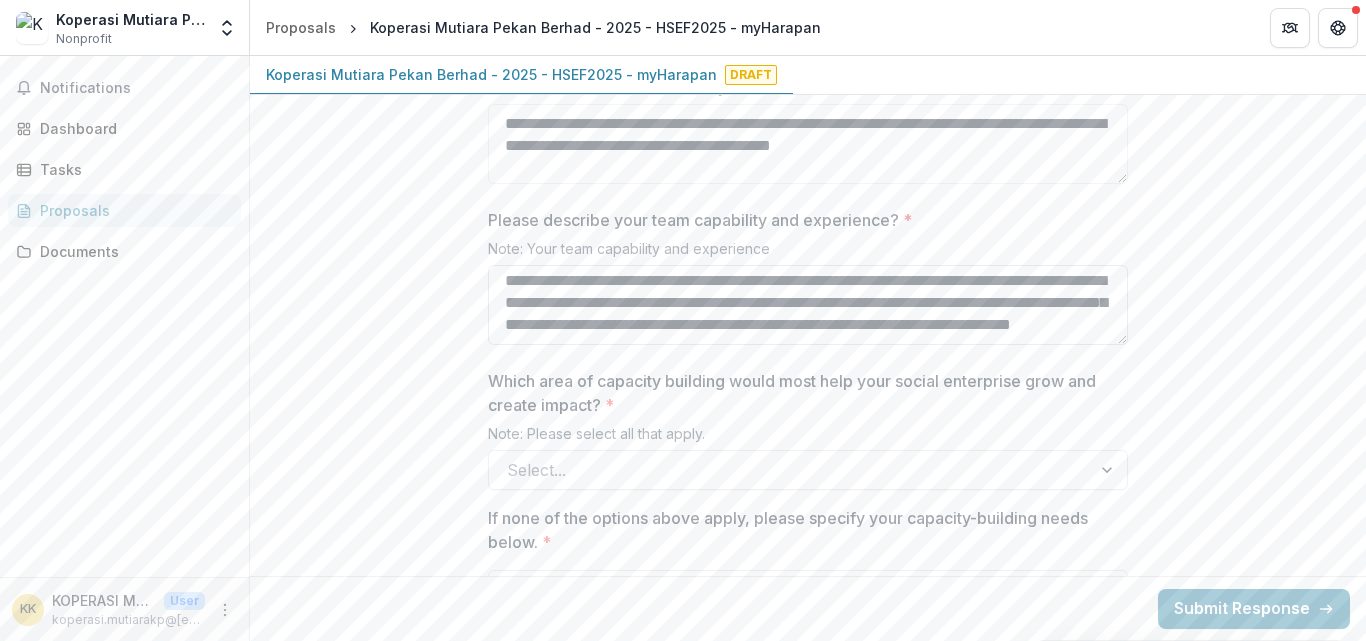 scroll, scrollTop: 39, scrollLeft: 0, axis: vertical 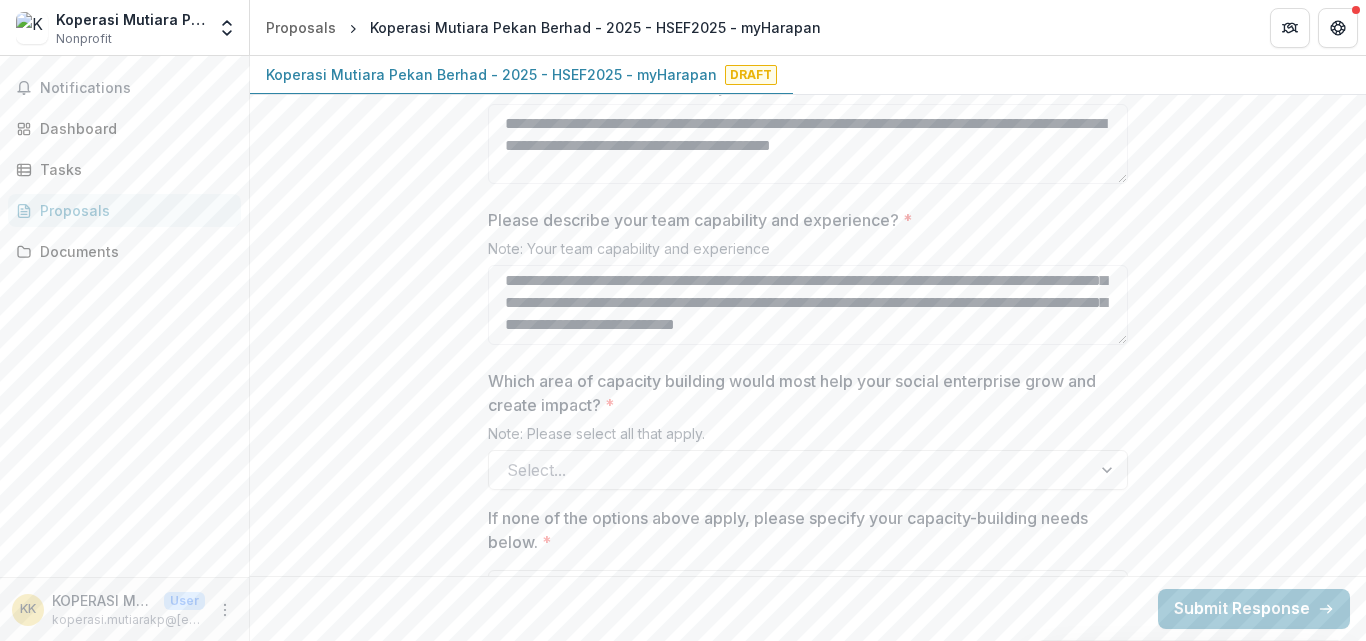 type on "**********" 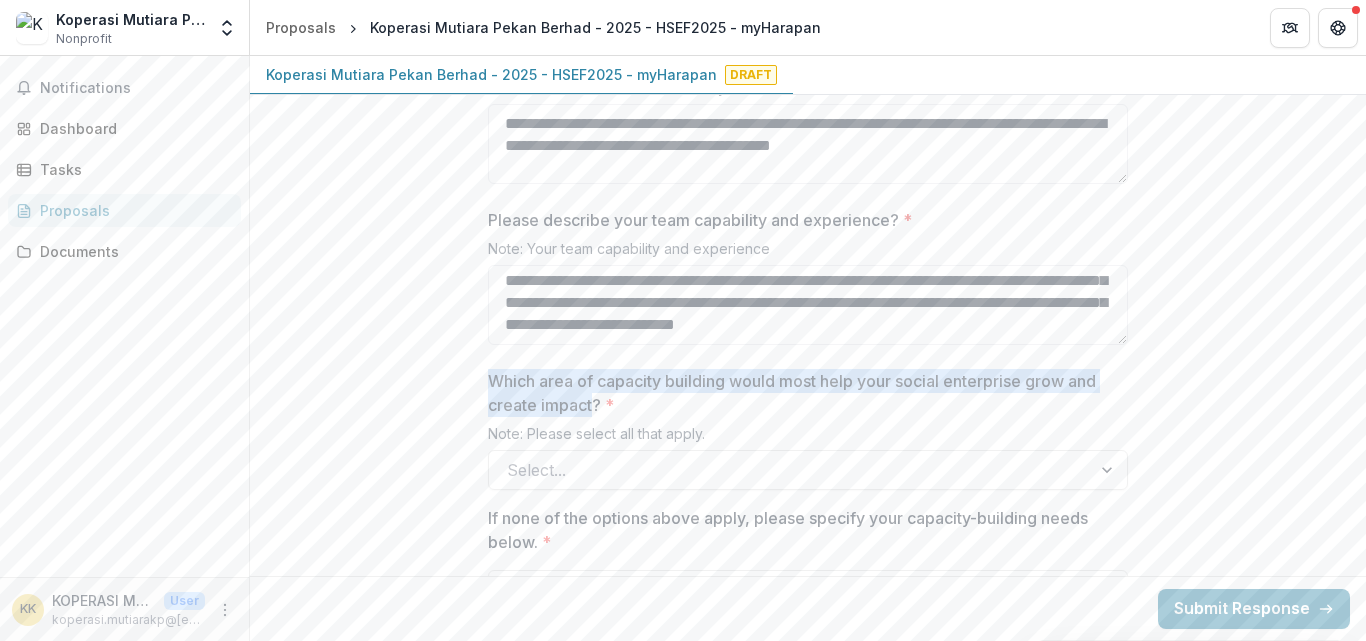 drag, startPoint x: 488, startPoint y: 379, endPoint x: 589, endPoint y: 407, distance: 104.80935 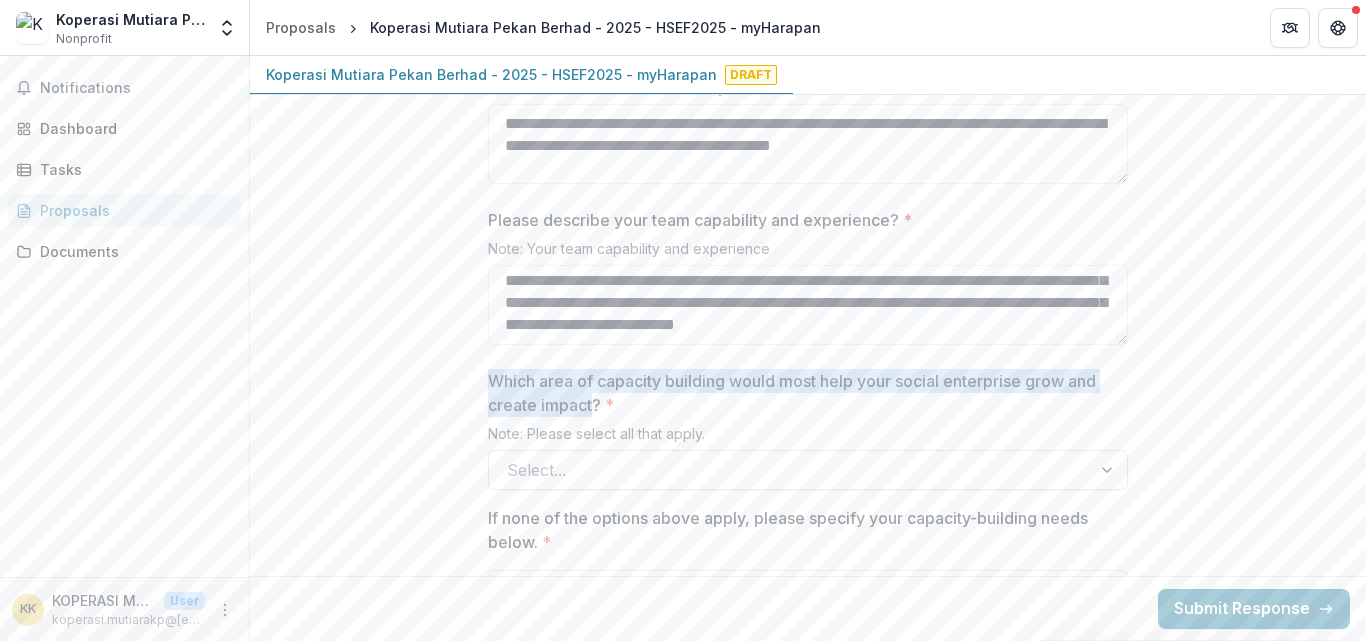 click at bounding box center (790, 470) 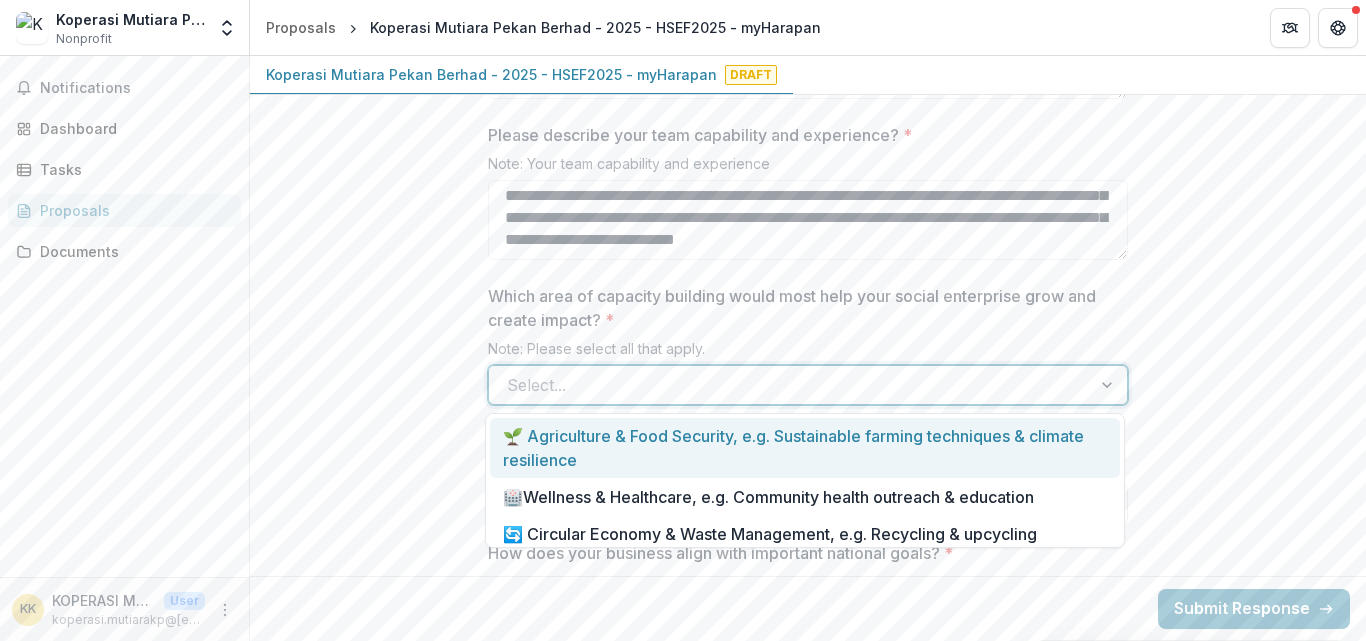 scroll, scrollTop: 2935, scrollLeft: 0, axis: vertical 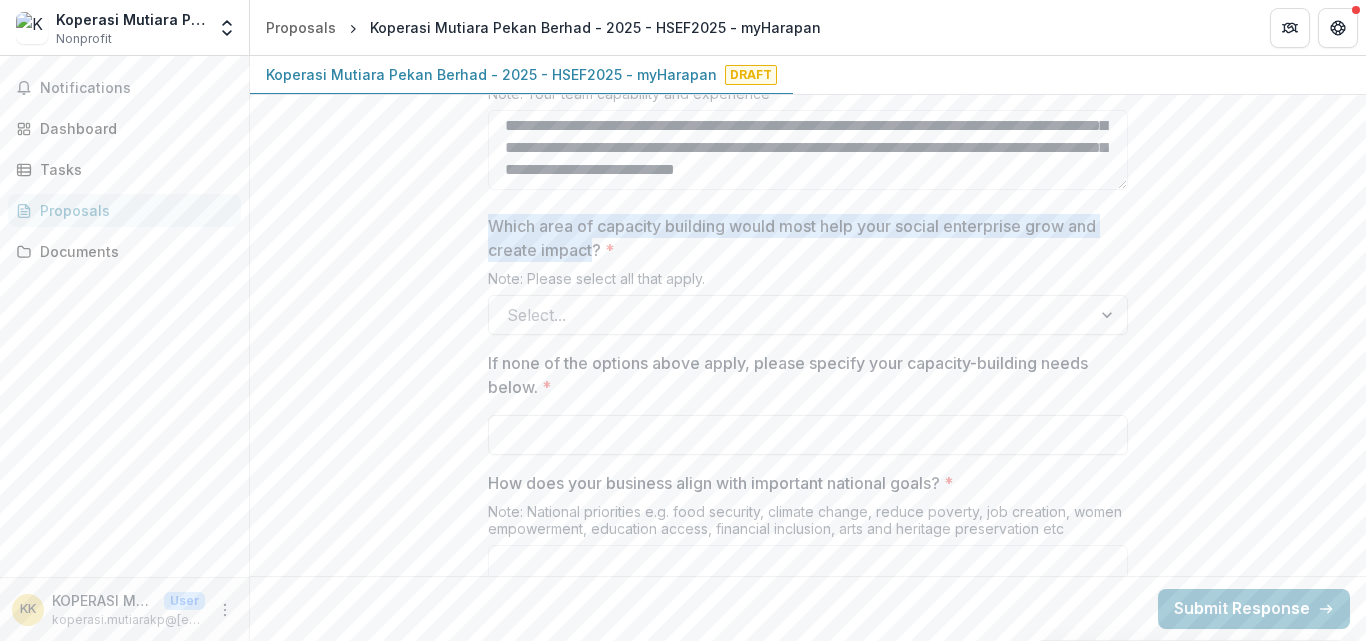 drag, startPoint x: 486, startPoint y: 221, endPoint x: 589, endPoint y: 248, distance: 106.48004 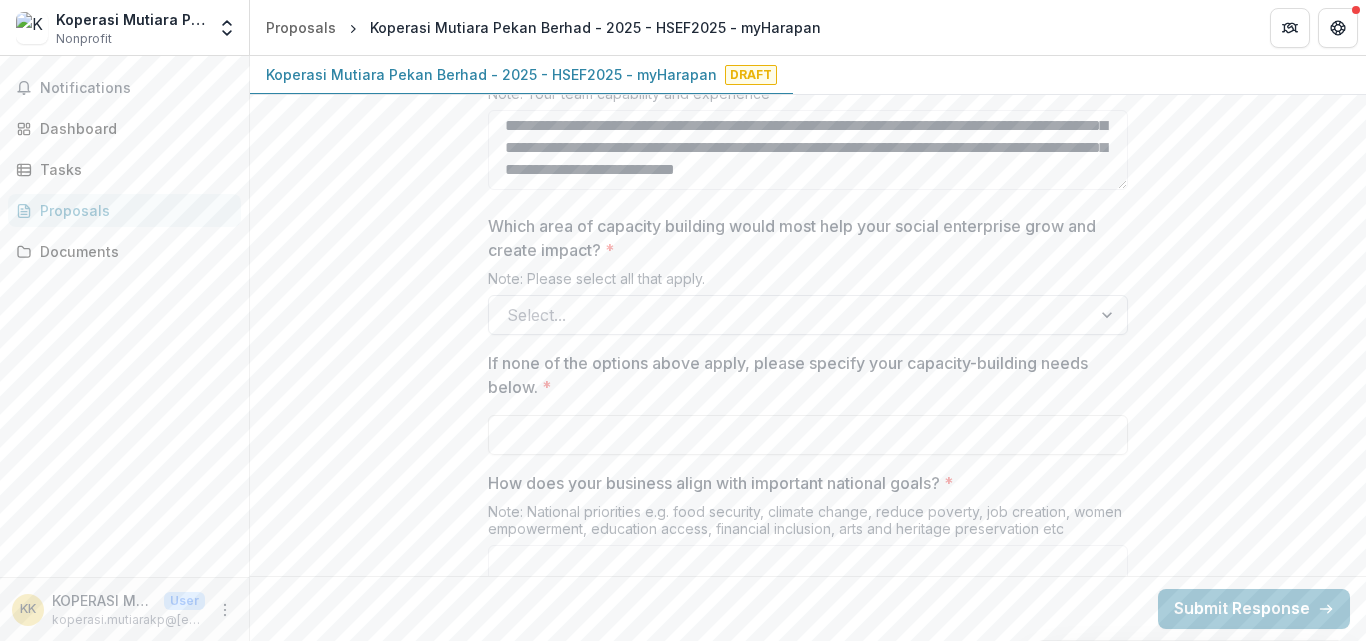 click at bounding box center [790, 315] 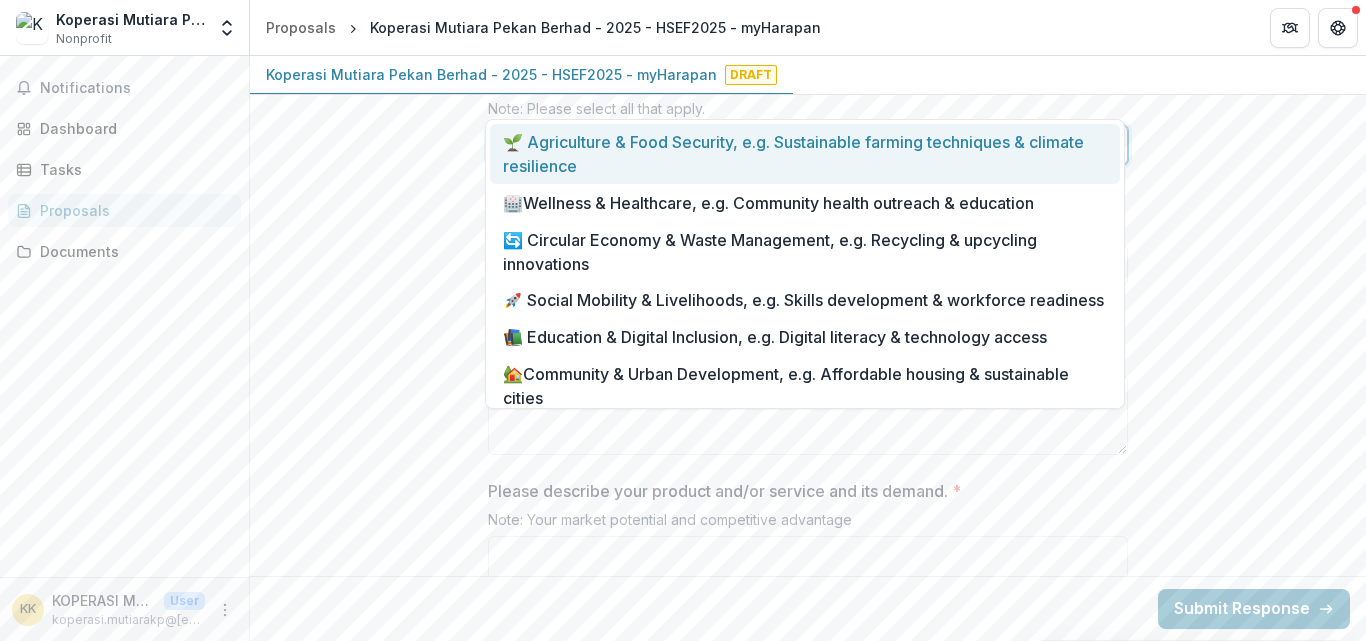 scroll, scrollTop: 3159, scrollLeft: 0, axis: vertical 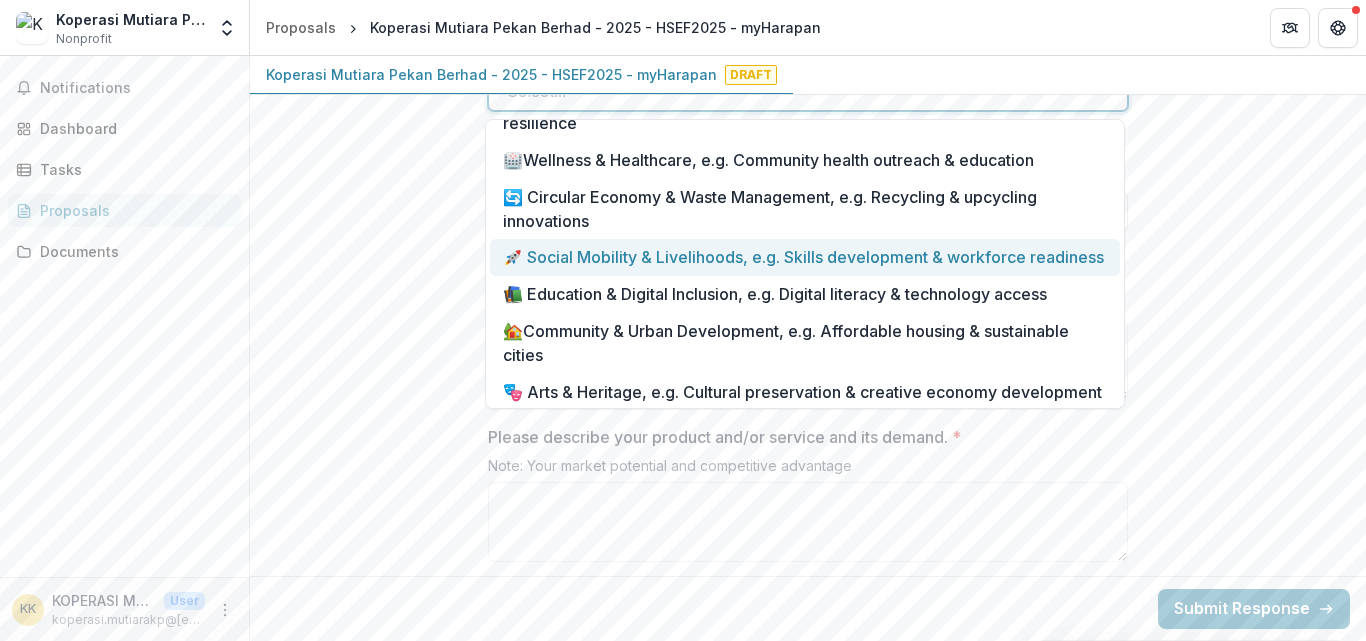 click on "🚀 Social Mobility & Livelihoods, e.g. Skills development & workforce readiness" at bounding box center (805, 257) 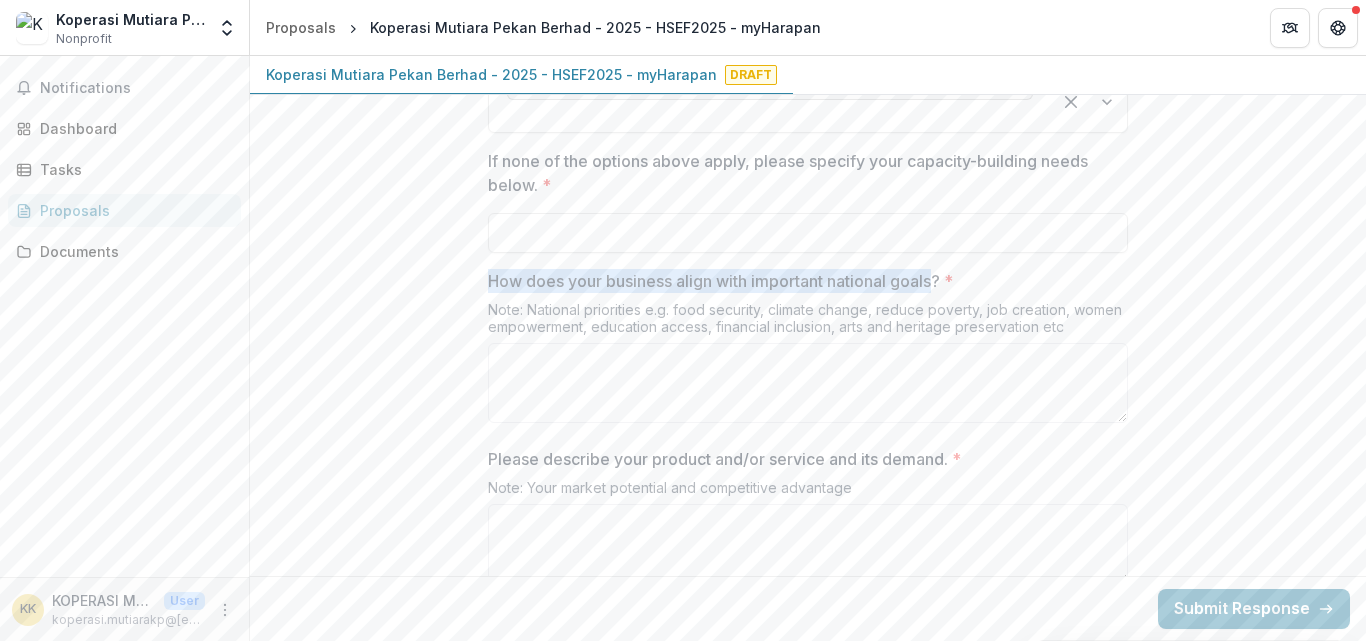 drag, startPoint x: 486, startPoint y: 275, endPoint x: 943, endPoint y: 279, distance: 457.01752 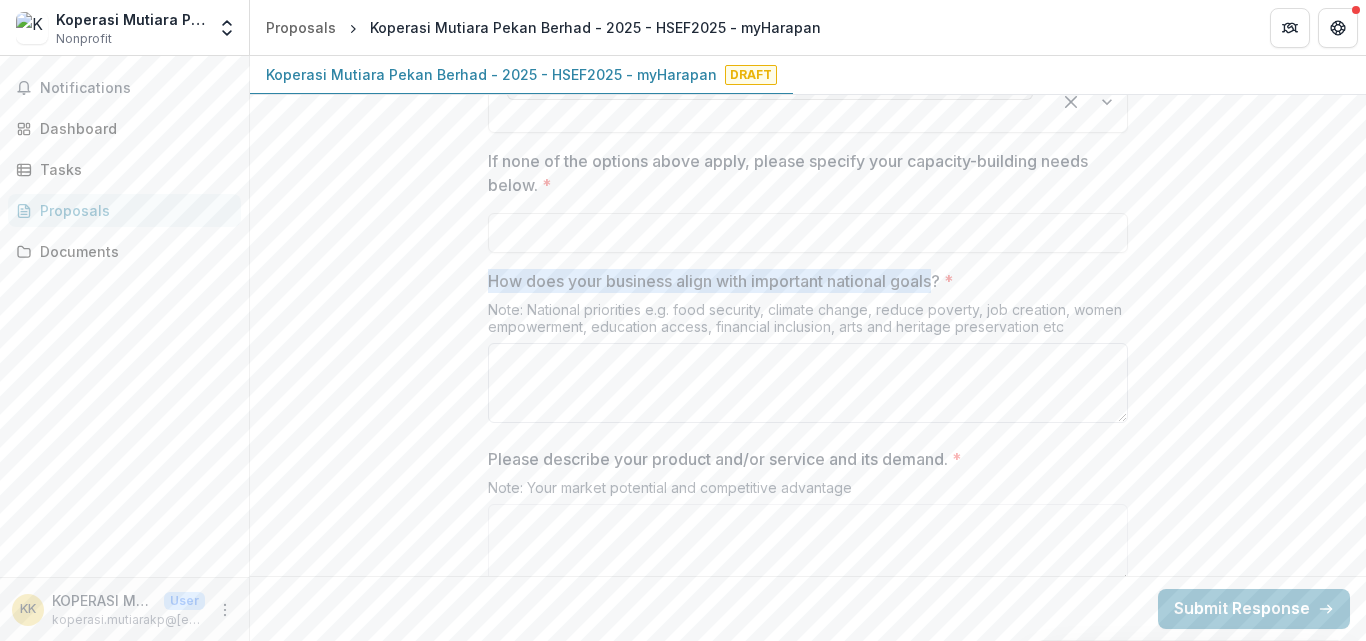 copy on "How does your business align with important national goals" 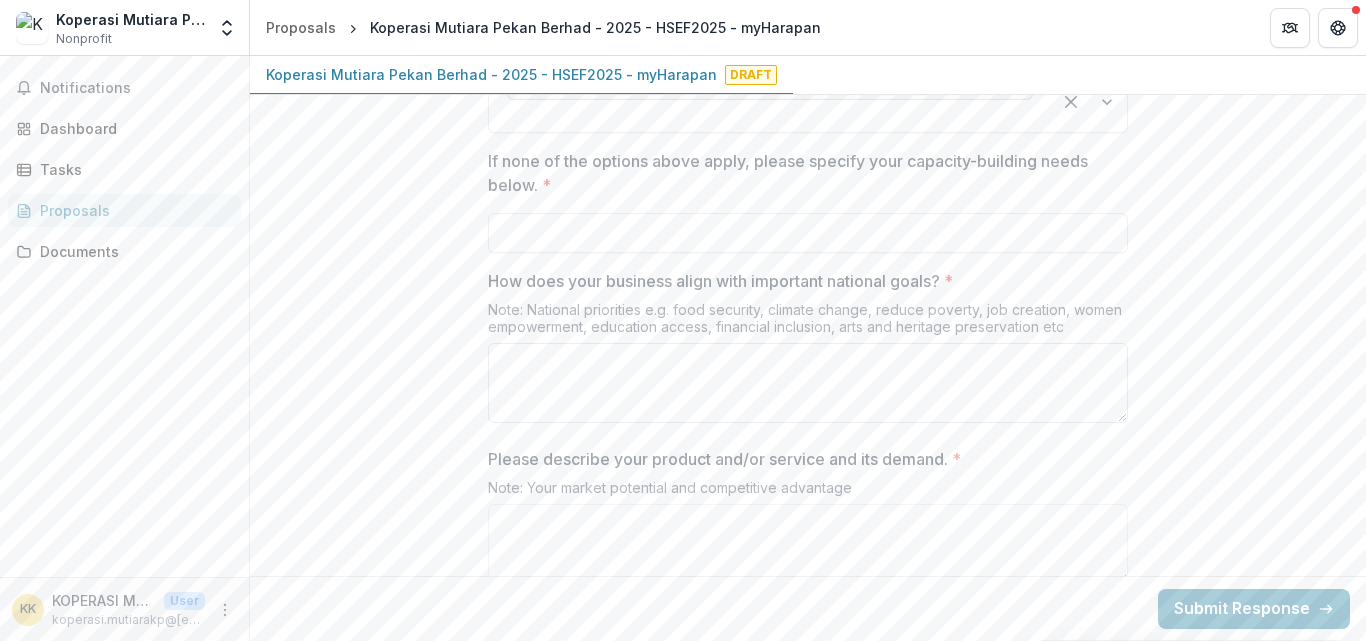 click on "How does your business align with important national goals?  *" at bounding box center [808, 383] 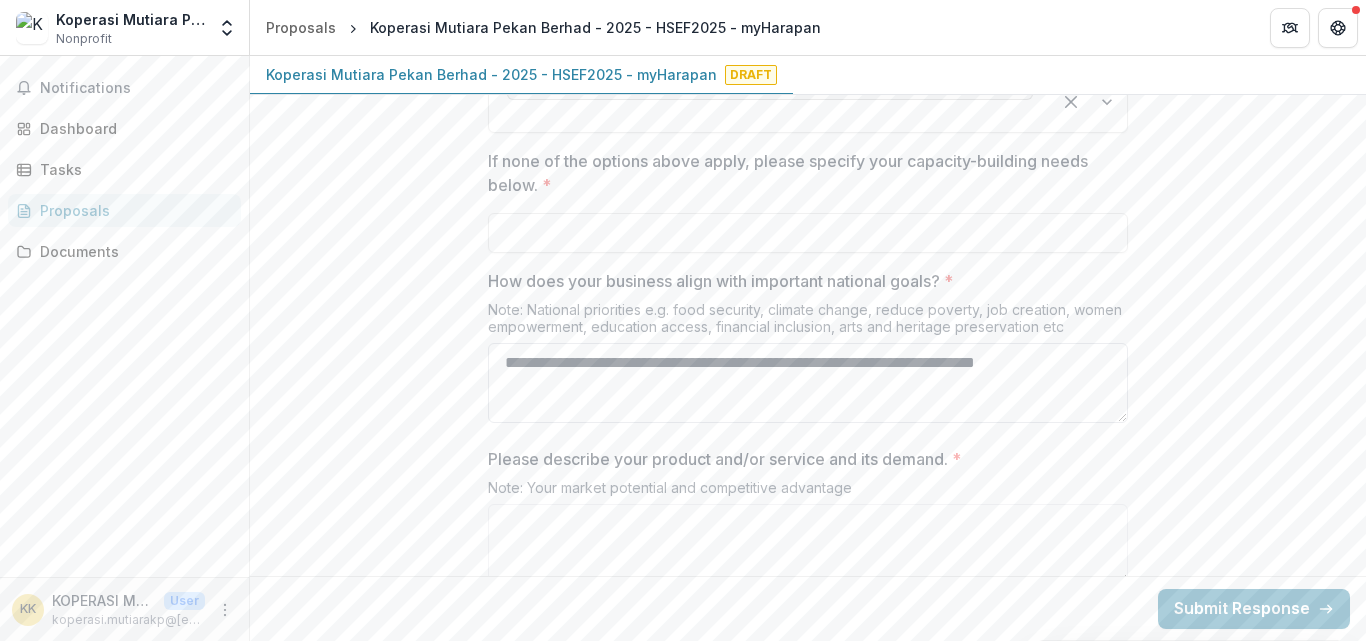 click on "**********" at bounding box center [808, 383] 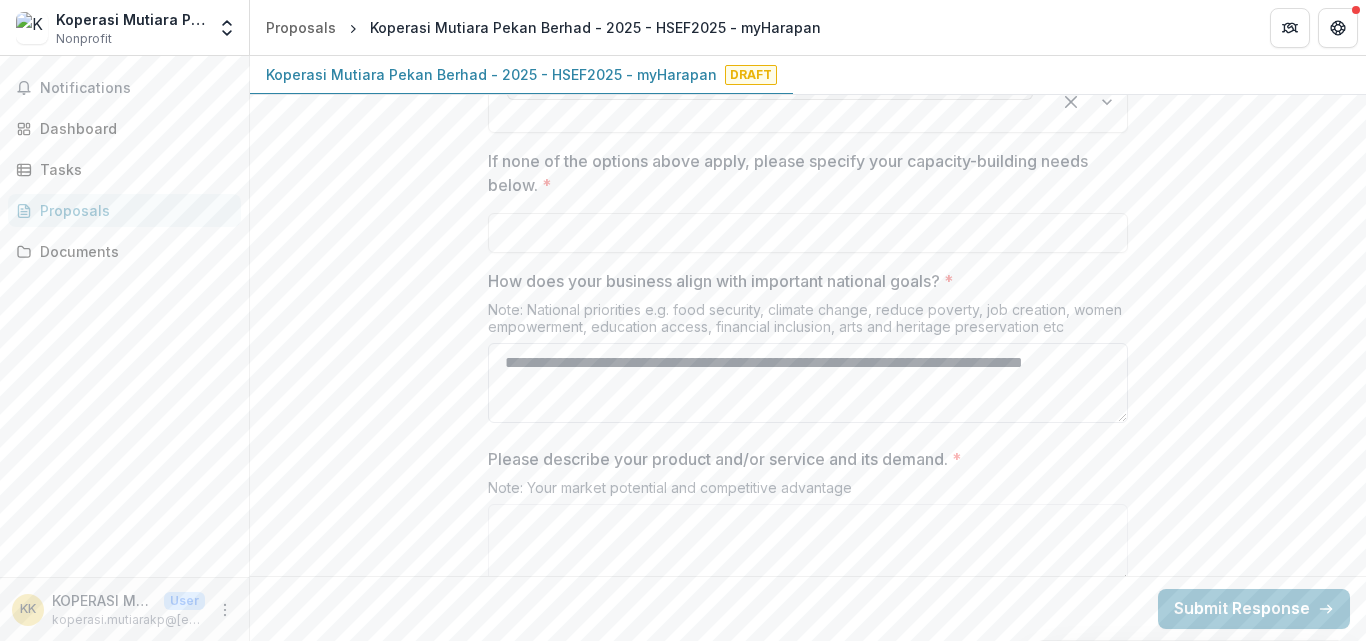 click on "**********" at bounding box center (808, 383) 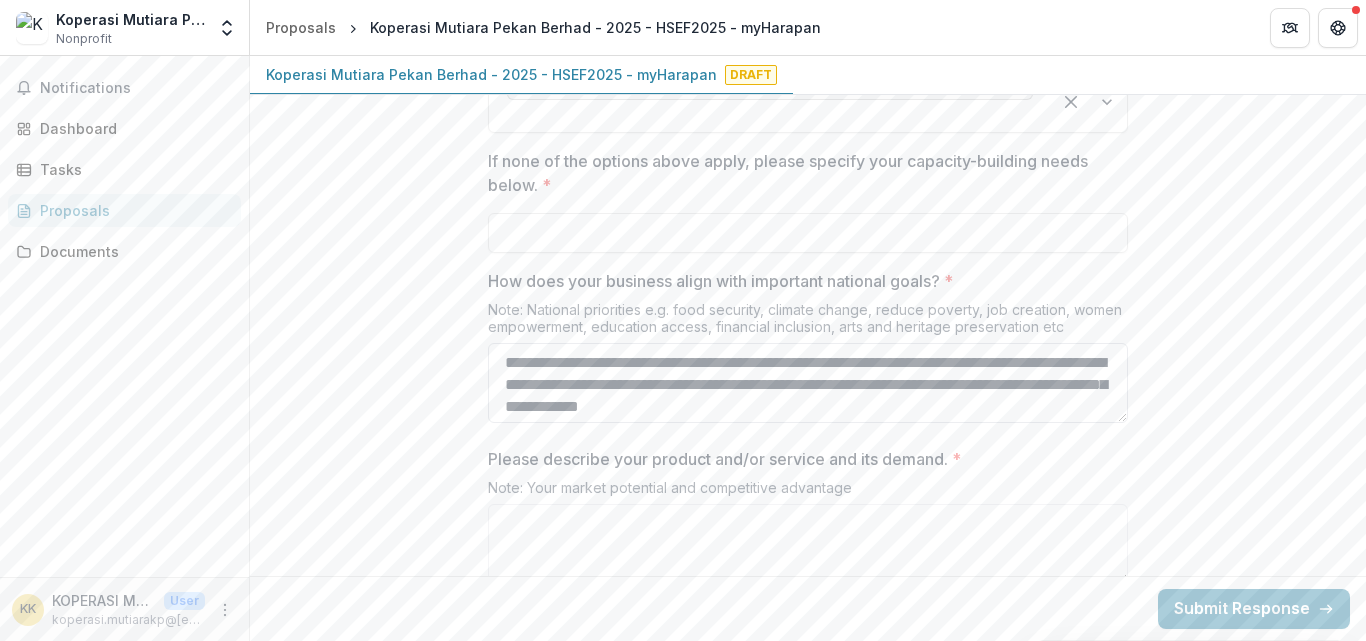 scroll, scrollTop: 17, scrollLeft: 0, axis: vertical 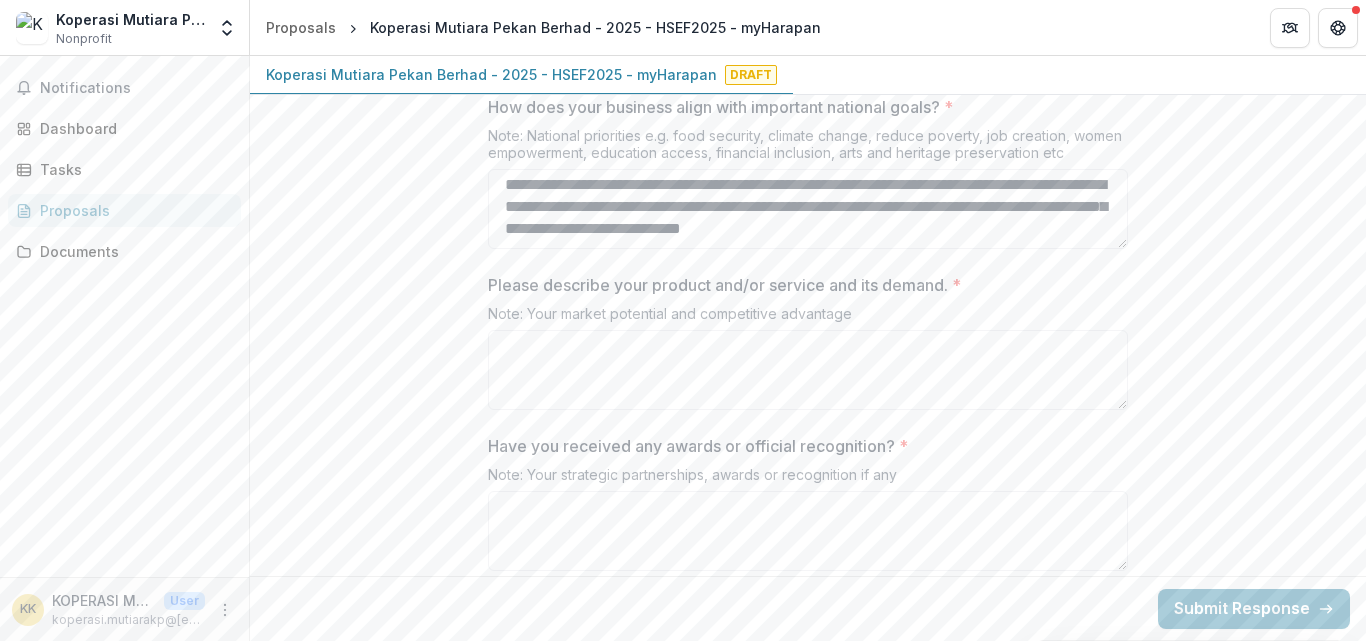 type on "**********" 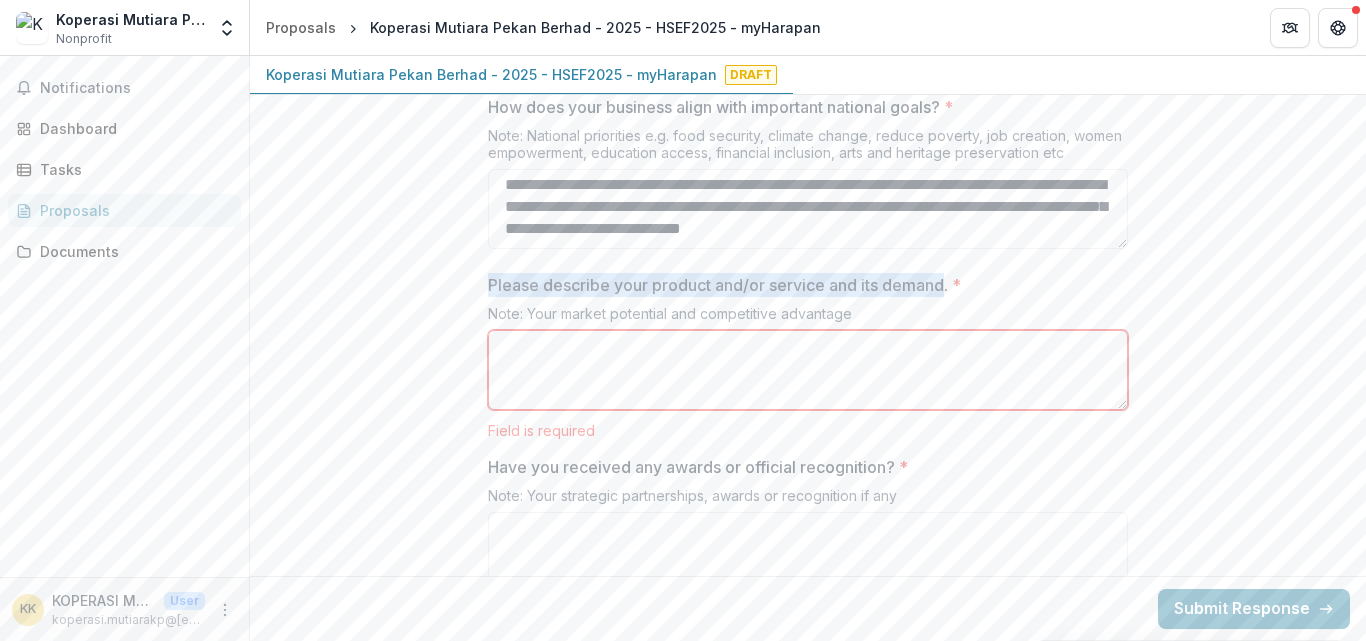 drag, startPoint x: 485, startPoint y: 281, endPoint x: 946, endPoint y: 276, distance: 461.0271 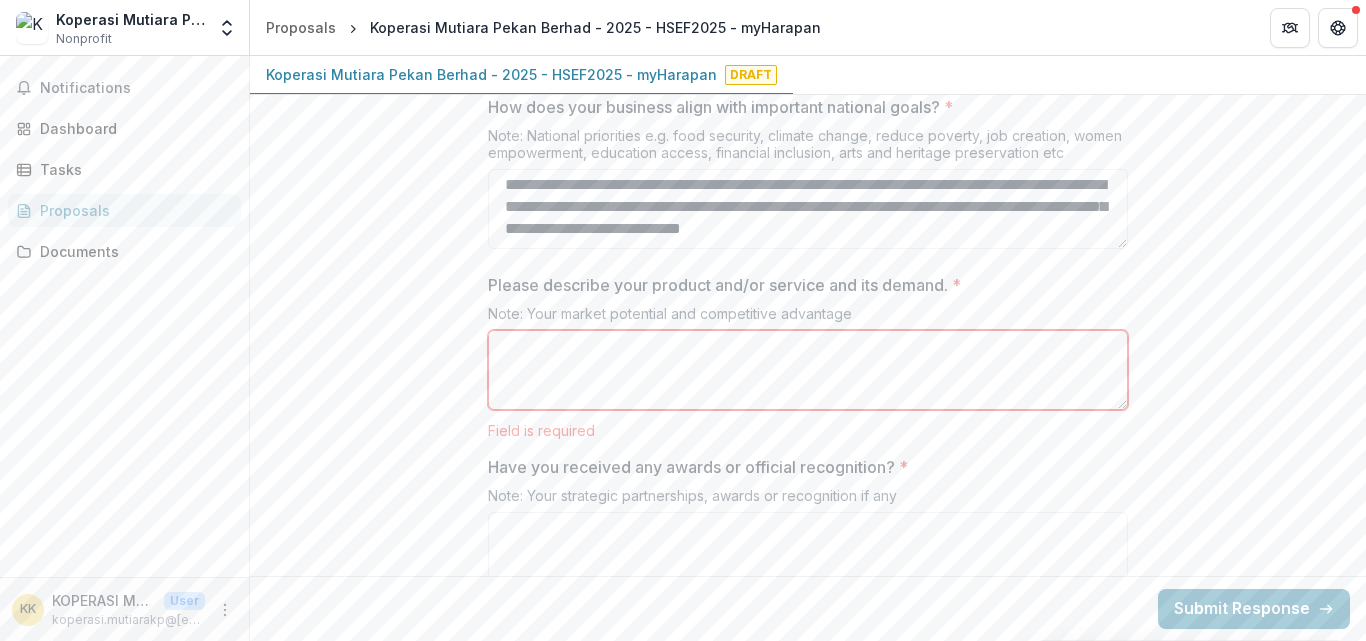 click on "Please describe your product and/or service and its demand. *" at bounding box center [808, 370] 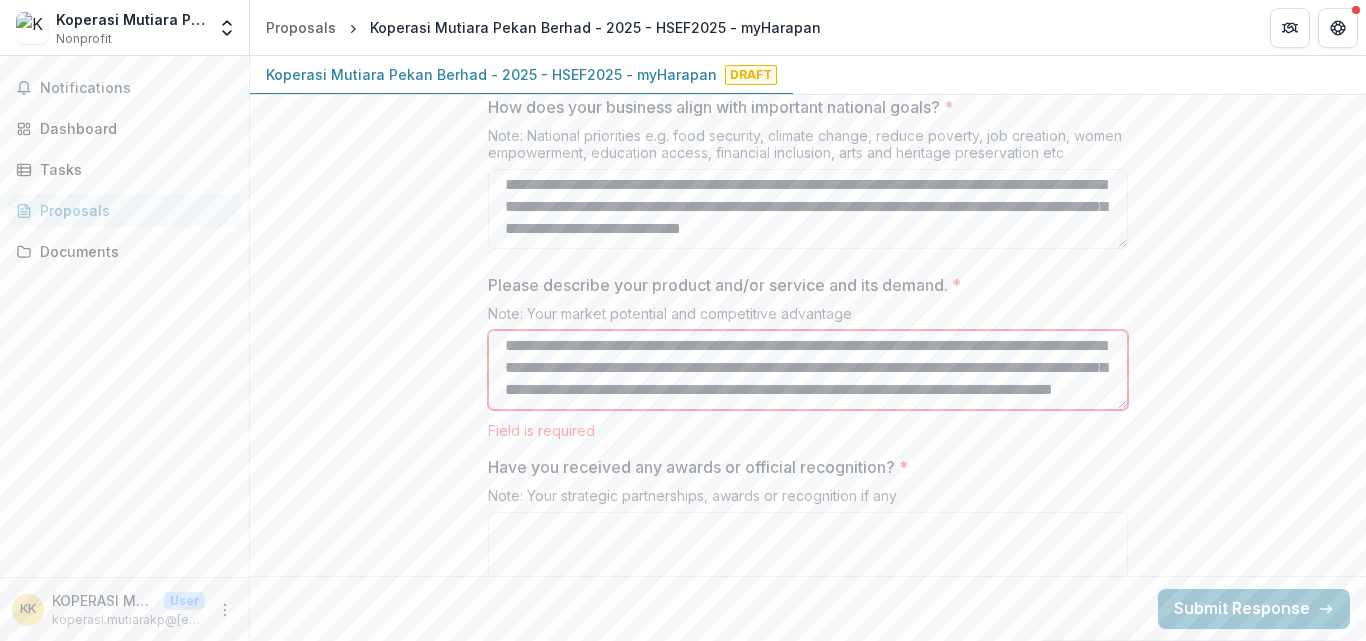 scroll, scrollTop: 39, scrollLeft: 0, axis: vertical 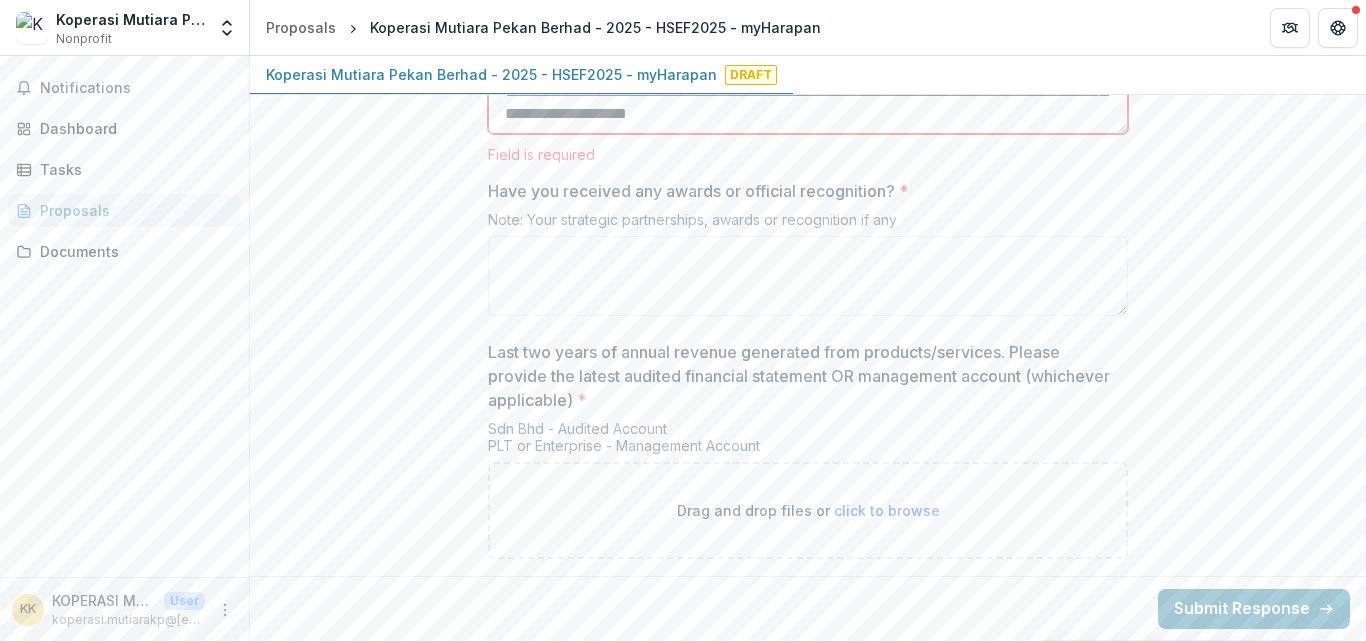 type on "**********" 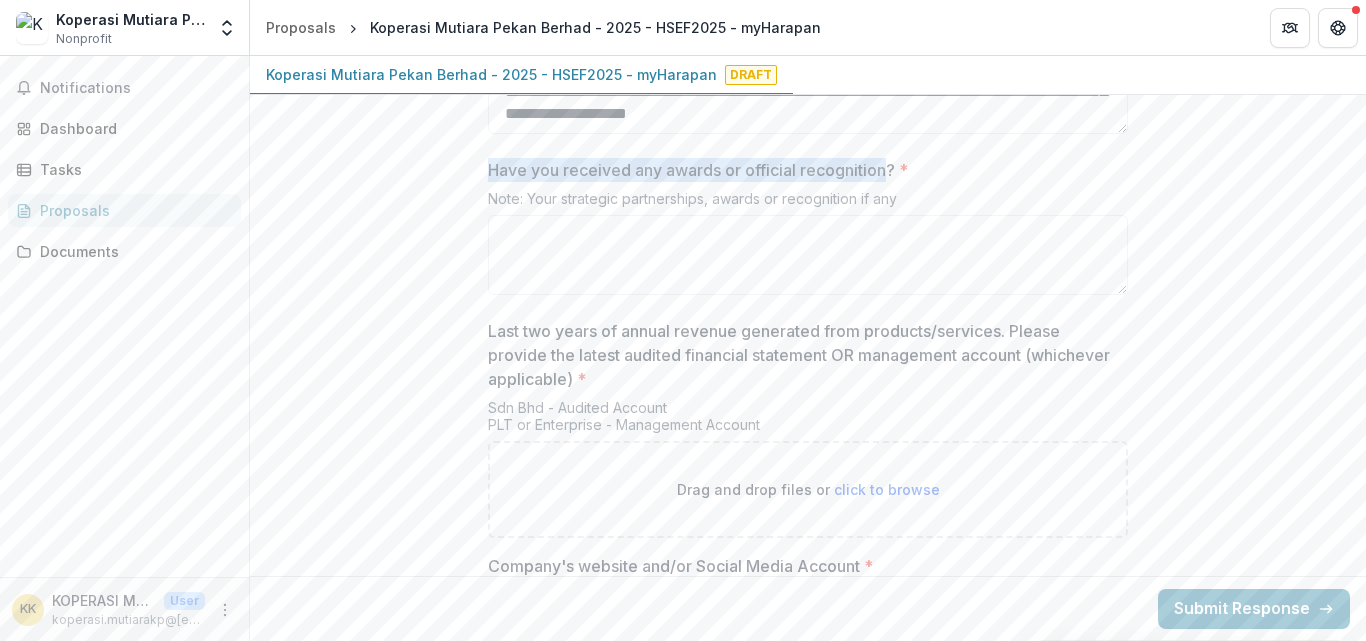 drag, startPoint x: 486, startPoint y: 167, endPoint x: 887, endPoint y: 174, distance: 401.0611 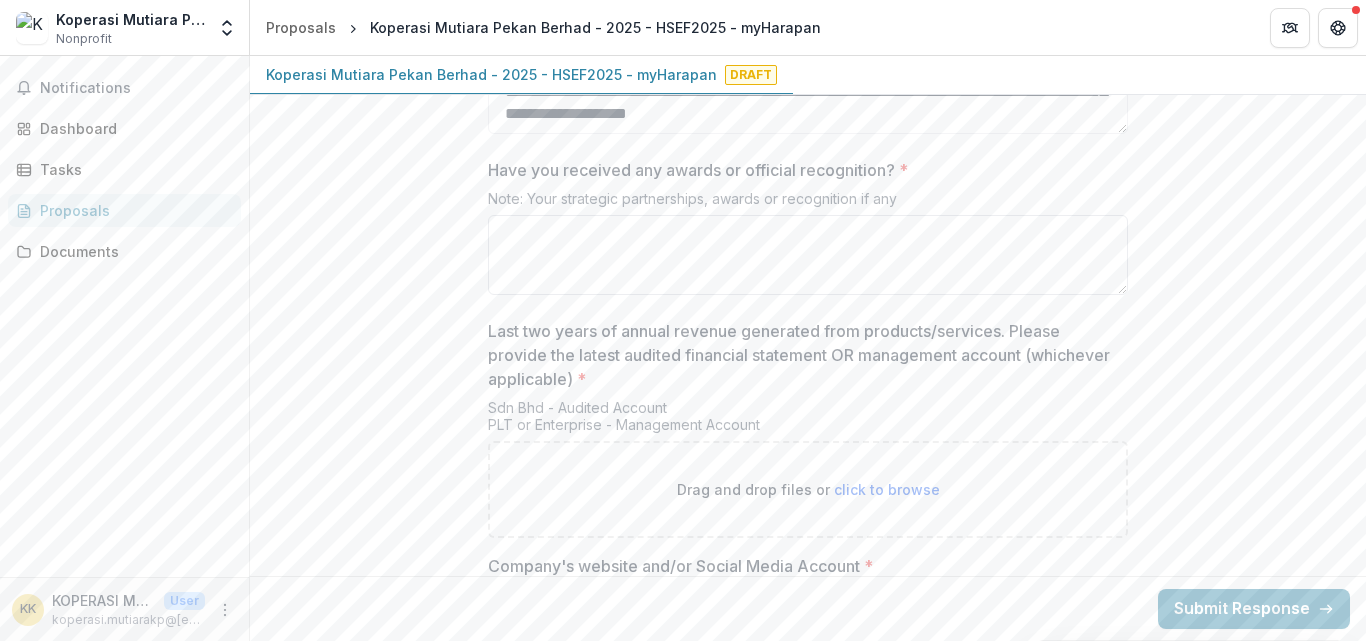click on "Have you received any awards or official recognition? *" at bounding box center (808, 255) 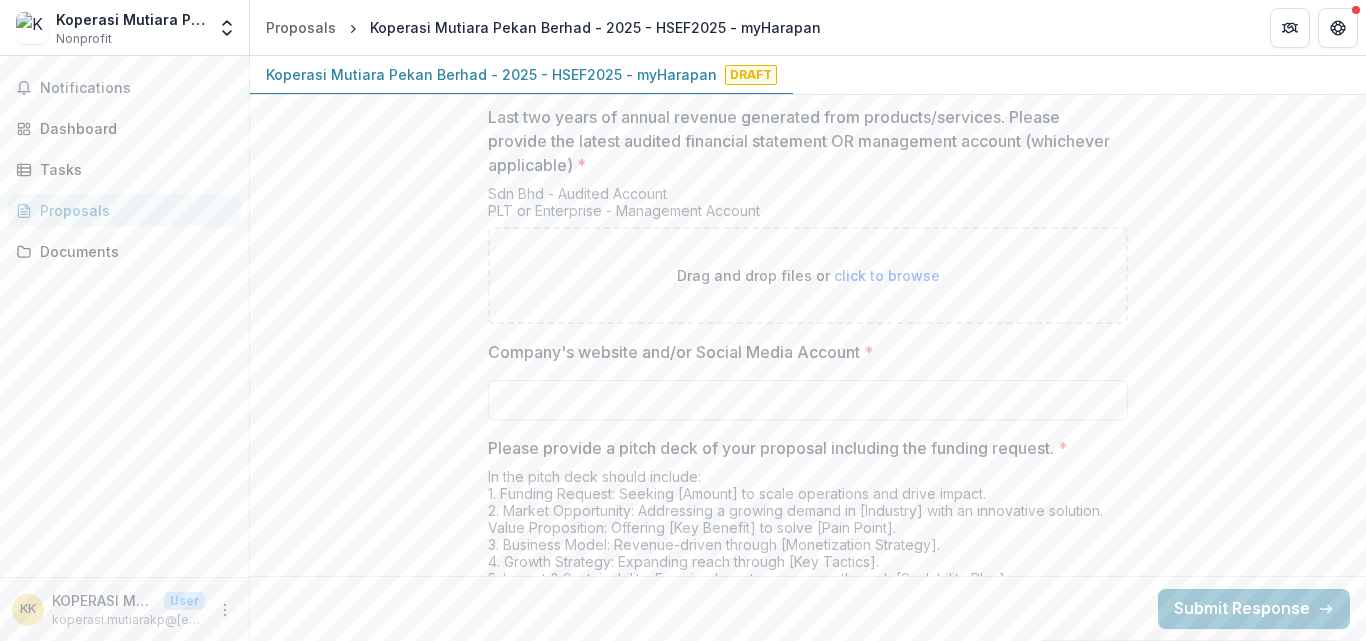 scroll, scrollTop: 3831, scrollLeft: 0, axis: vertical 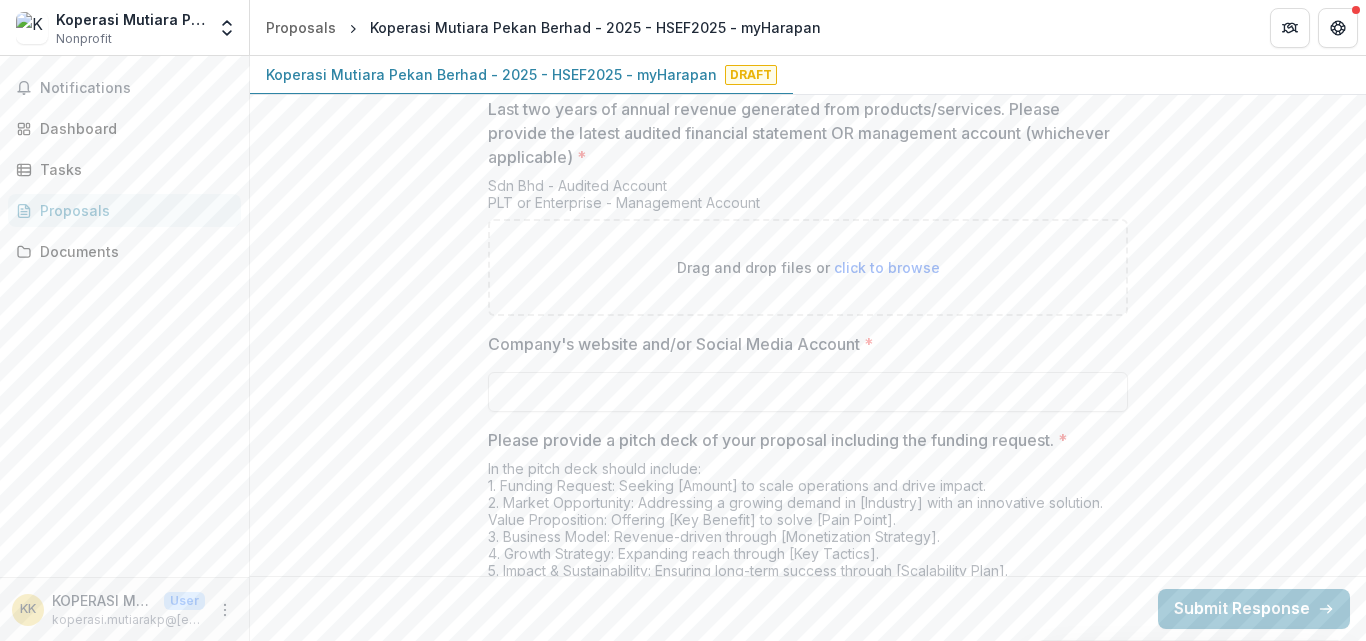 type on "**" 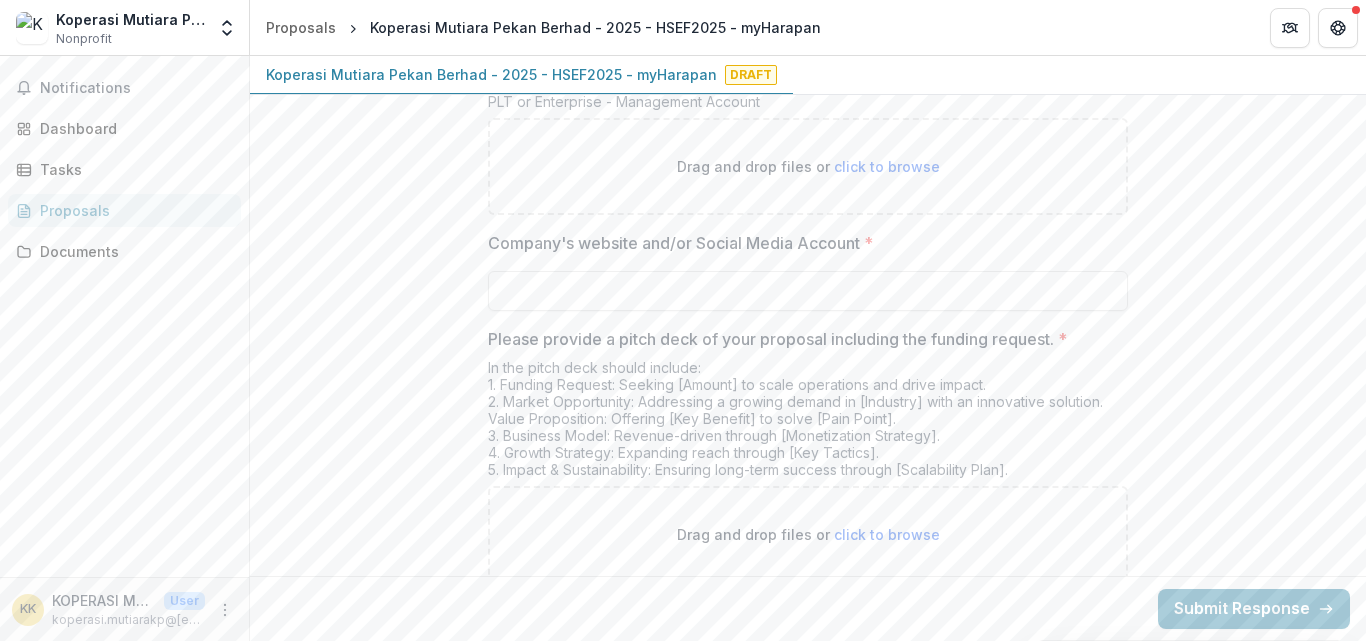 scroll, scrollTop: 3955, scrollLeft: 0, axis: vertical 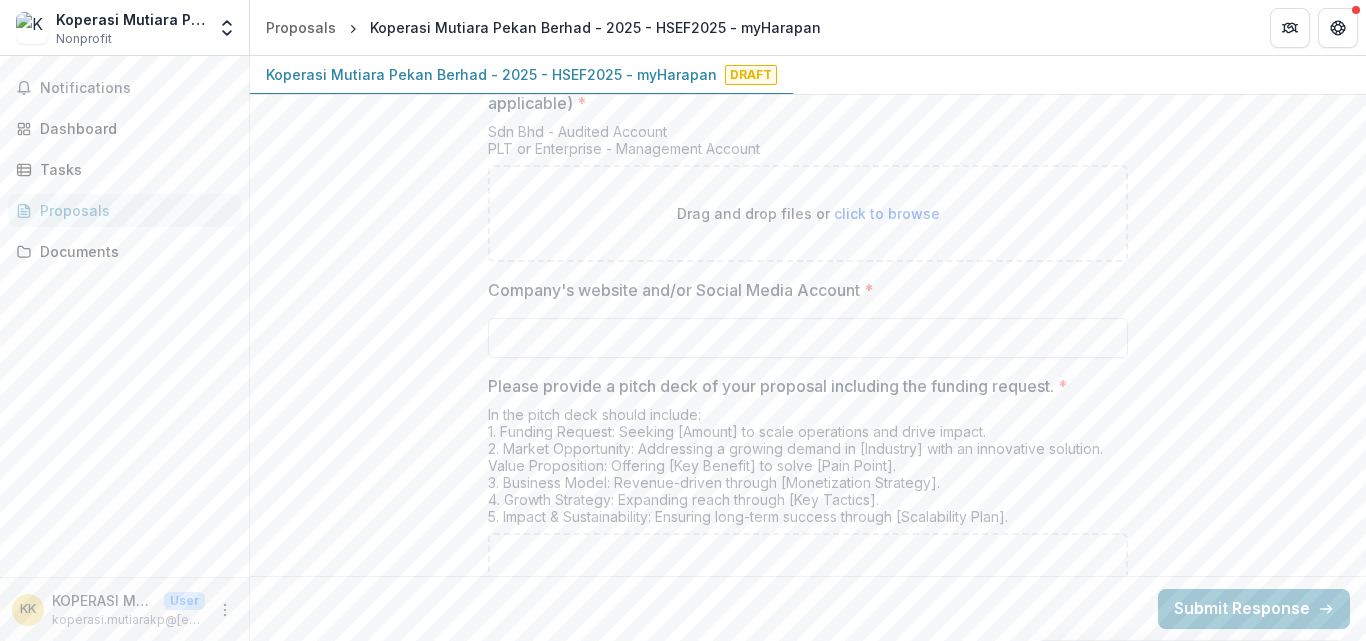click on "Company's website and/or Social Media Account *" at bounding box center (808, 338) 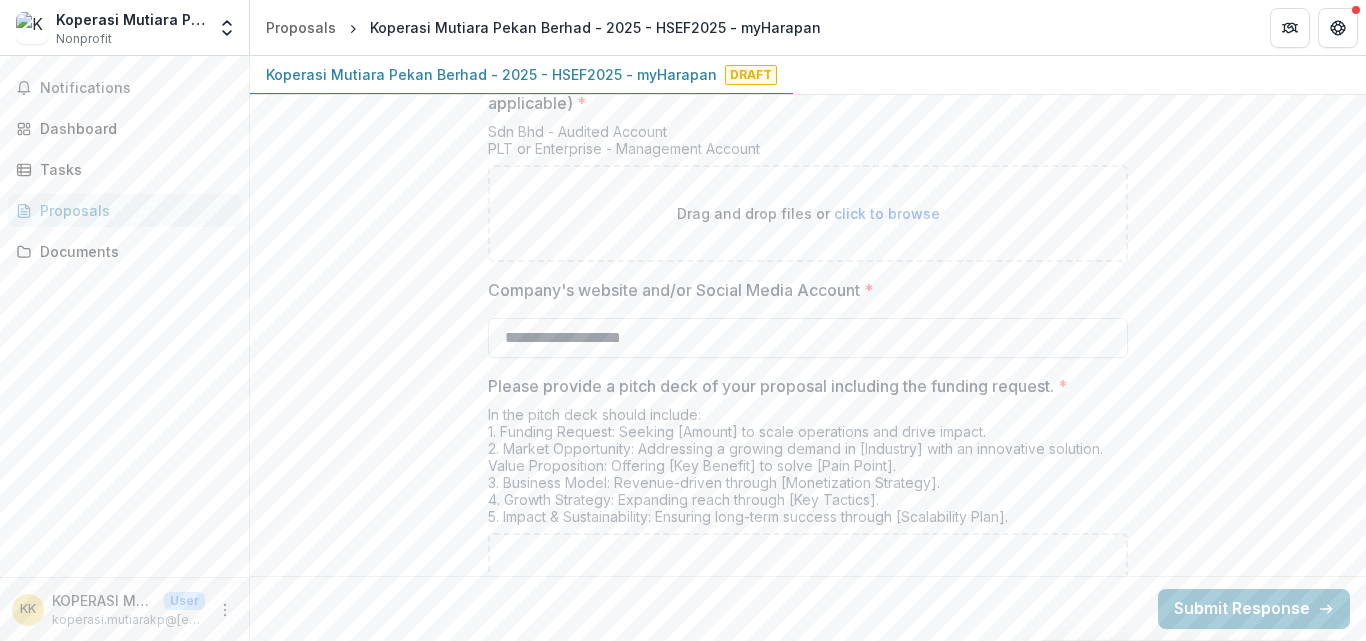 click on "**********" at bounding box center (808, 338) 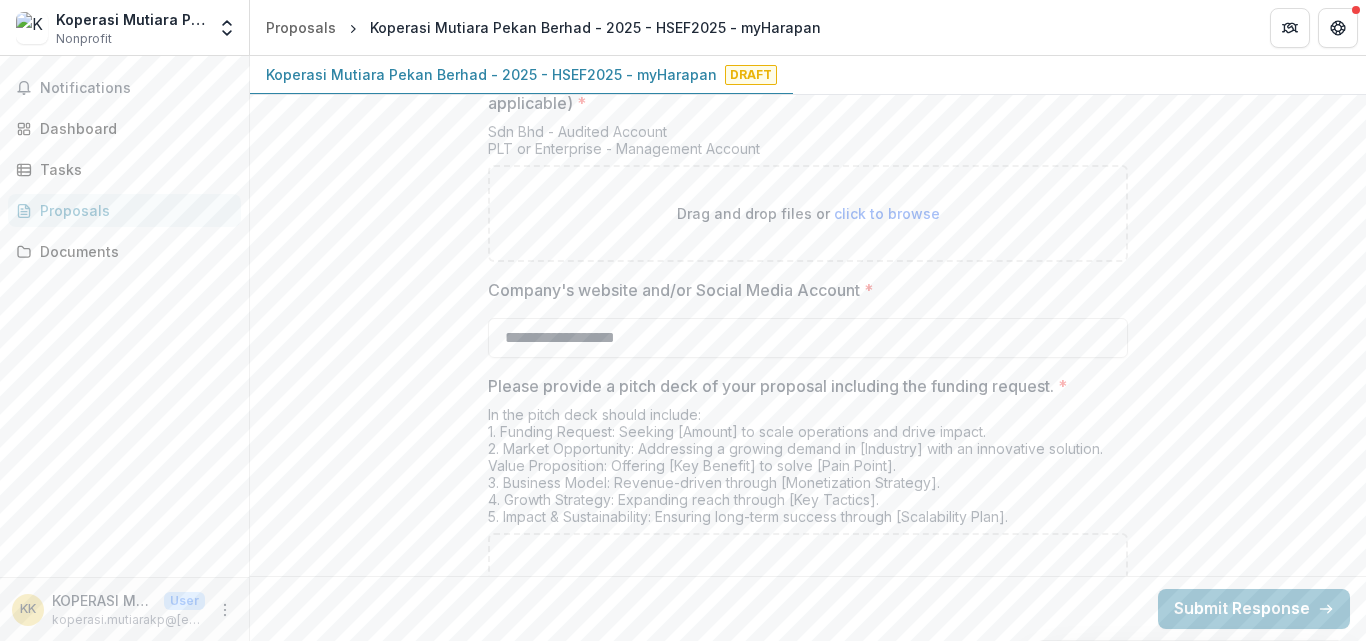 scroll, scrollTop: 3963, scrollLeft: 0, axis: vertical 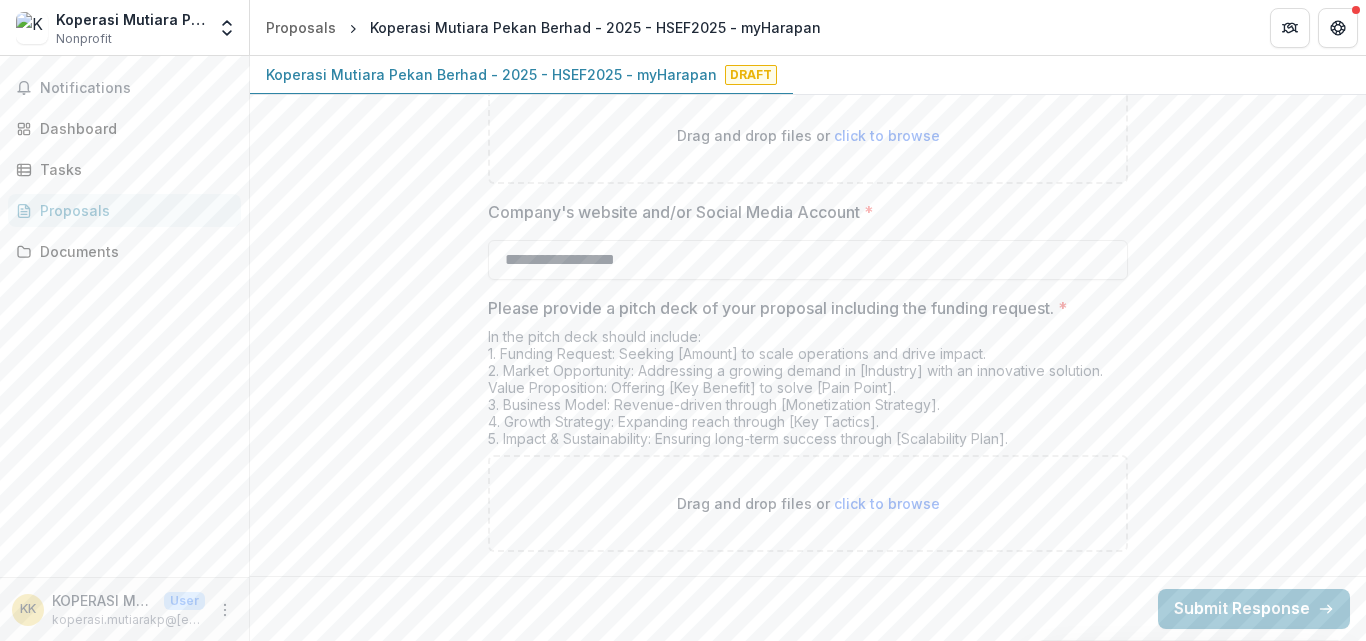 type on "**********" 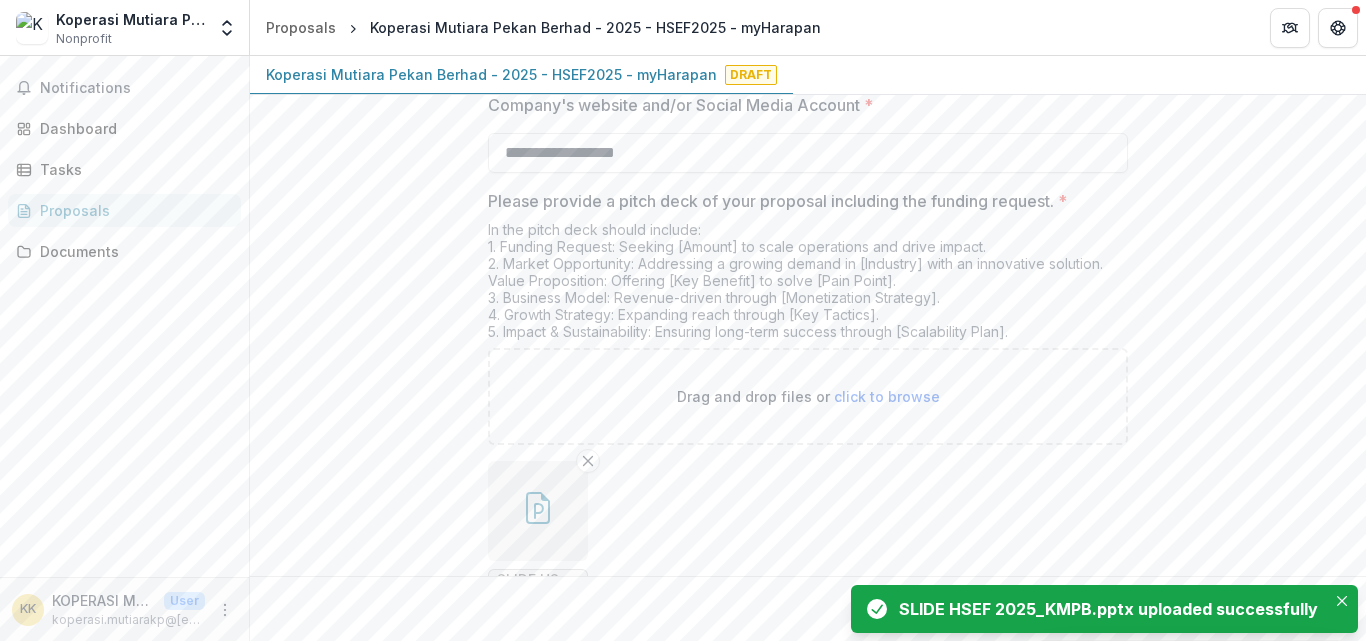 scroll, scrollTop: 4127, scrollLeft: 0, axis: vertical 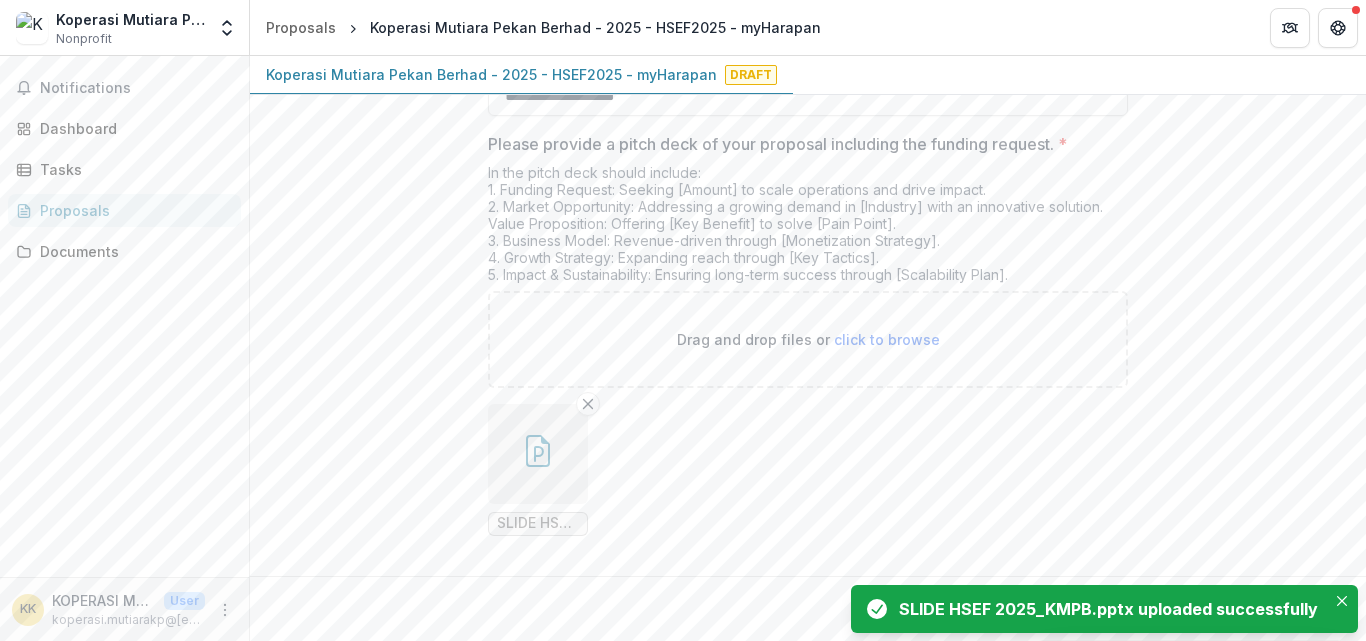 click on "**********" at bounding box center [808, -1534] 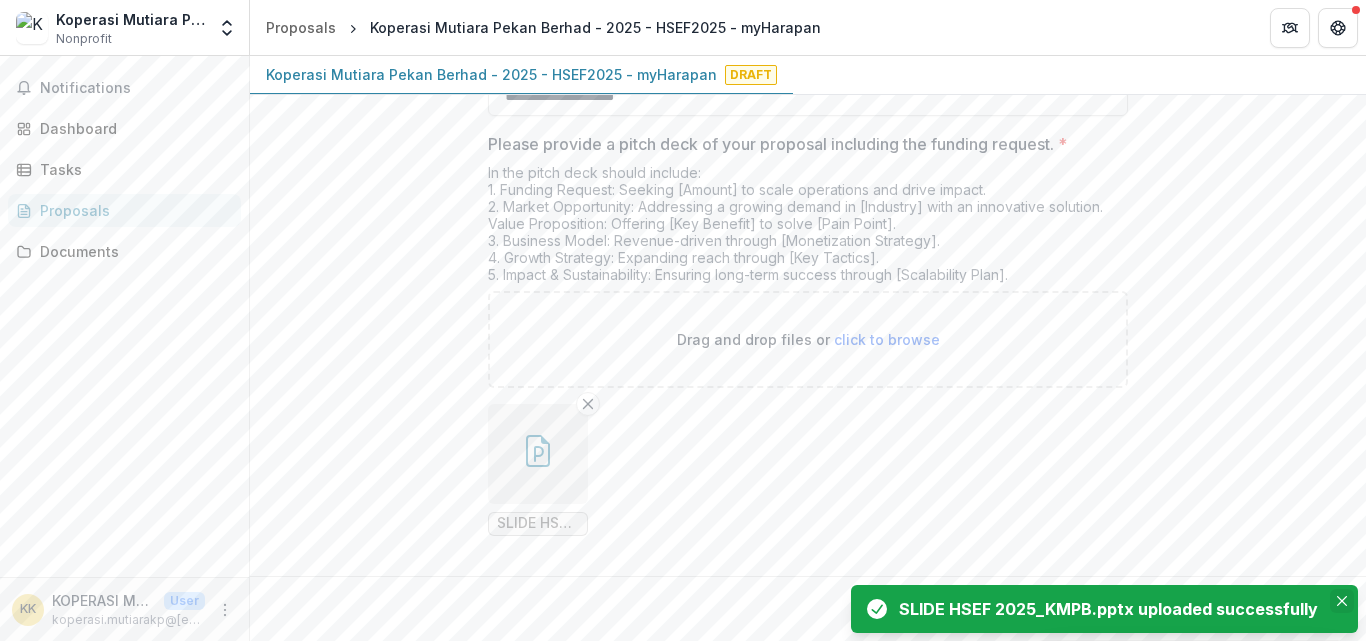 click 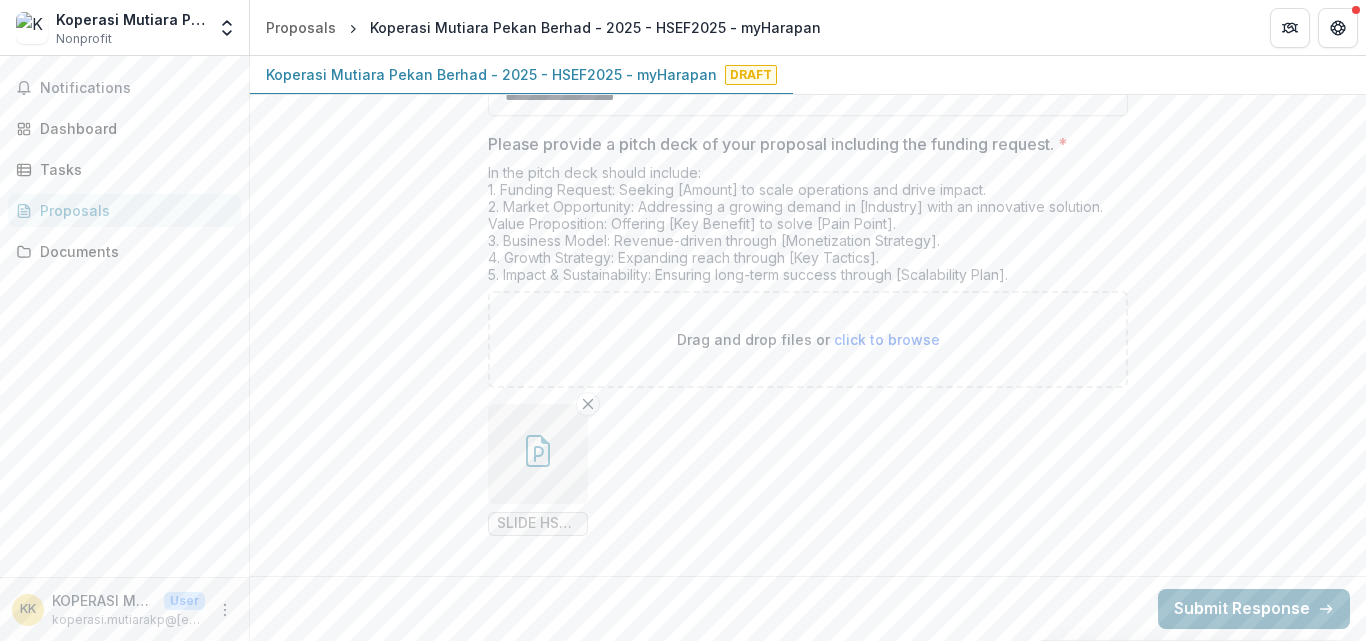 click on "Submit Response" at bounding box center (1254, 609) 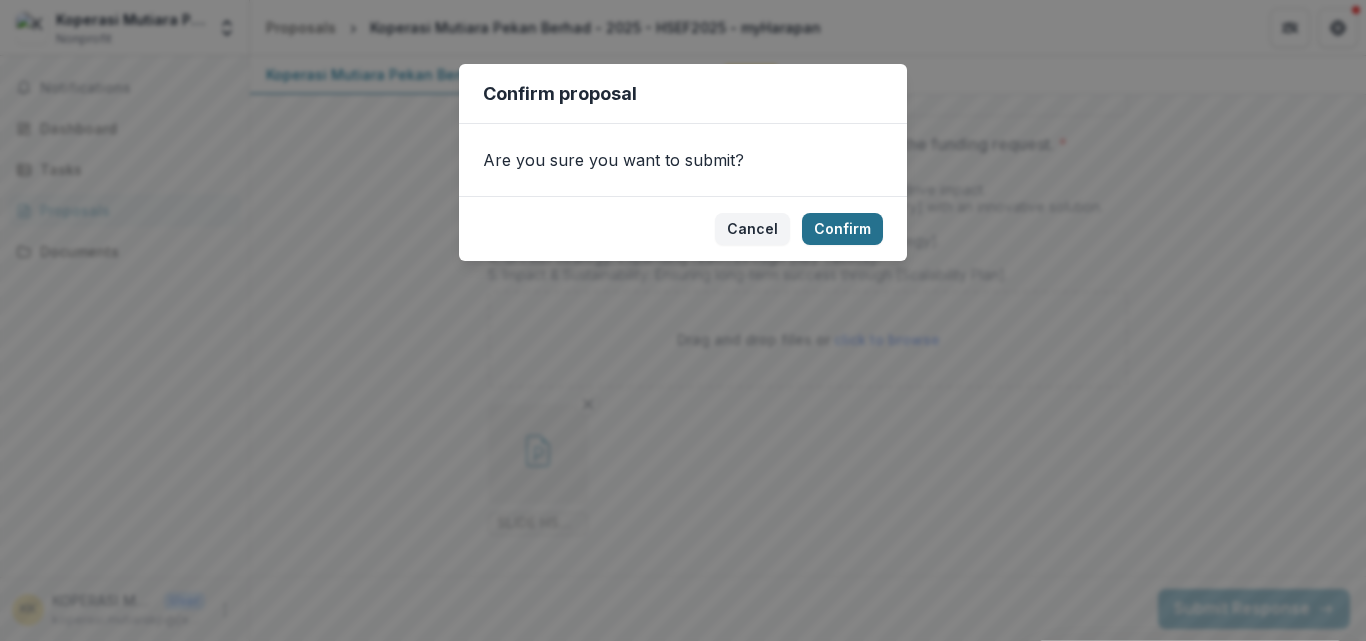 click on "Confirm" at bounding box center [842, 229] 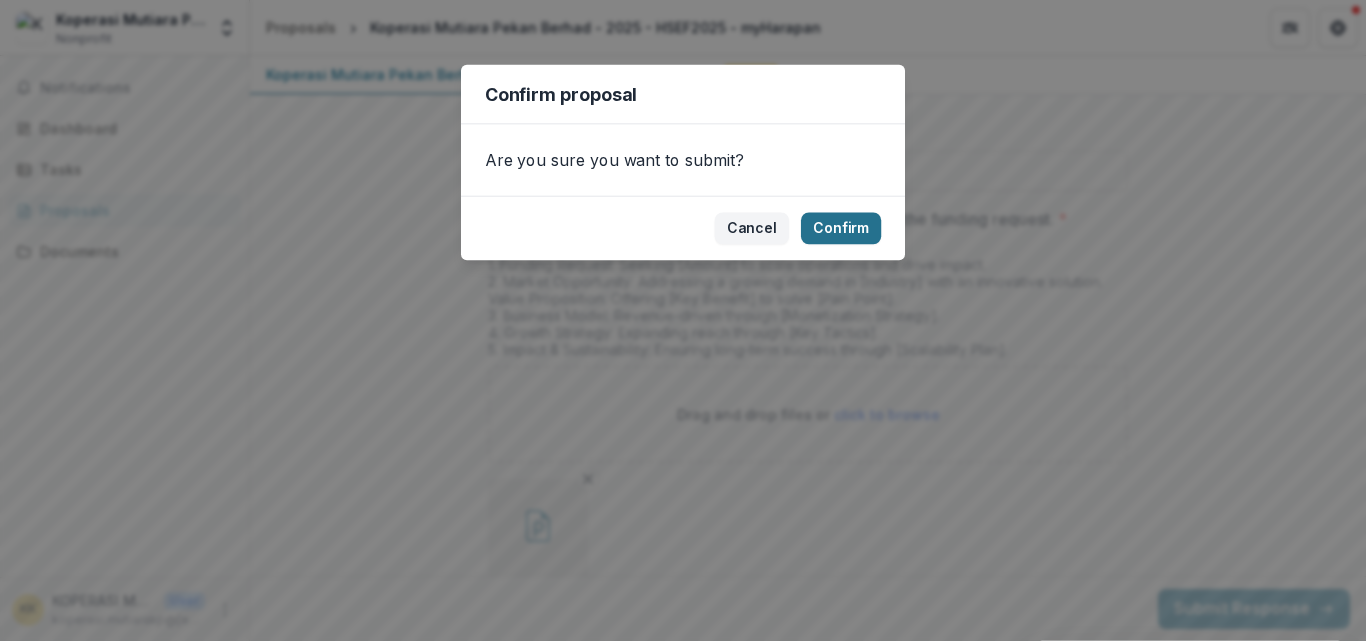 scroll, scrollTop: 4202, scrollLeft: 0, axis: vertical 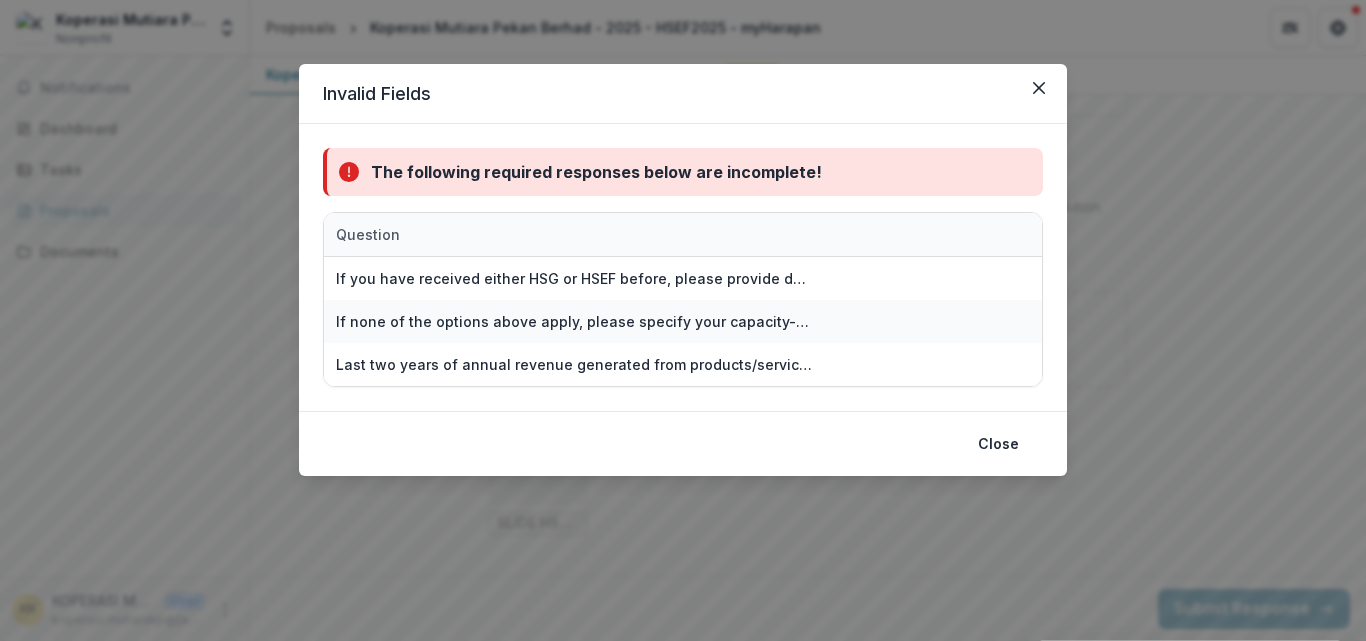 click on "Question" at bounding box center (574, 234) 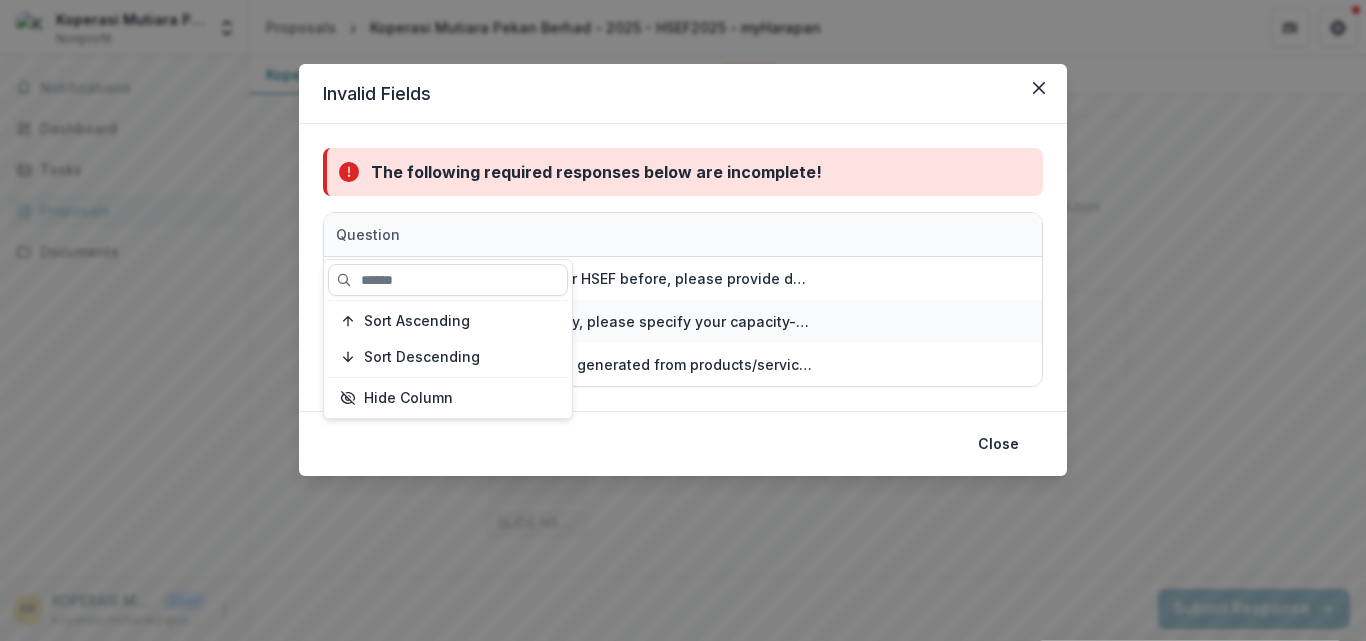 click on "Question" at bounding box center (574, 234) 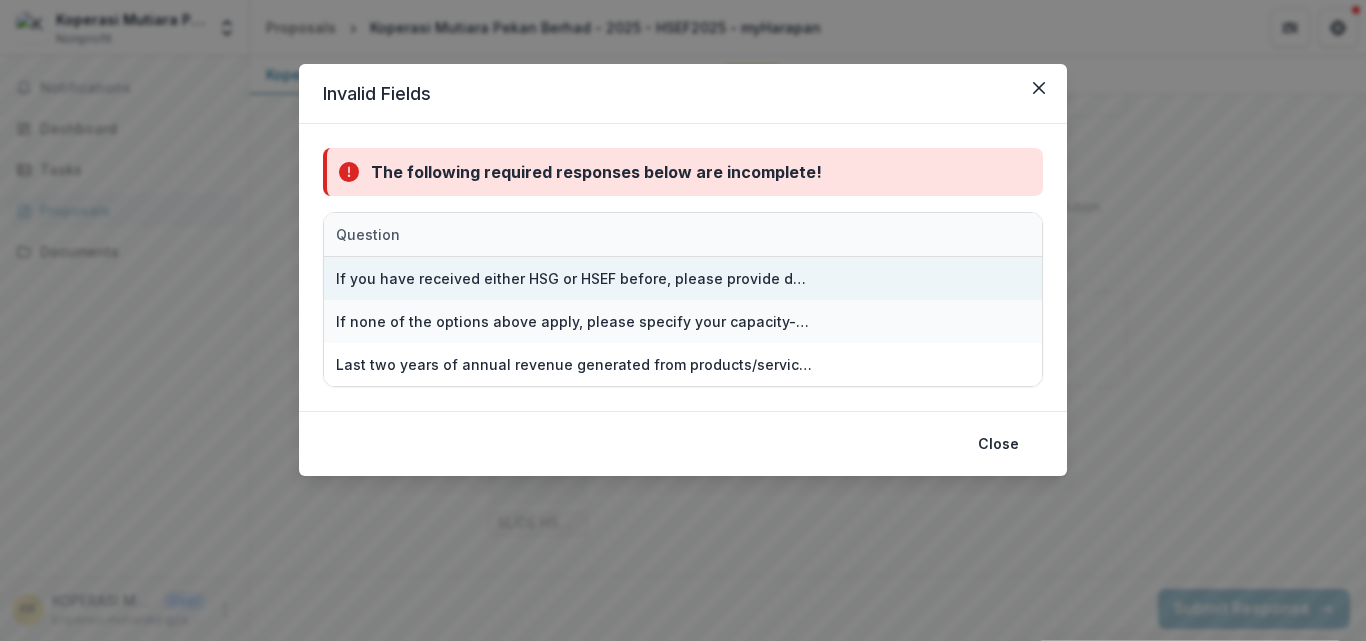 click on "If you have received either HSG or HSEF before, please provide details of the funding." at bounding box center [574, 278] 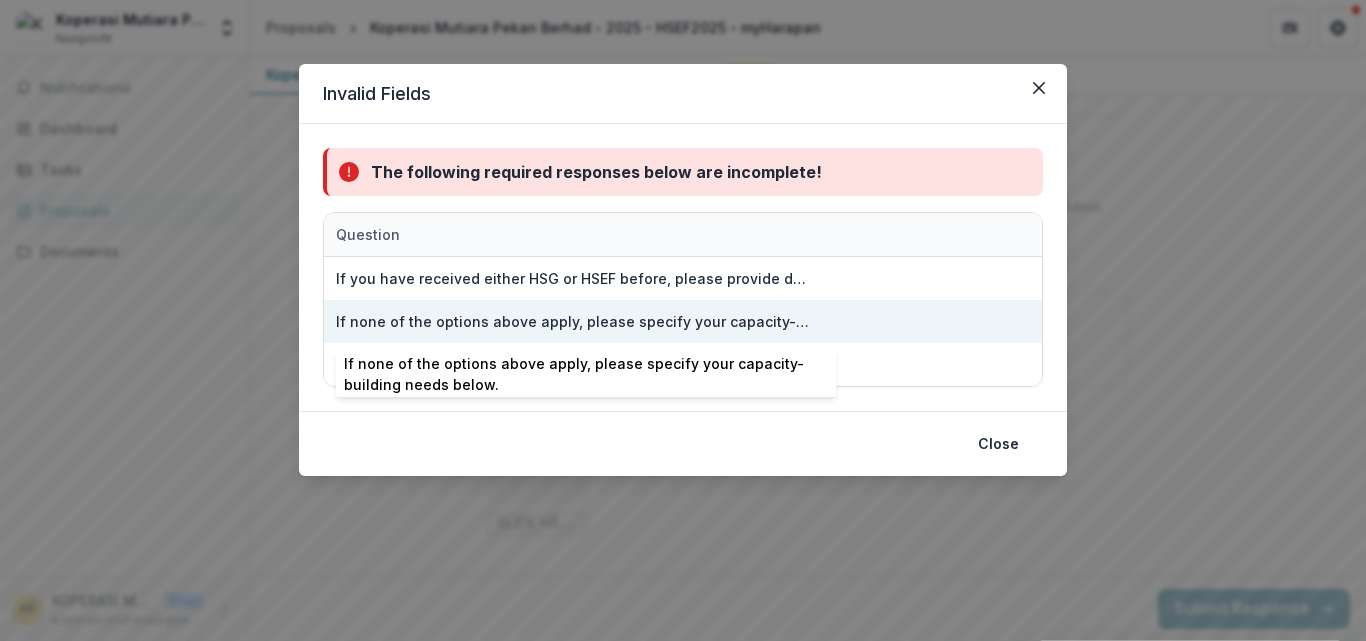click on "If none of the options above apply, please specify your capacity-building needs below." at bounding box center (574, 321) 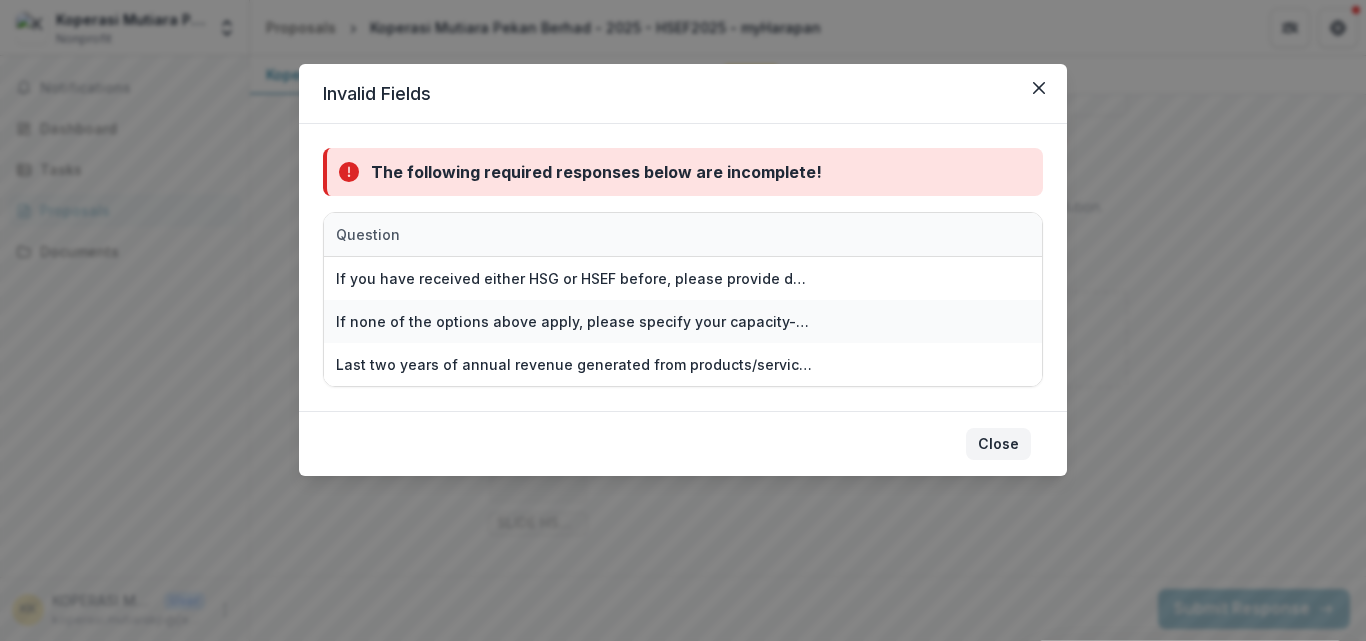 click on "Close" at bounding box center [998, 444] 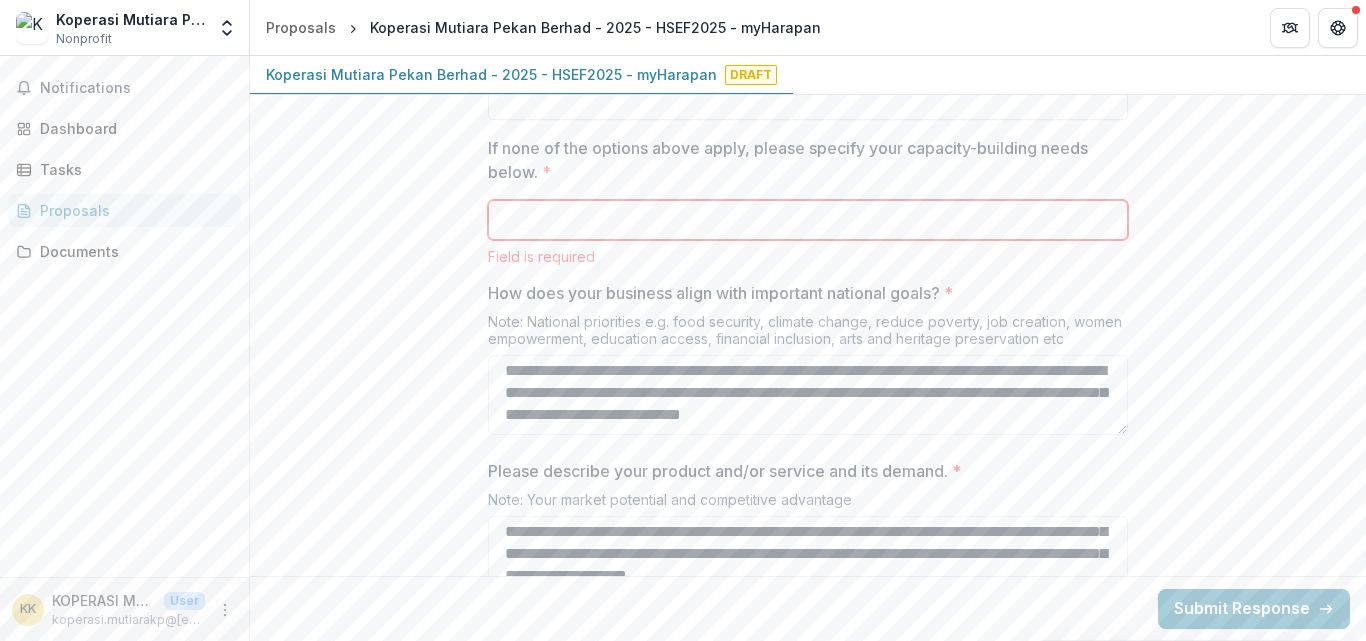 scroll, scrollTop: 3057, scrollLeft: 0, axis: vertical 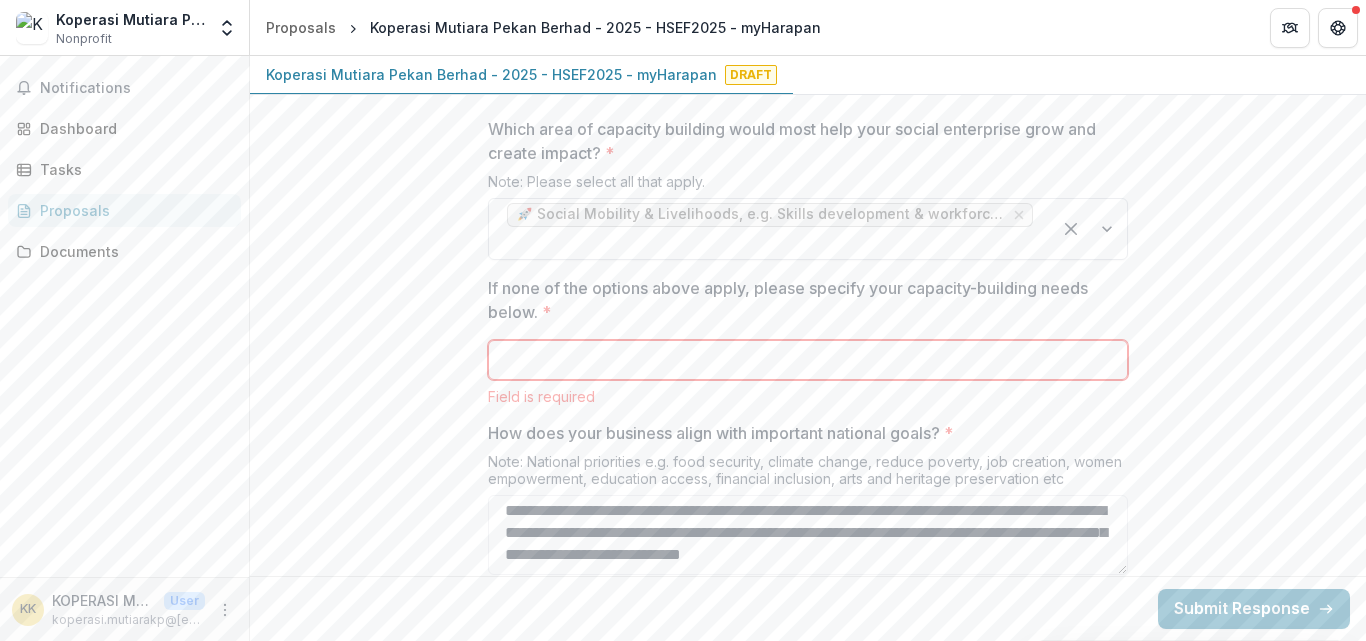 click at bounding box center [1089, 229] 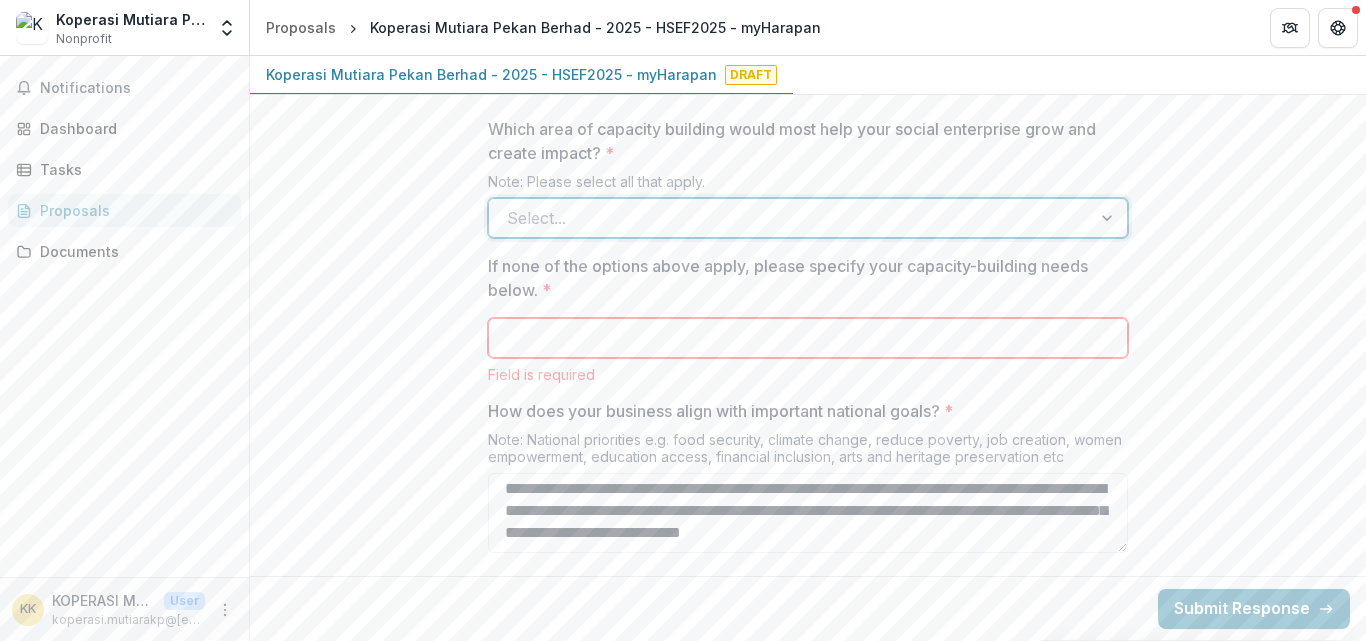 click at bounding box center (1109, 218) 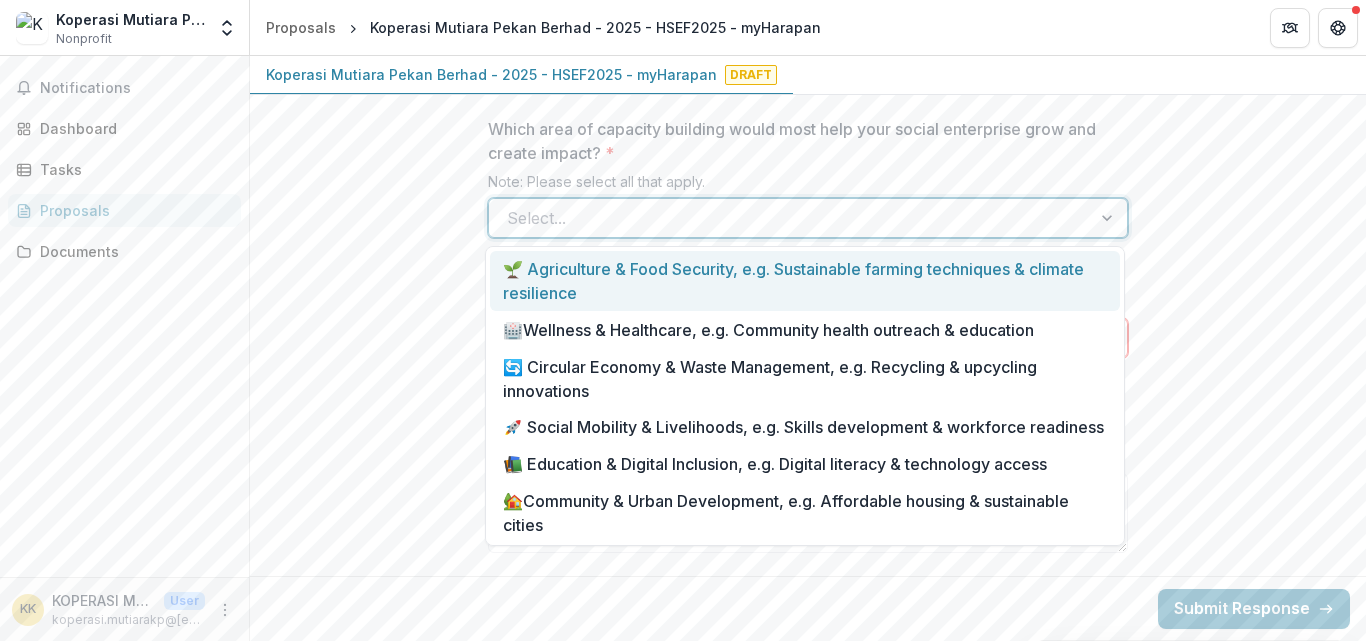 click on "🌱 Agriculture & Food Security, e.g. Sustainable farming techniques & climate resilience" at bounding box center (805, 281) 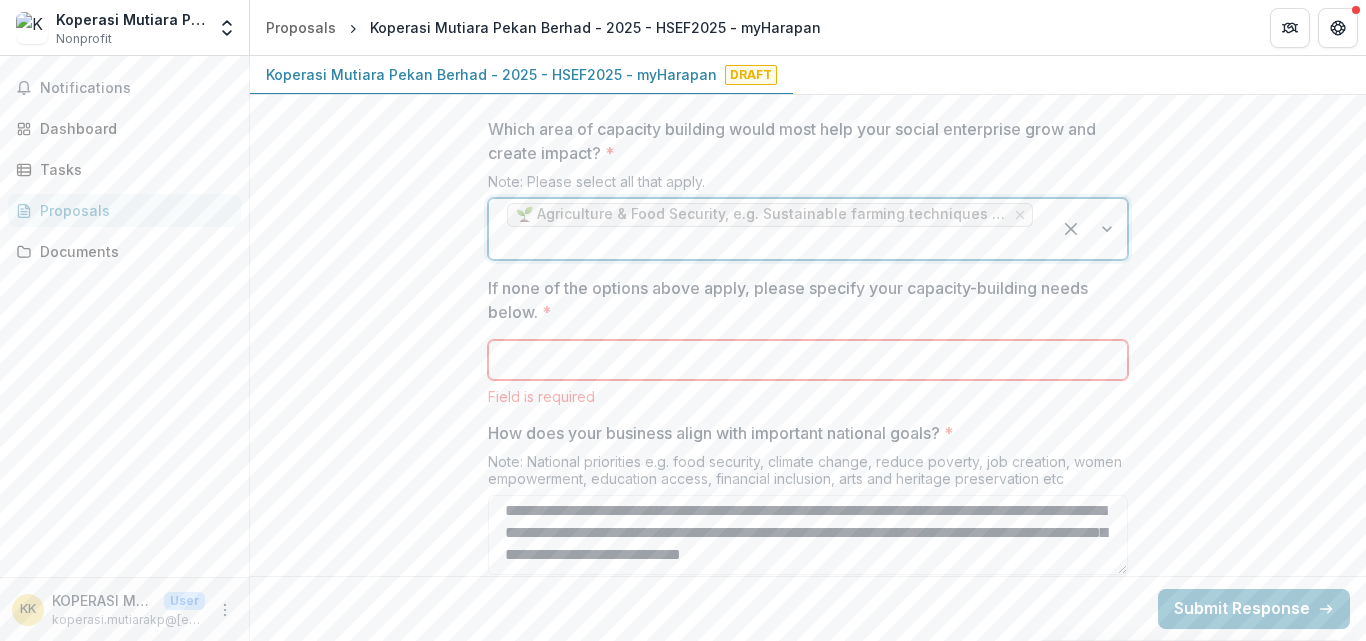 click at bounding box center (1089, 229) 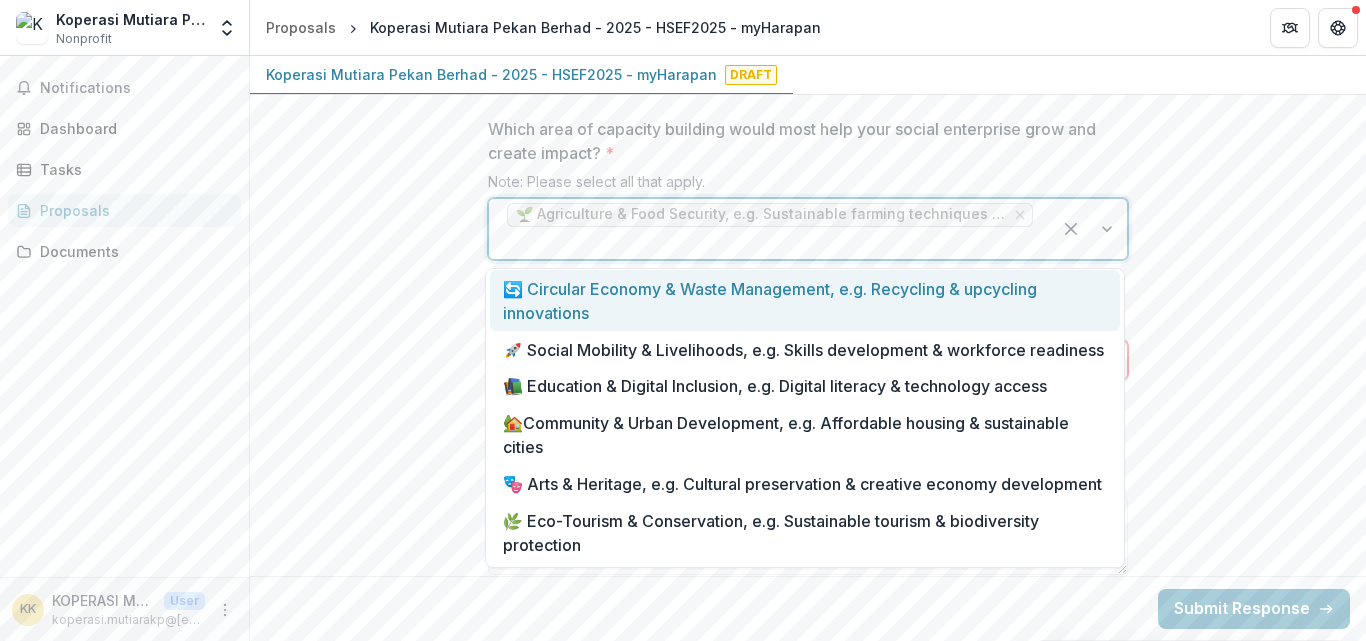 scroll, scrollTop: 87, scrollLeft: 0, axis: vertical 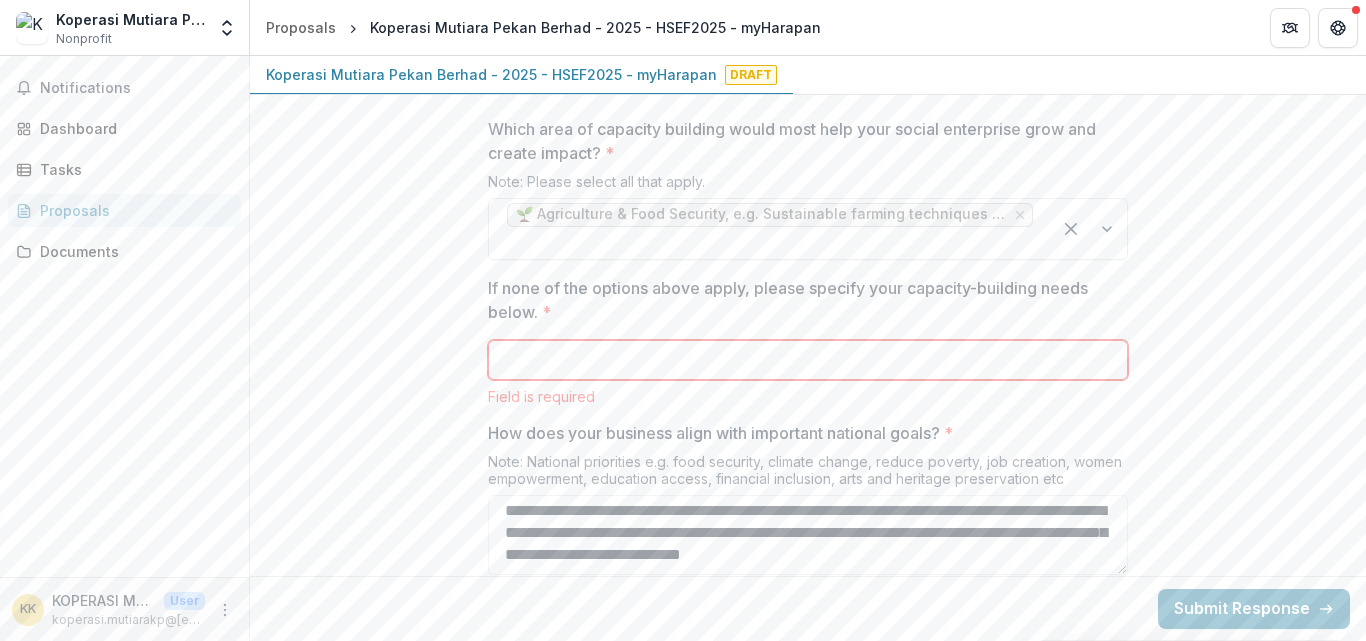 click on "**********" at bounding box center [808, -427] 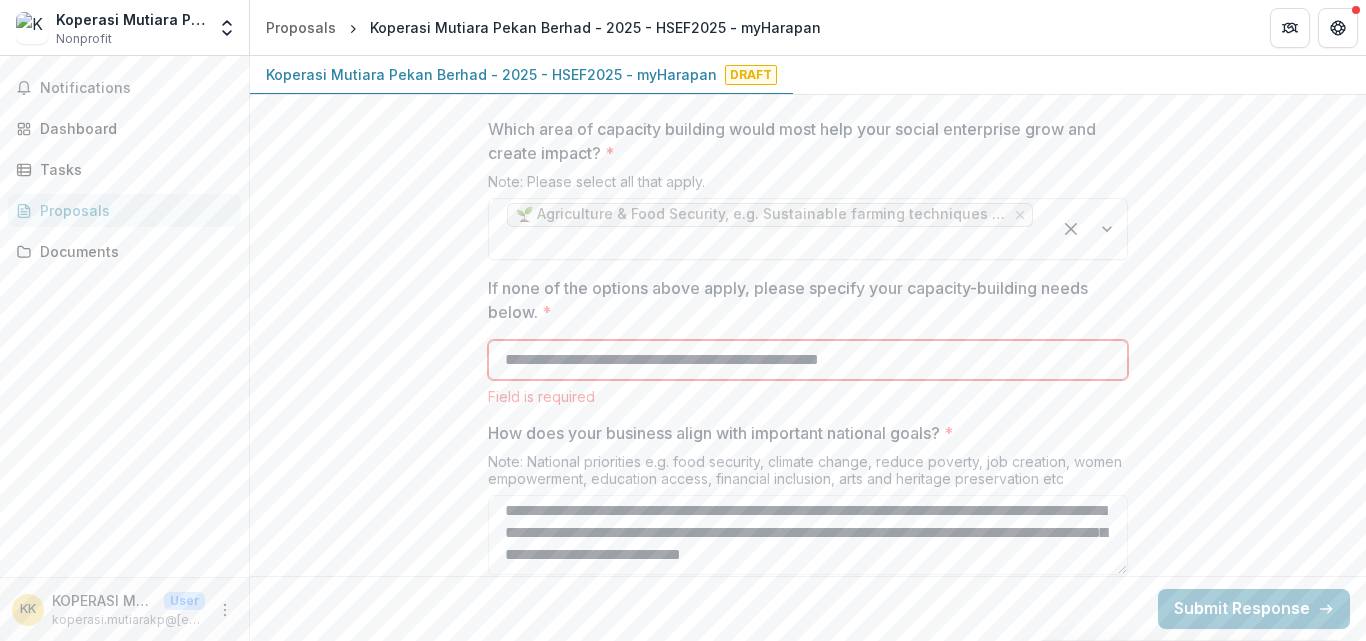 type on "**********" 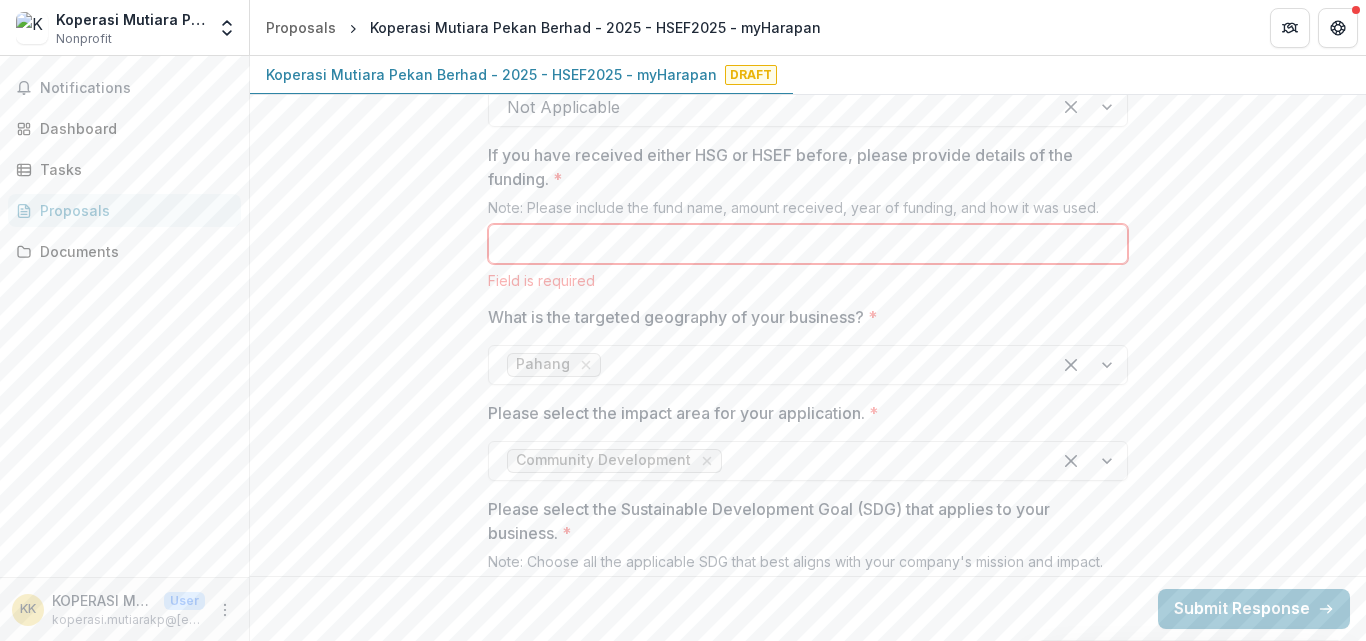 scroll, scrollTop: 1406, scrollLeft: 0, axis: vertical 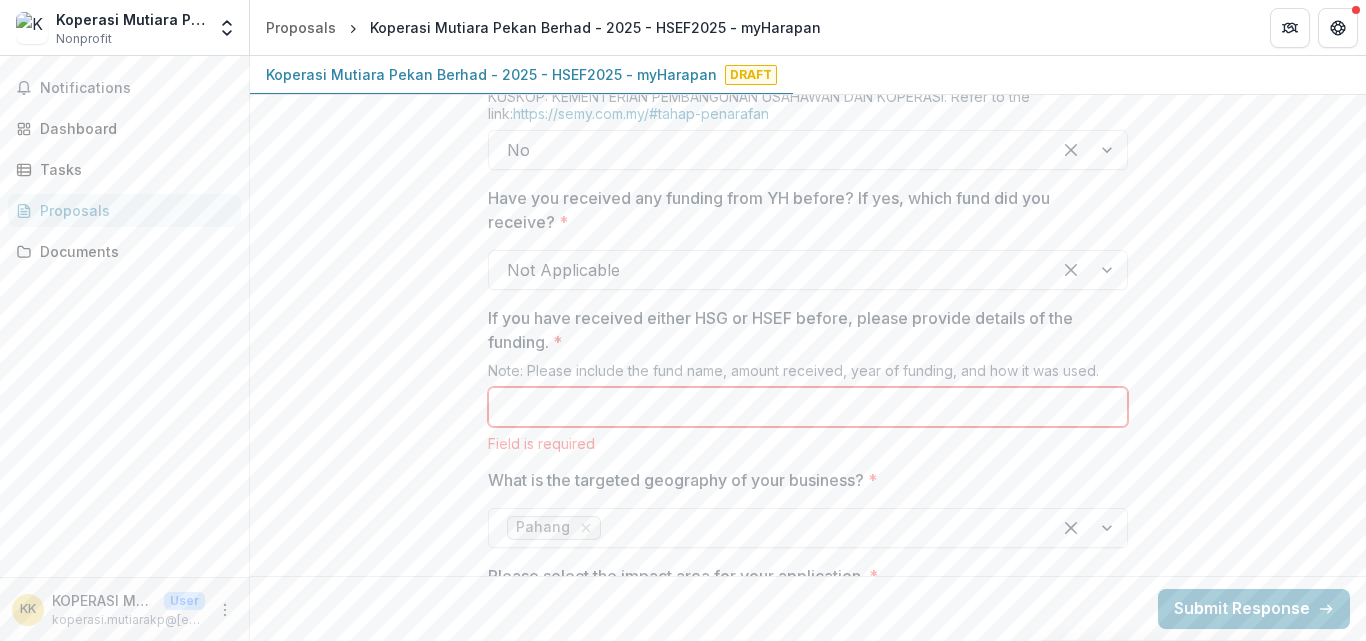 click on "If you have received either HSG or HSEF before, please provide details of the funding. *" at bounding box center (808, 407) 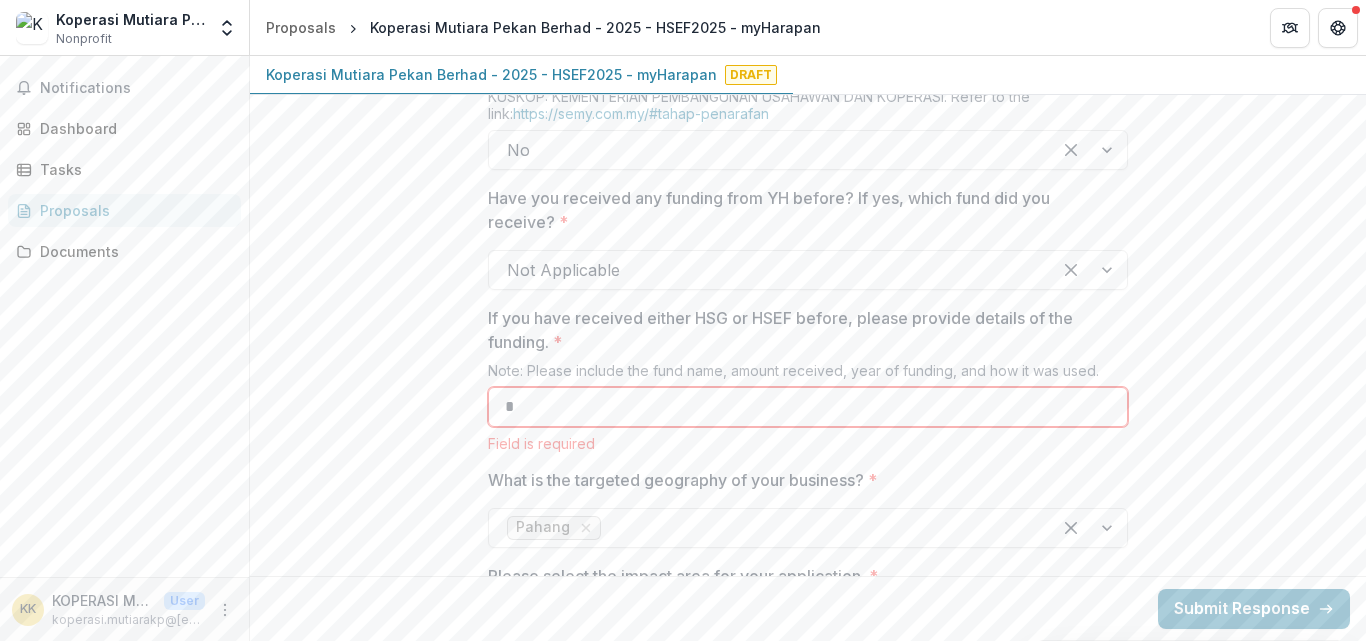 type on "*" 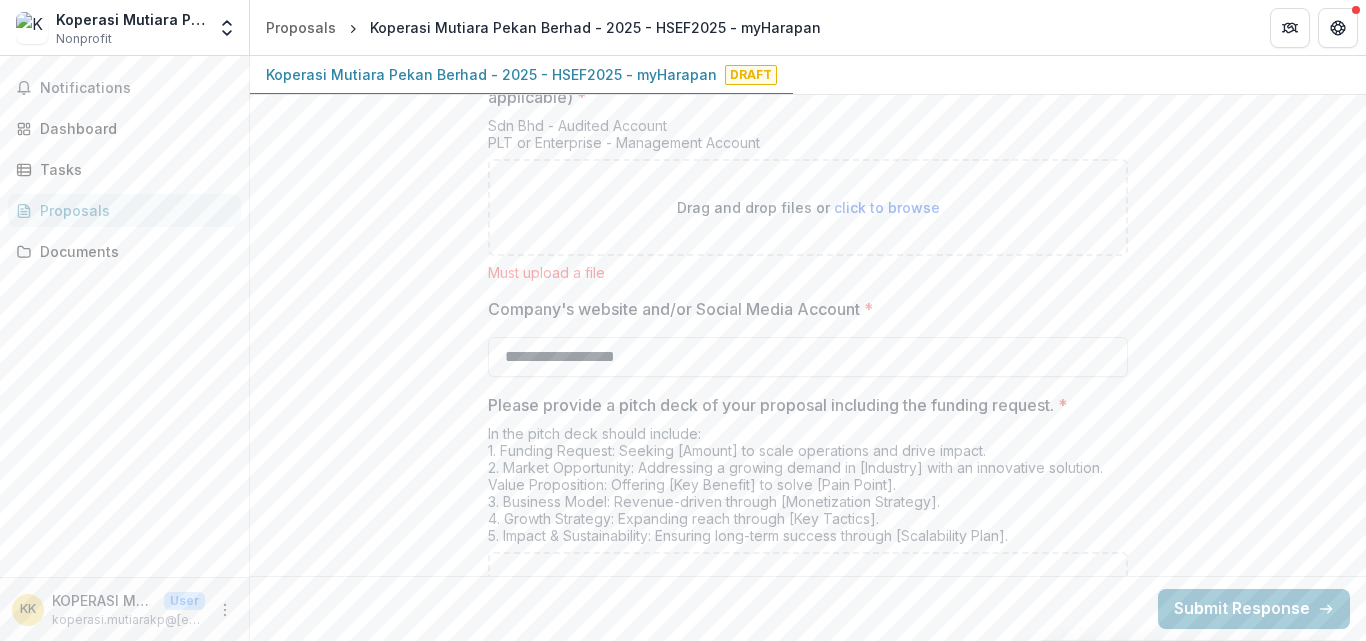 scroll, scrollTop: 3924, scrollLeft: 0, axis: vertical 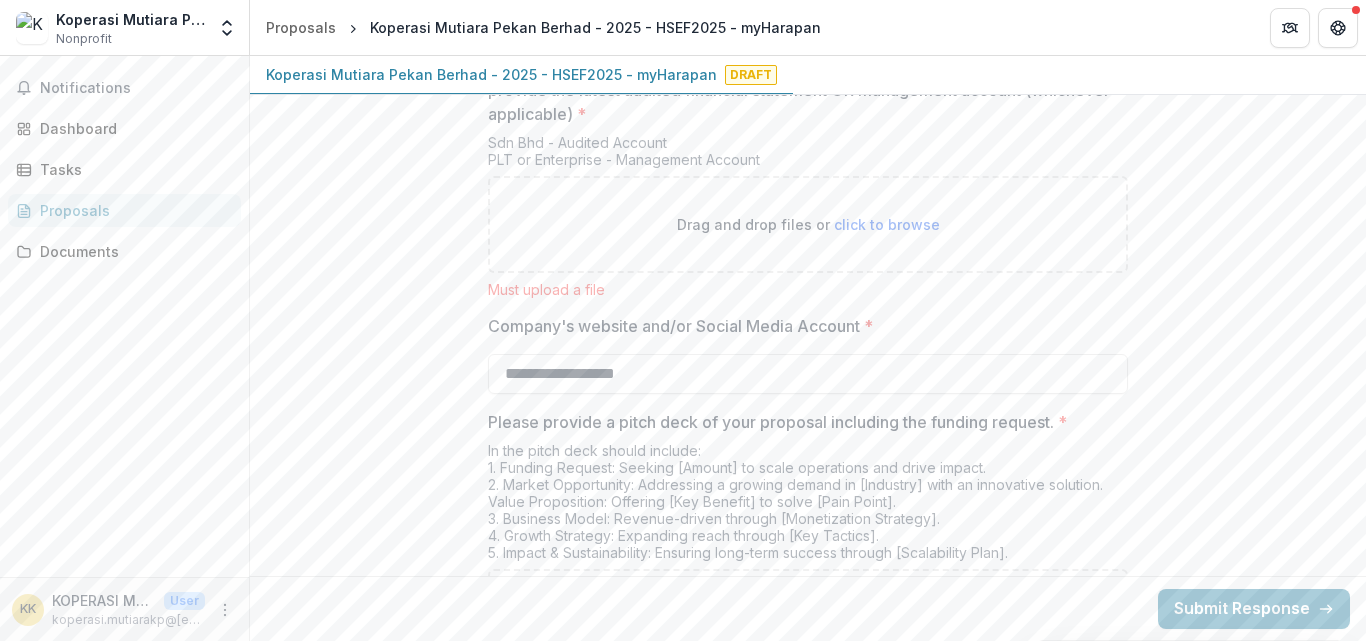 click on "click to browse" at bounding box center (887, 224) 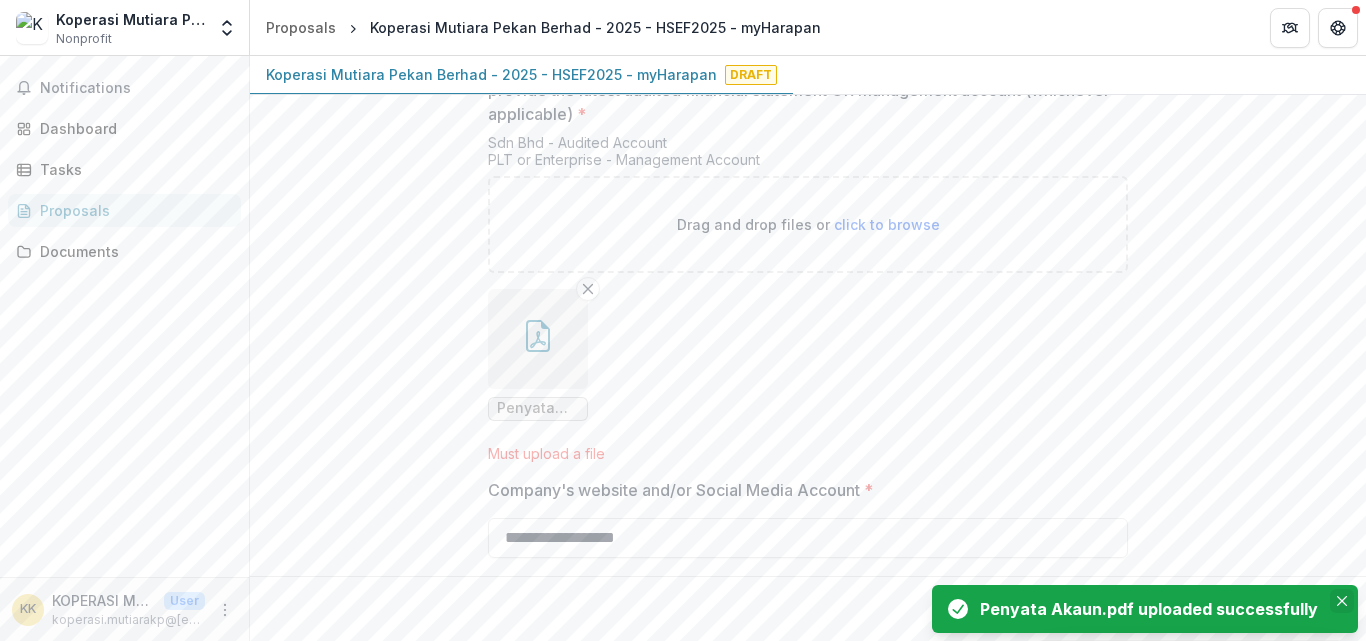 click 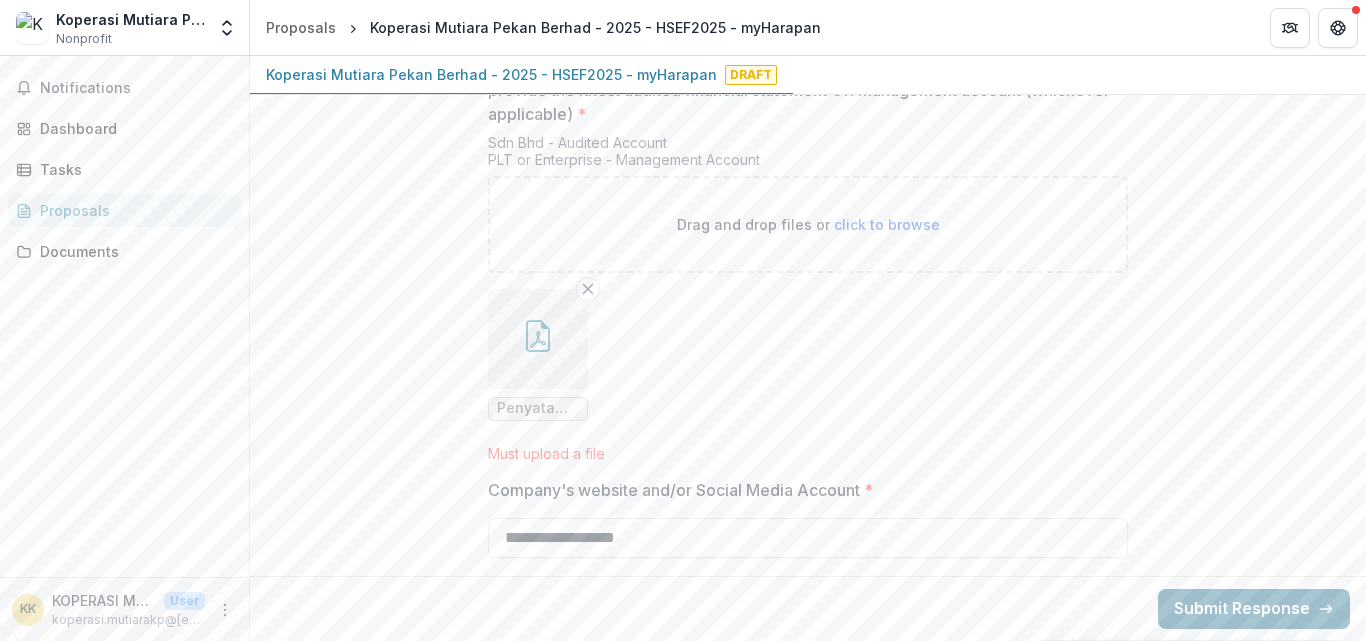 click on "Submit Response" at bounding box center [1254, 609] 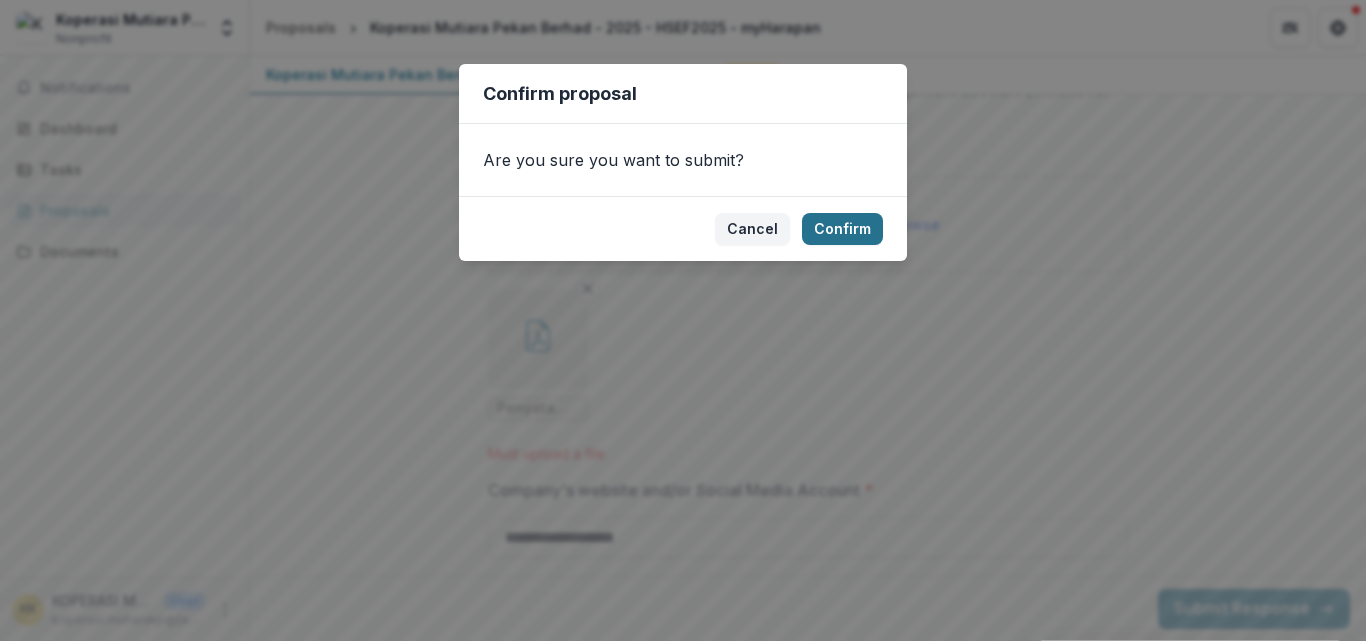click on "Confirm" at bounding box center (842, 229) 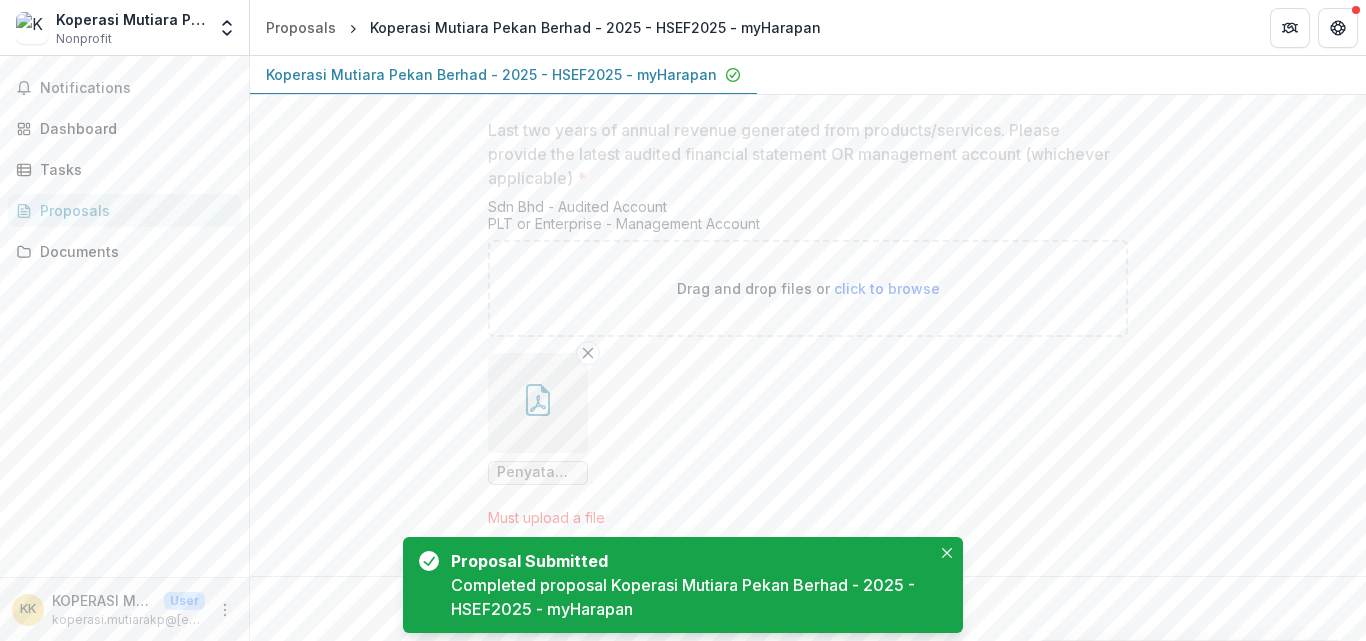 scroll, scrollTop: 3988, scrollLeft: 0, axis: vertical 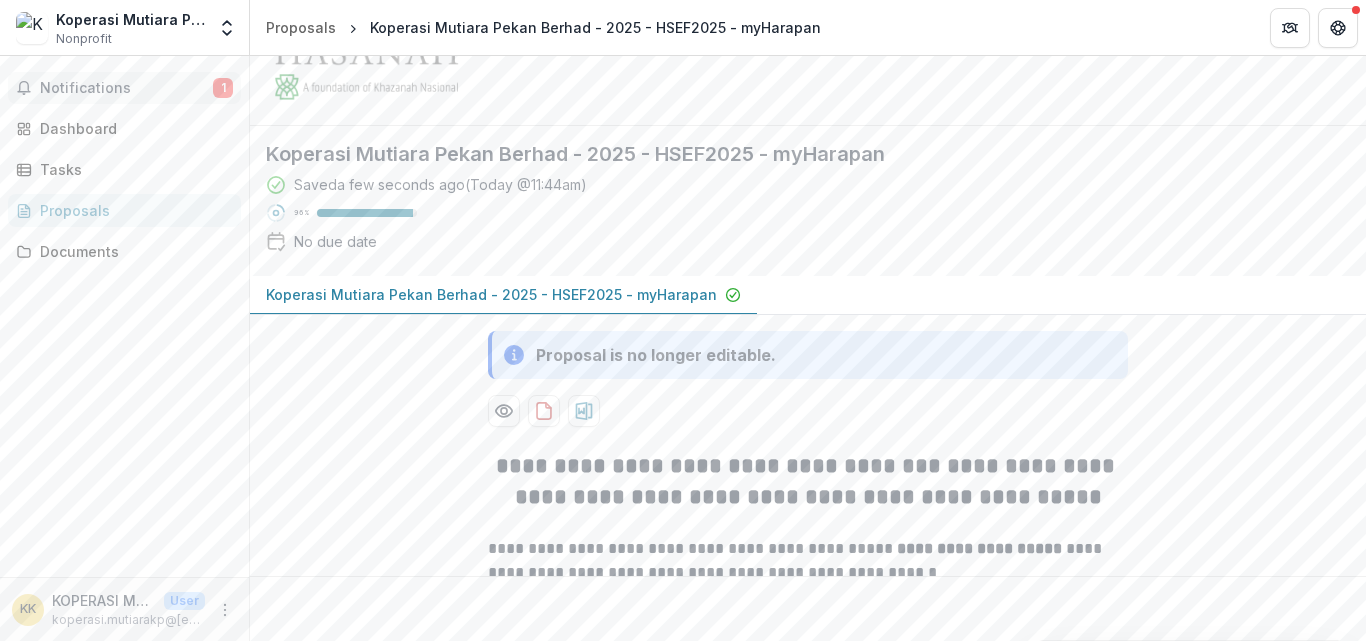 click on "Notifications" at bounding box center [126, 88] 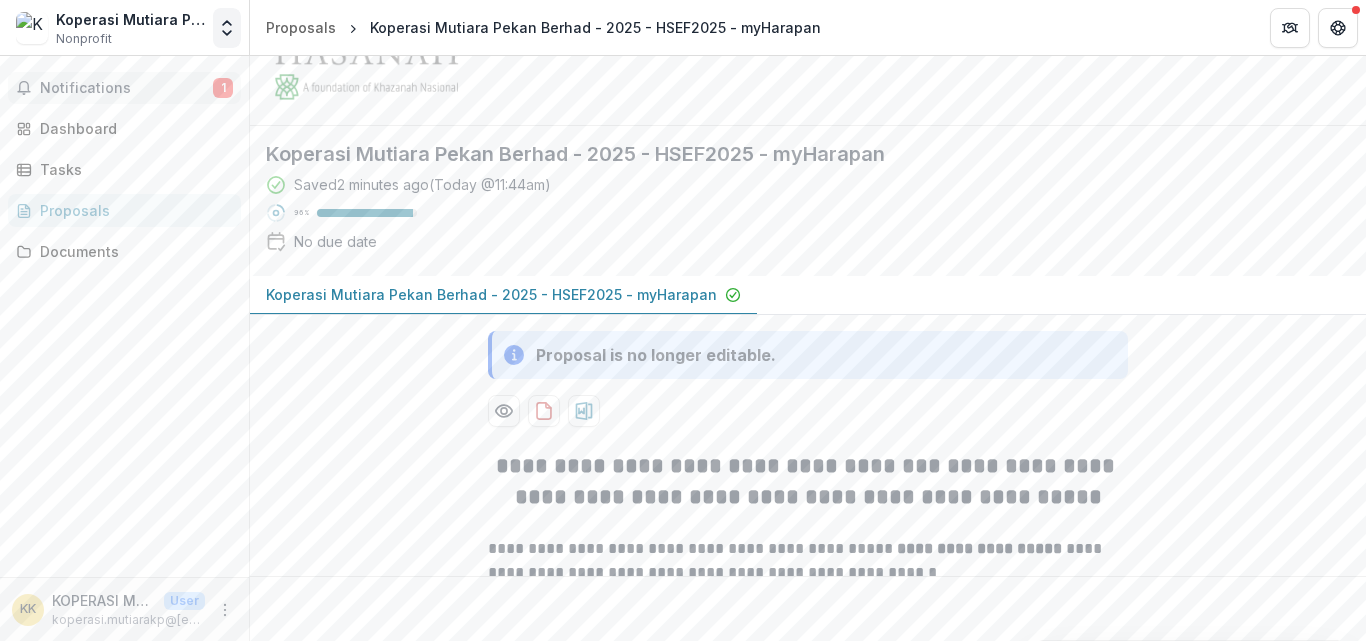 click 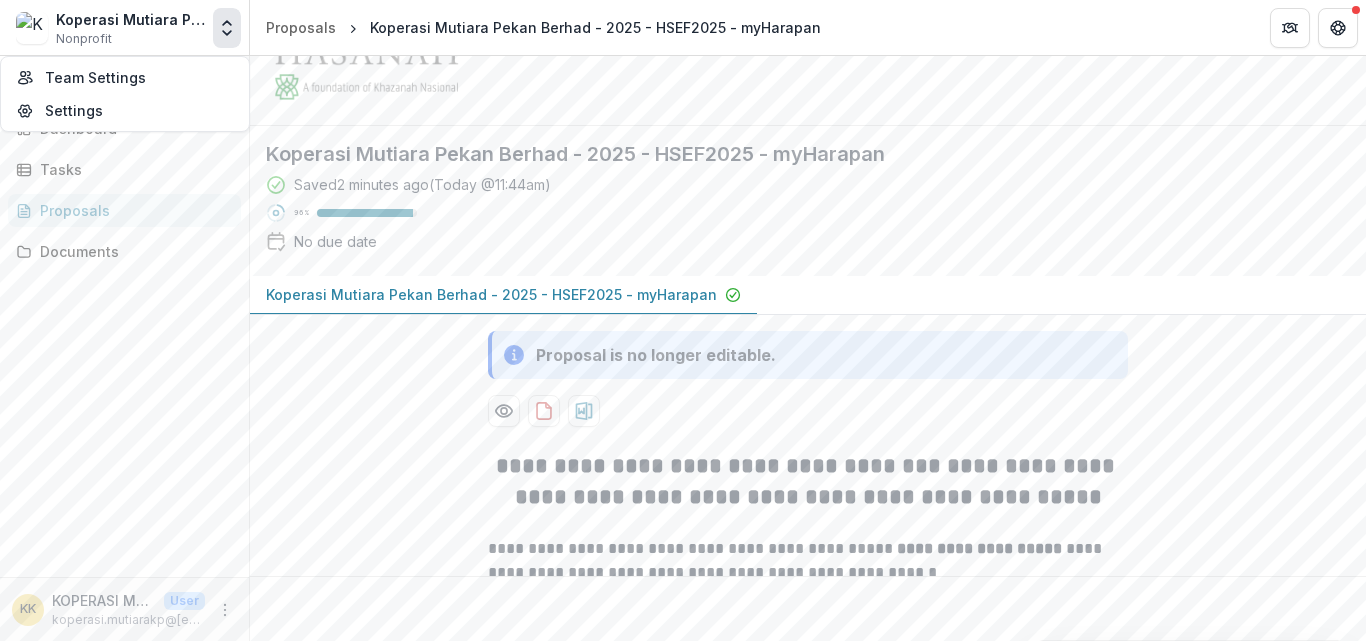 click at bounding box center (808, 52) 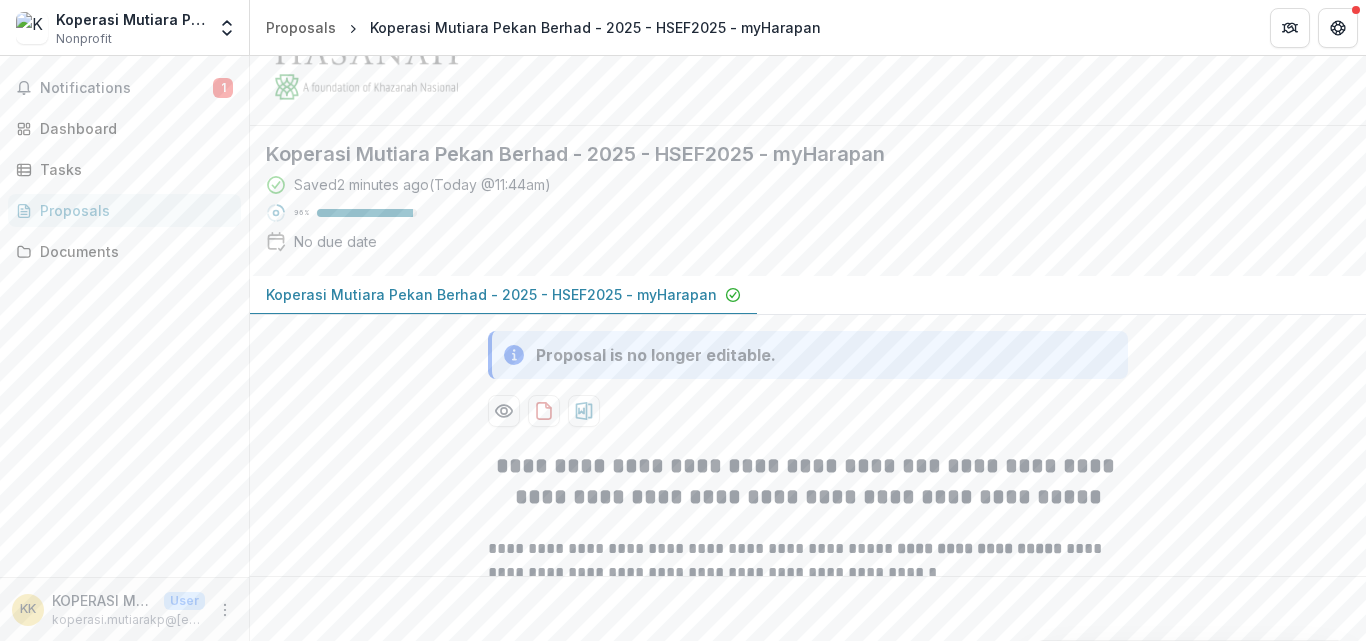 scroll, scrollTop: 0, scrollLeft: 0, axis: both 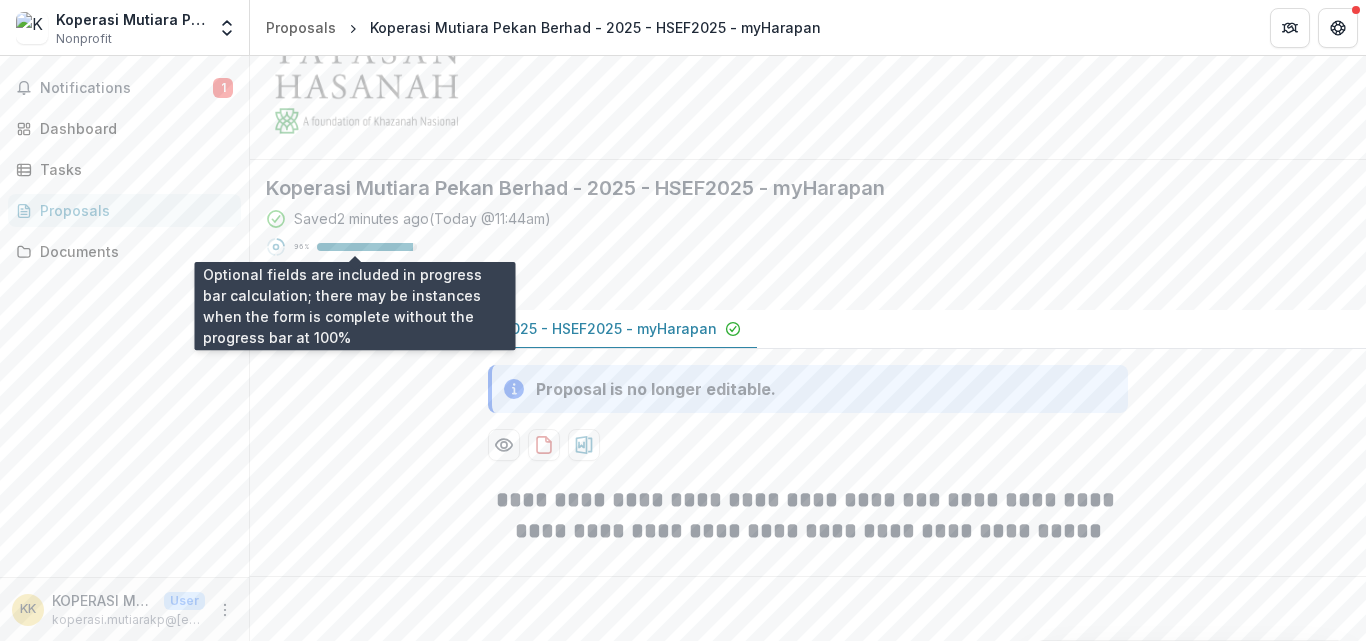 click at bounding box center [365, 247] 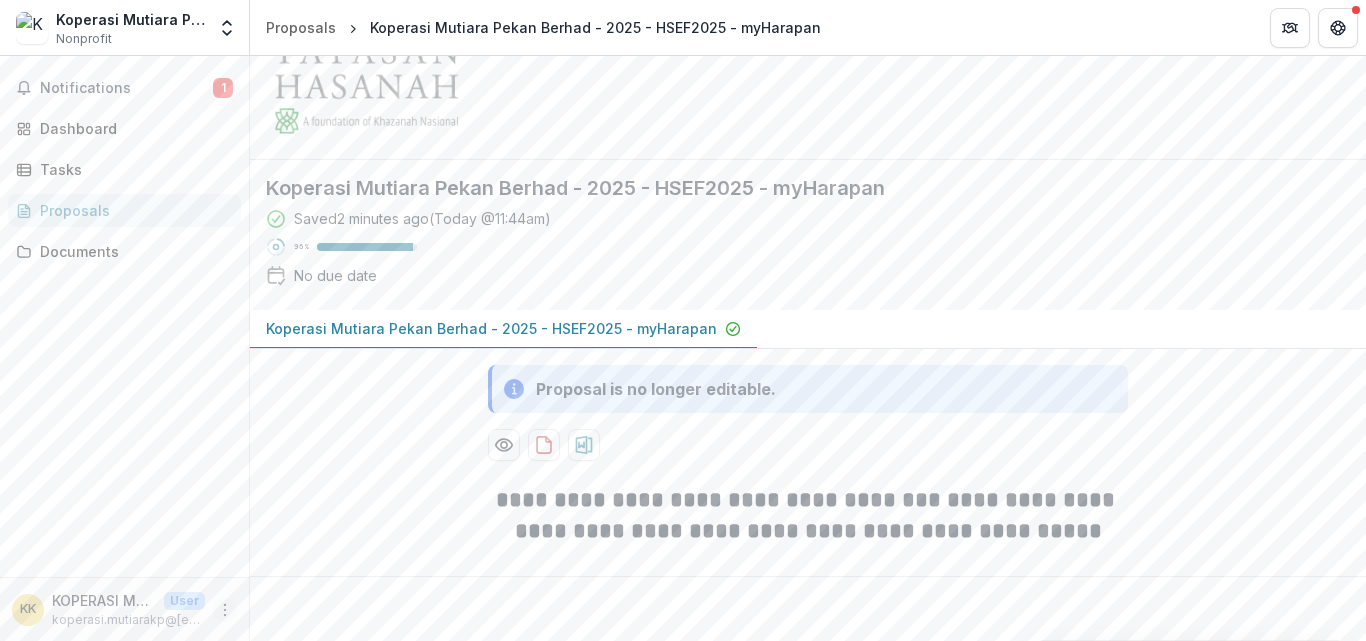 click 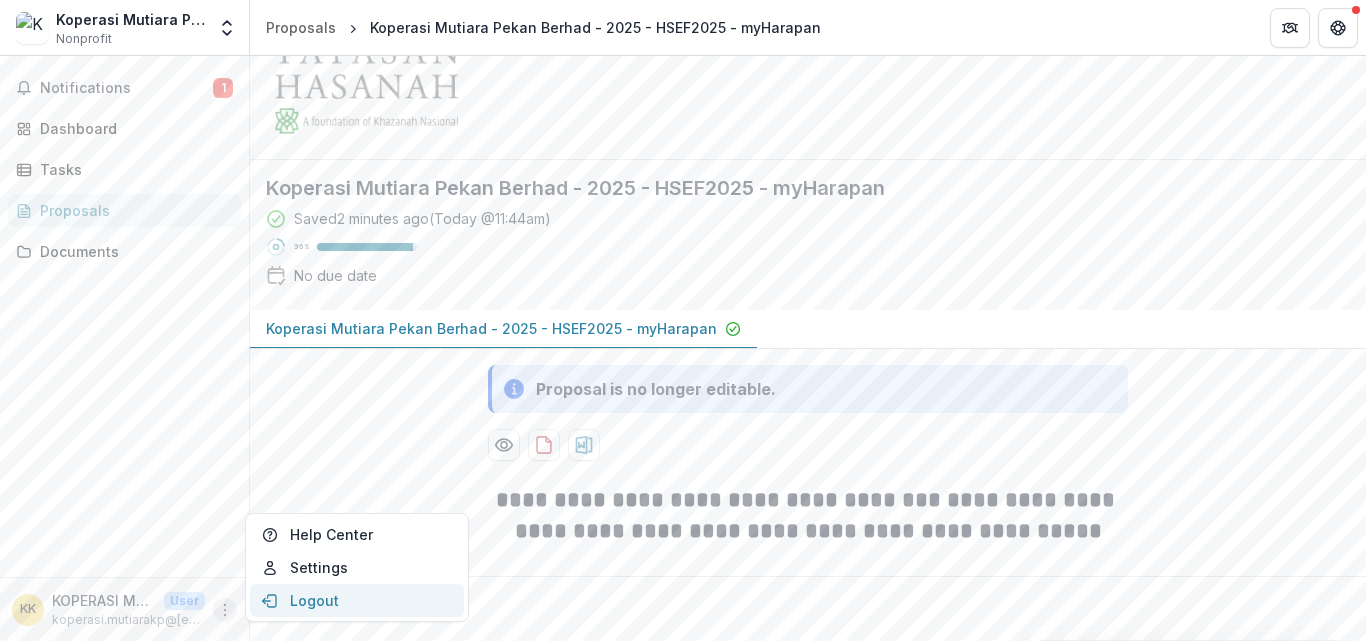 click on "Logout" at bounding box center [357, 600] 